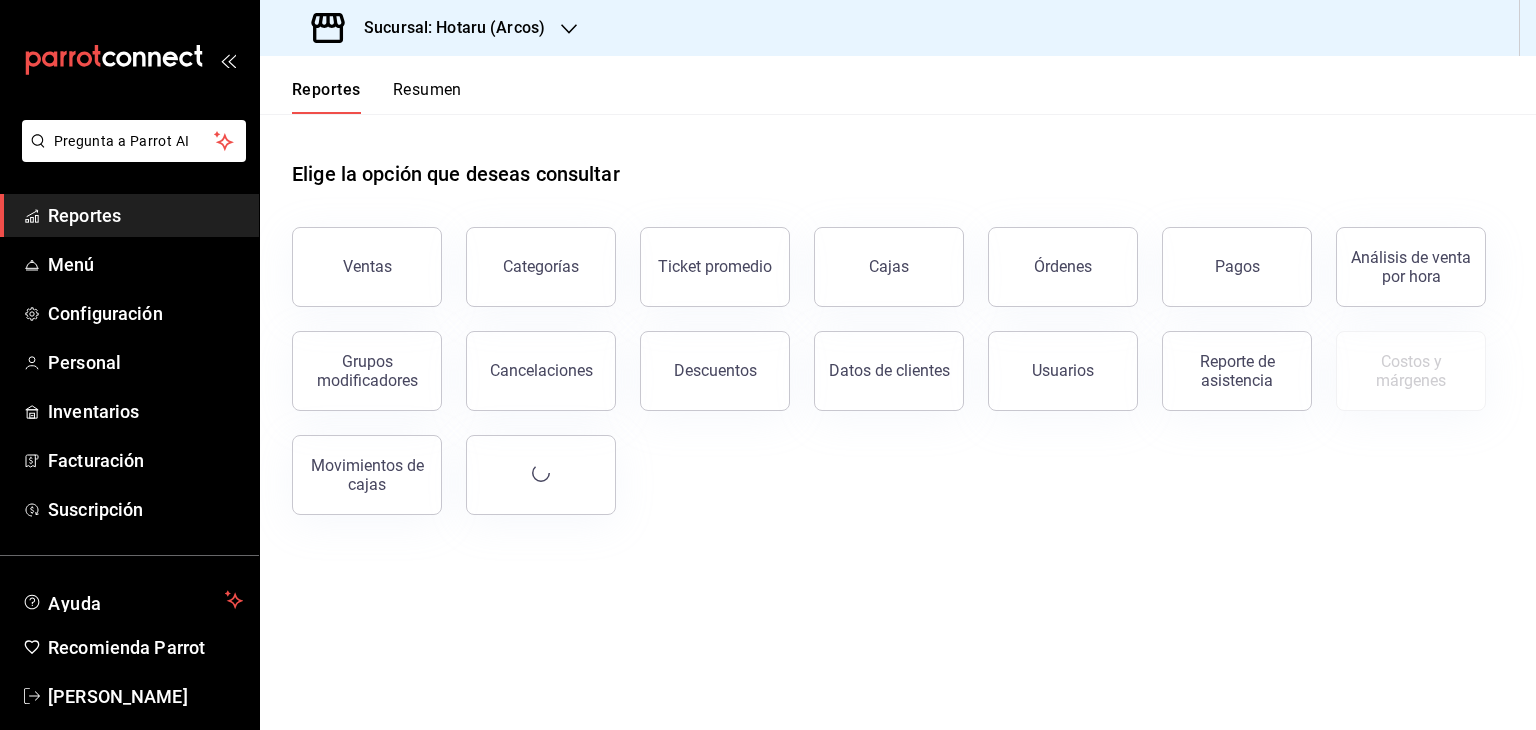 scroll, scrollTop: 0, scrollLeft: 0, axis: both 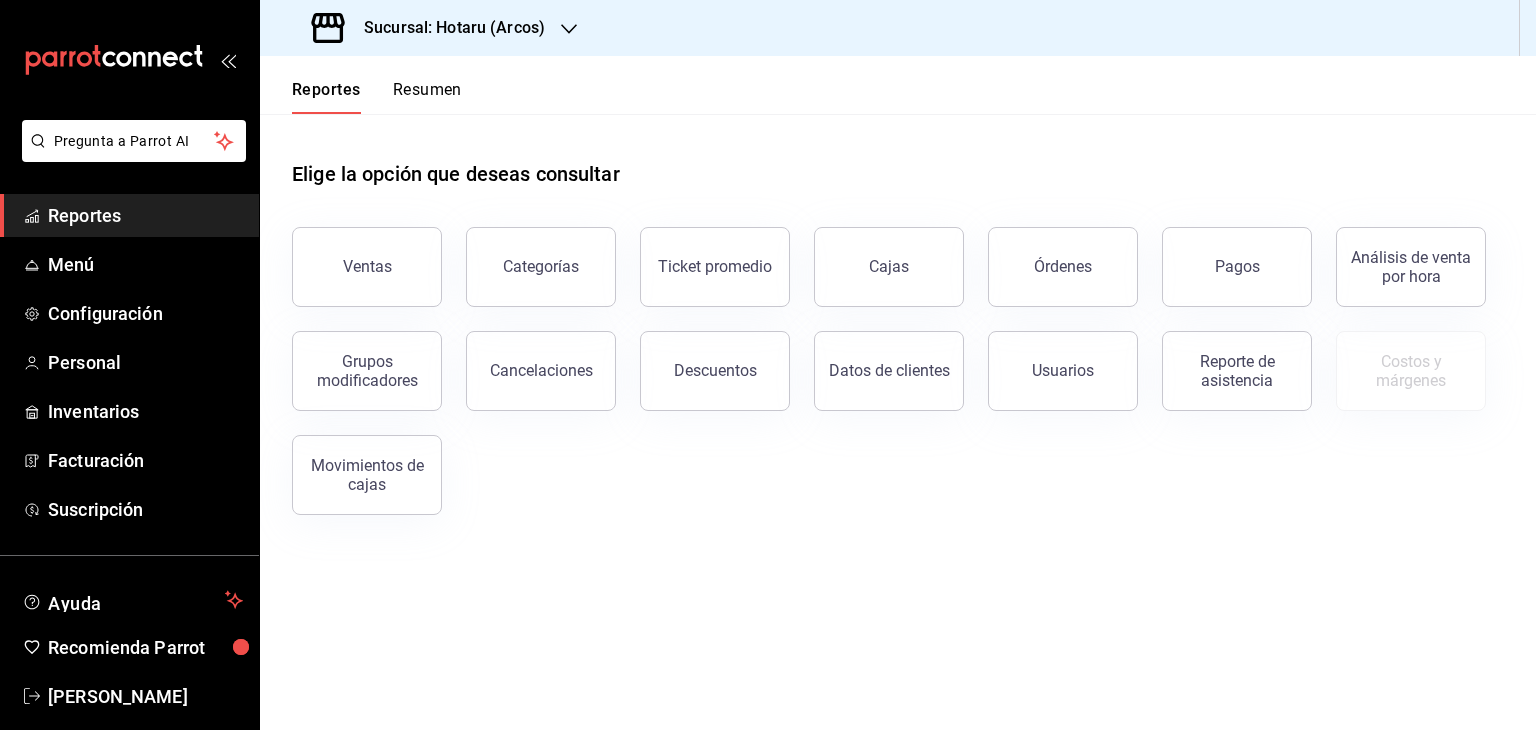 click on "Sucursal: Hotaru (Arcos)" at bounding box center [430, 28] 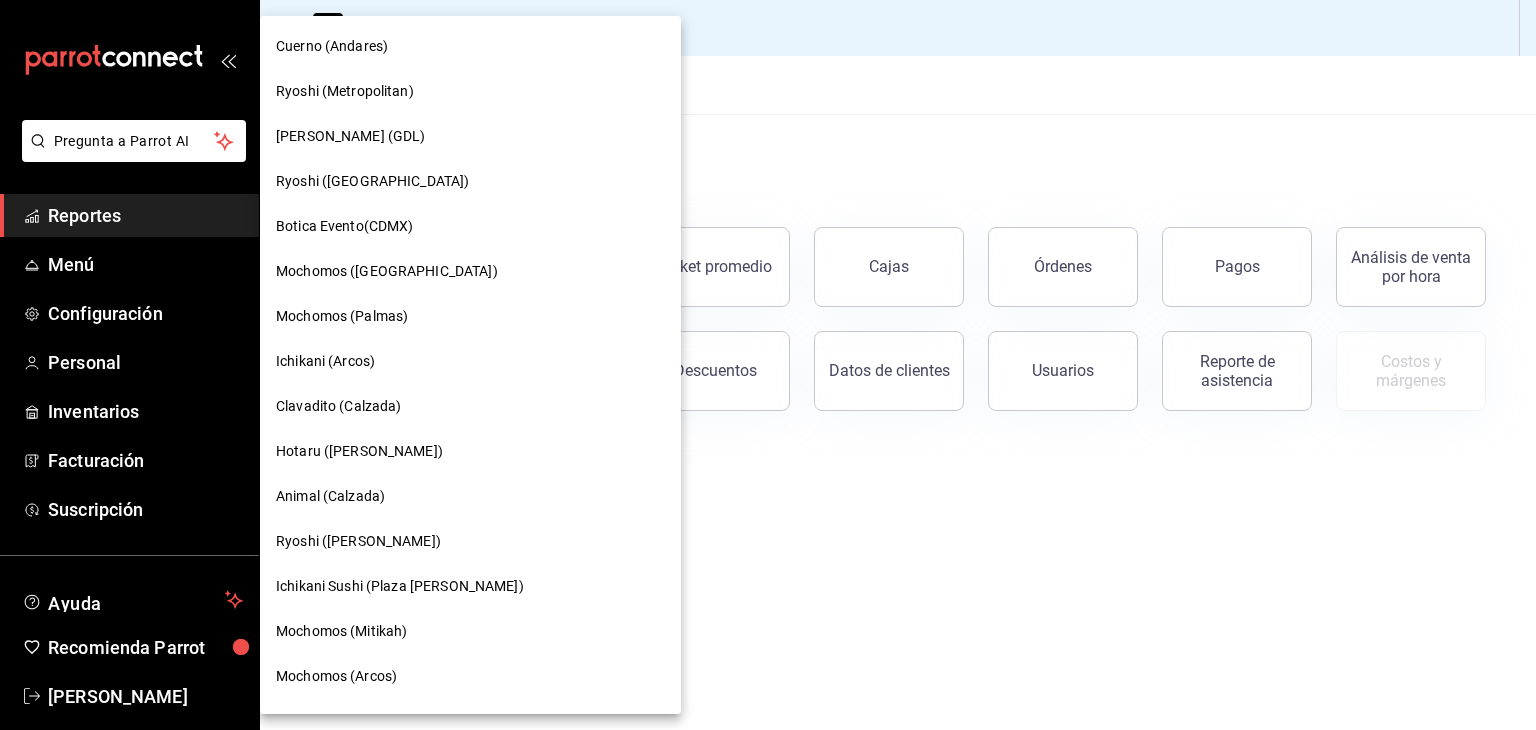 click at bounding box center (768, 365) 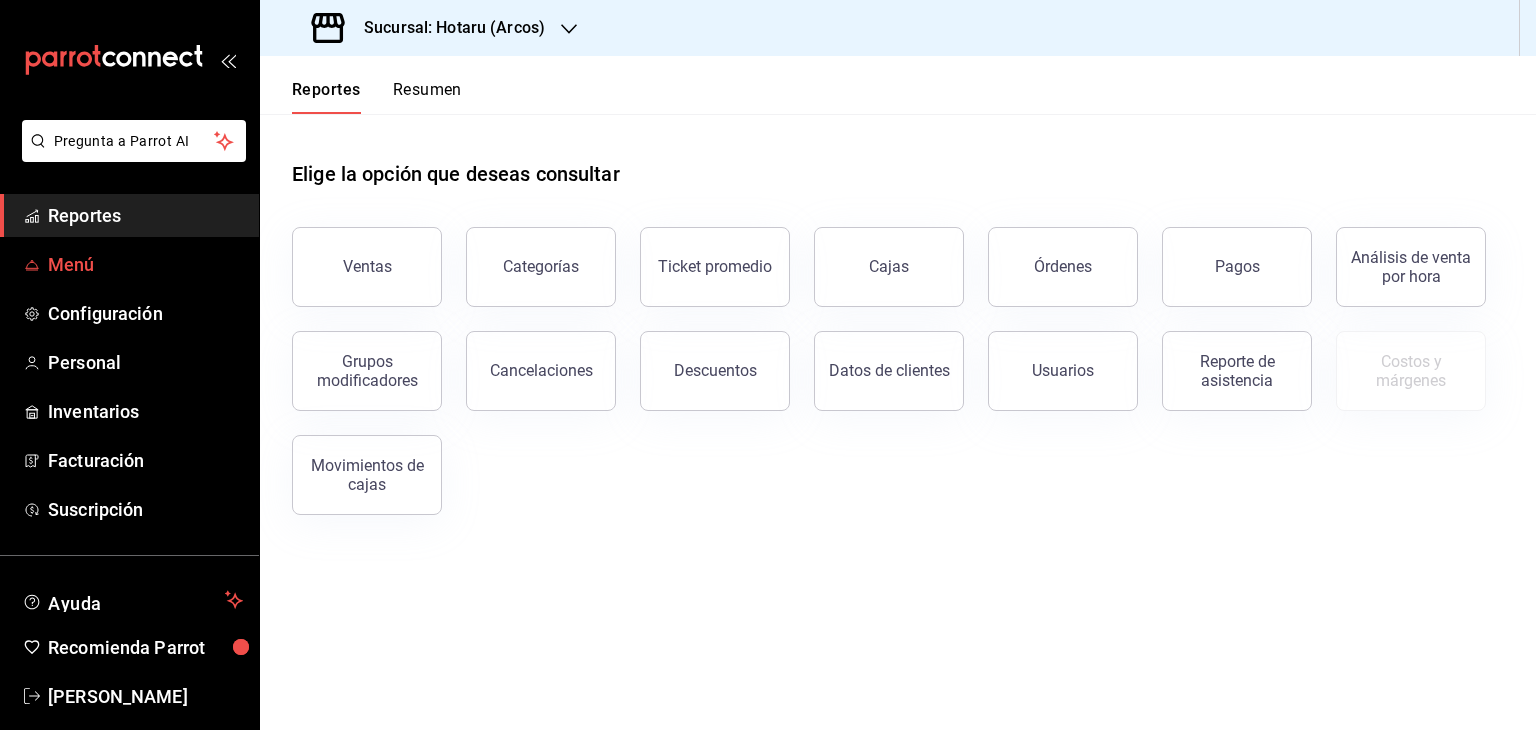 click on "Menú" at bounding box center [145, 264] 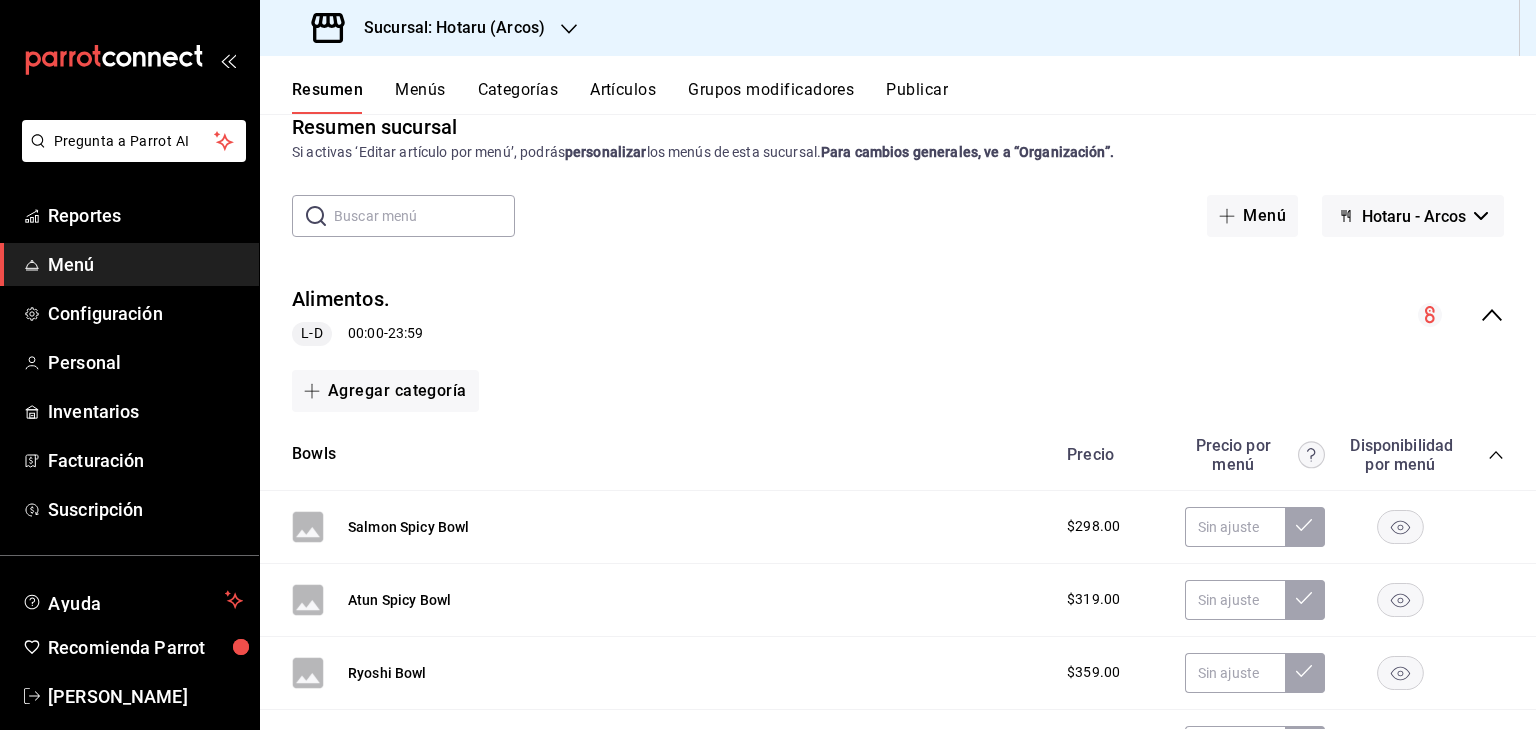 scroll, scrollTop: 0, scrollLeft: 0, axis: both 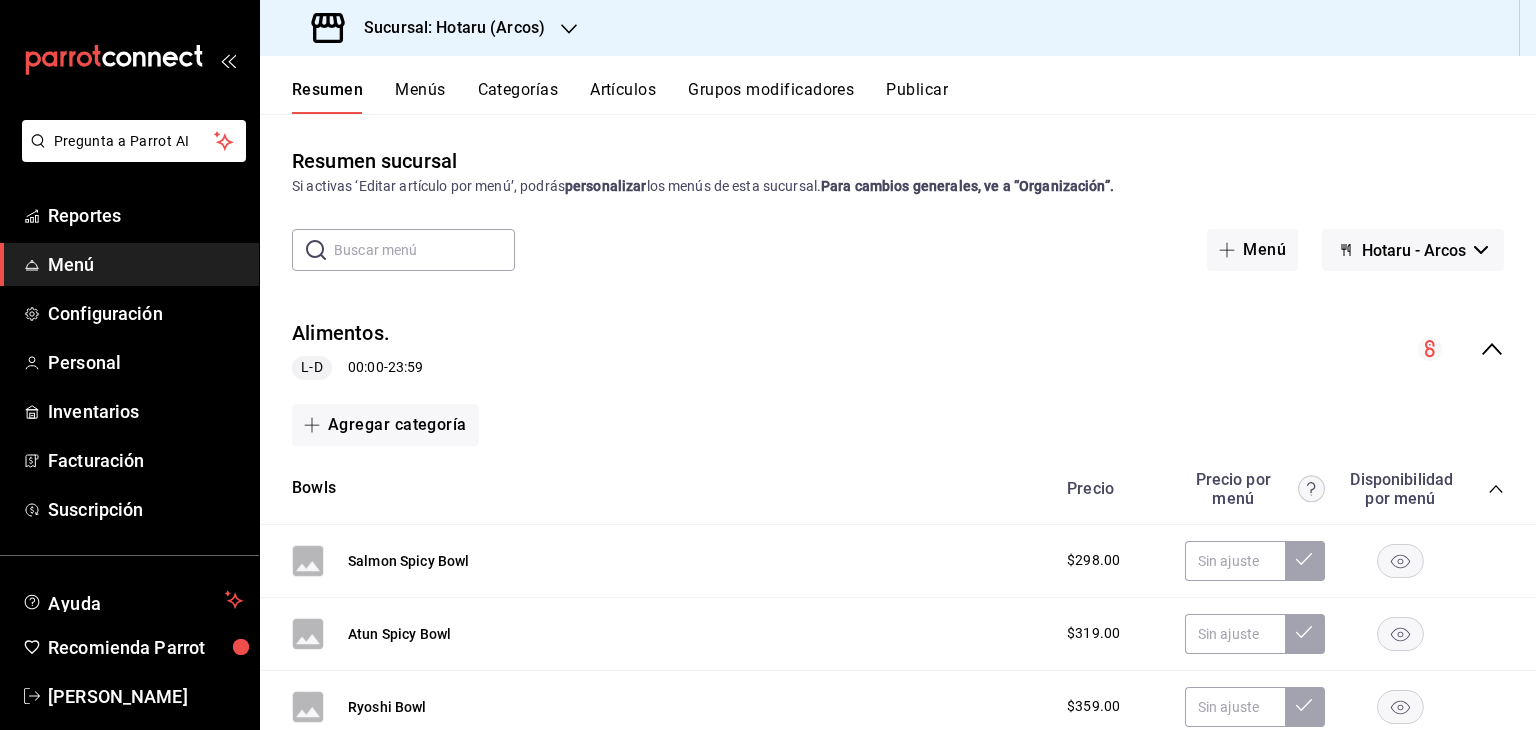 click on "Artículos" at bounding box center [623, 97] 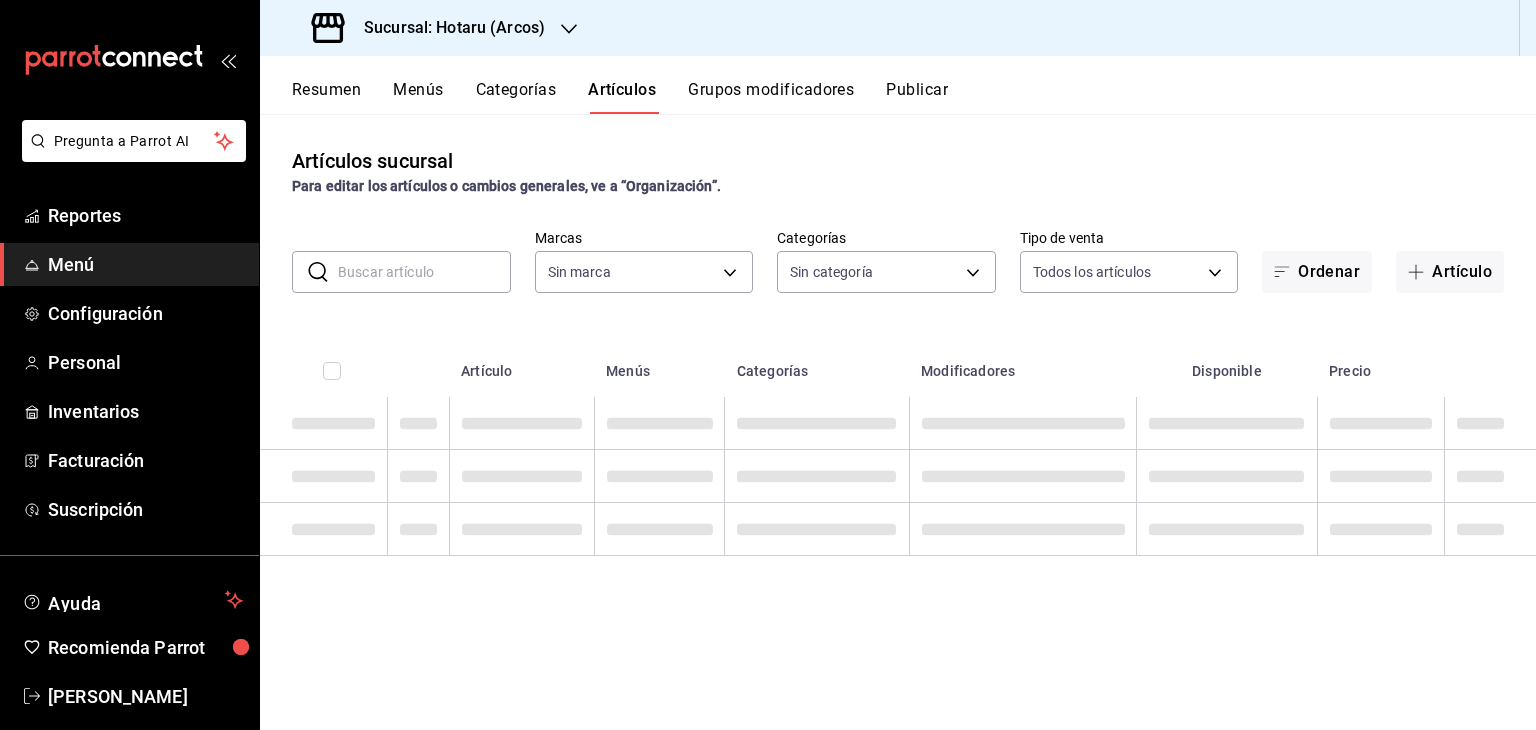 type on "63fd3758-a1b5-4c03-9065-df3279ac1636,22e90613-d08a-4757-a76e-a905fd2e086b,00e97a15-8407-49df-b6a9-fcf9c5cd7dad" 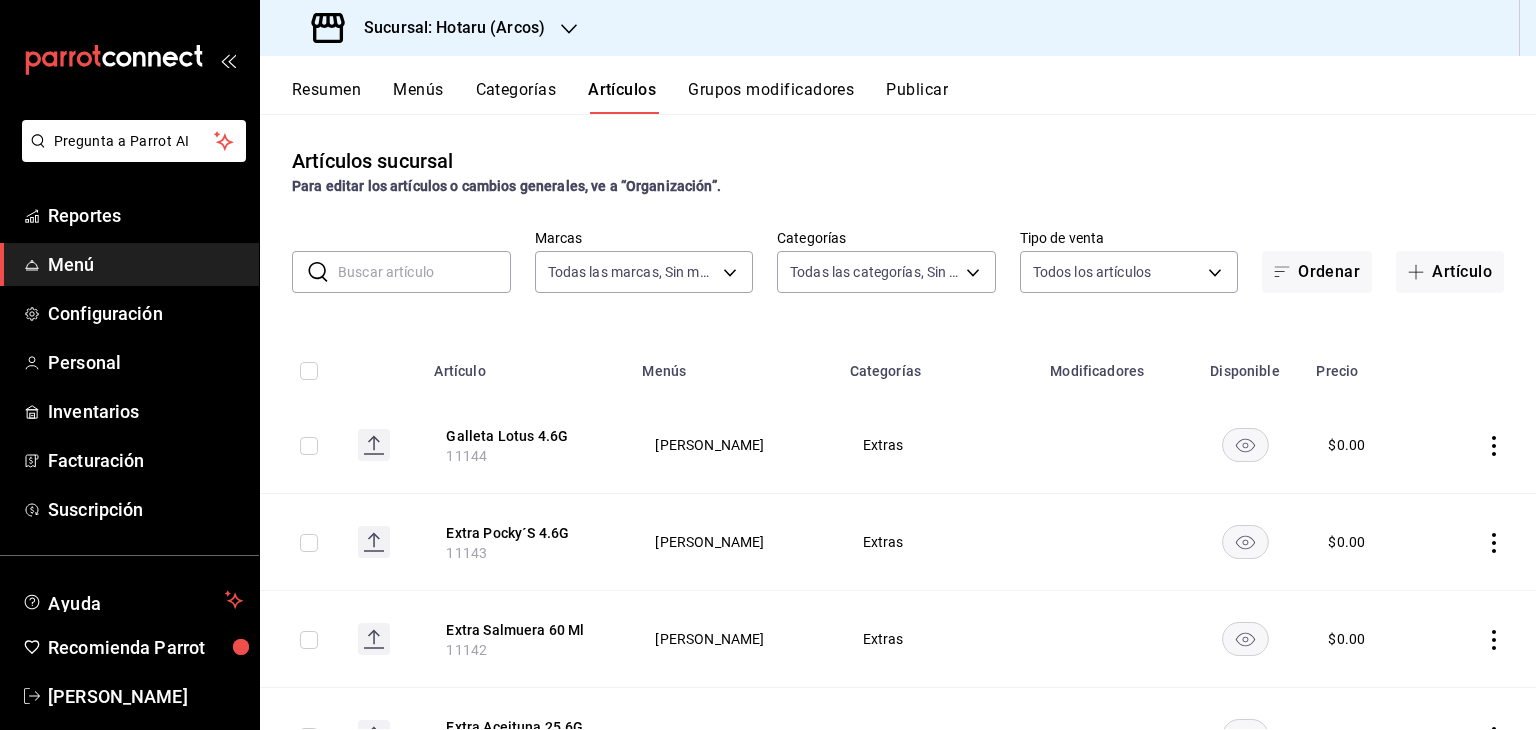 type on "af0fa7ff-854a-4bfb-817f-8061951aea4b,98c40ba0-5fcc-40b0-ad47-58e6283fb45d,d8773d16-2072-441c-95fd-b29cd841ad99,12869a51-c3f4-42bd-a28f-5ed12a86b609,13a2a685-c750-4138-8a75-aa4859f30515,6e99ac08-0f71-4ac7-b5e7-538814436a6f,bf787a5f-b6b5-4f10-a17b-8f5afcf5eab4,e3049187-5f57-4796-ab91-00ee1fa8dd6a,aff80d0b-1944-48f4-a98d-60867417ed6a,5307b469-9f11-48b6-9270-130bdb8be837,44f70a1c-ba71-42b5-b2c3-019157ac8287,d4e6dd79-3e75-4671-974c-90d16be7ab63,0365e660-5caa-43f9-8676-2467a53f1ac9,f971023e-2f1e-4409-8b3c-f21f58688e1e,03bdb2a6-fe88-44d3-b6dd-17facb08ac5e,d2b87f27-433a-46b4-aa62-a9db913f7578,e02ff664-f6d7-46e6-a195-42bea87c79c8,4fad770b-dbaa-4d21-ac20-ae956538371f,74f76086-96bb-47fd-ac88-14b51a498719,7d516f41-5205-4a10-823a-bf9b99cd179b,8dc2188e-ba6e-4ec8-9c2b-00bea9e214f1,f6a6aa66-1d2e-4b59-8892-1b0388857d58,fca8d96e-da3d-4875-b167-e048a5f5c219,f21aca79-6b60-4117-af61-71e30bdd59e9,5f07700d-3ce1-4af1-8660-c732205d6431,0d0c71ee-4947-4e89-ae0f-5ad14224564b,5701e686-3322-4817-91bc-2002cffa0cd8,4ba2af74-b9dd-4e78-8a9..." 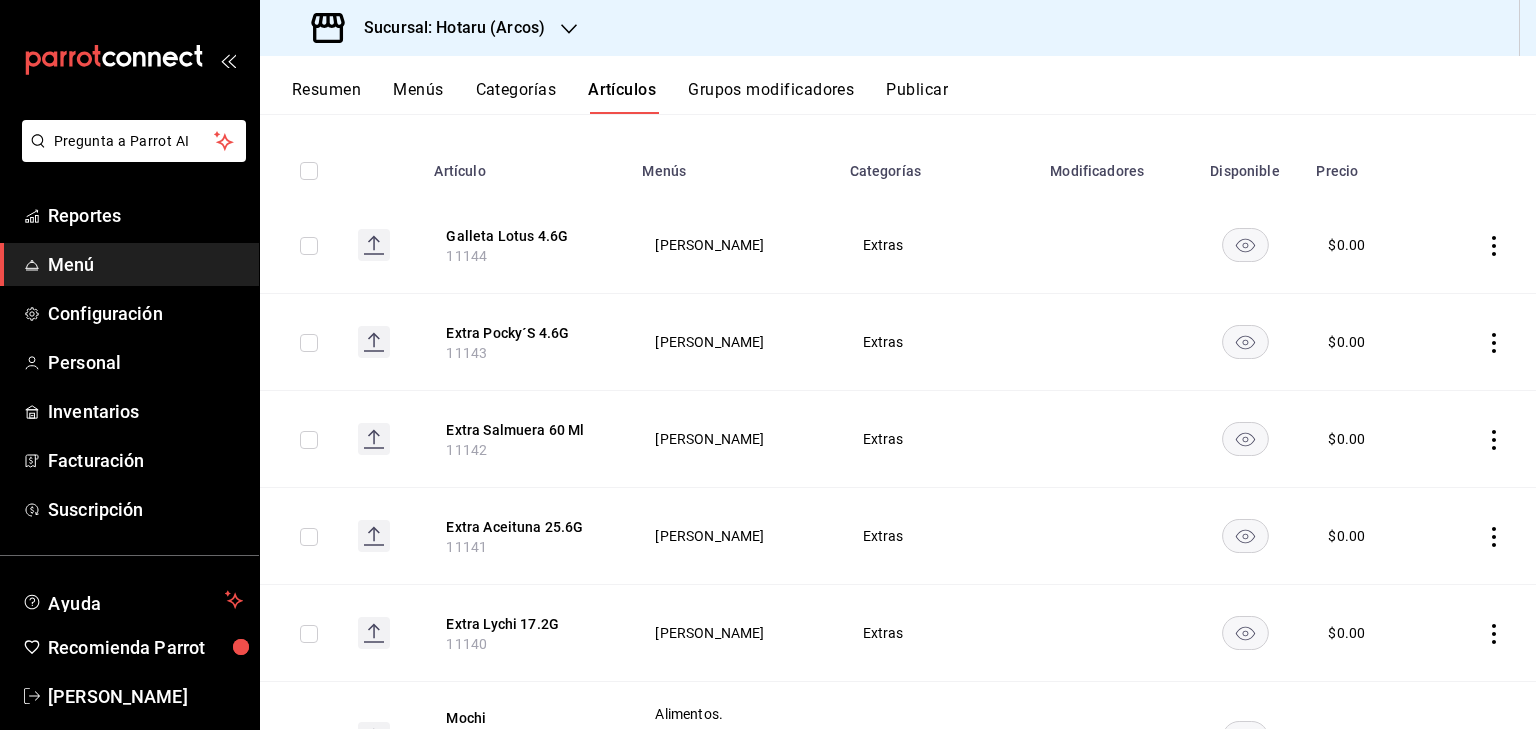scroll, scrollTop: 500, scrollLeft: 0, axis: vertical 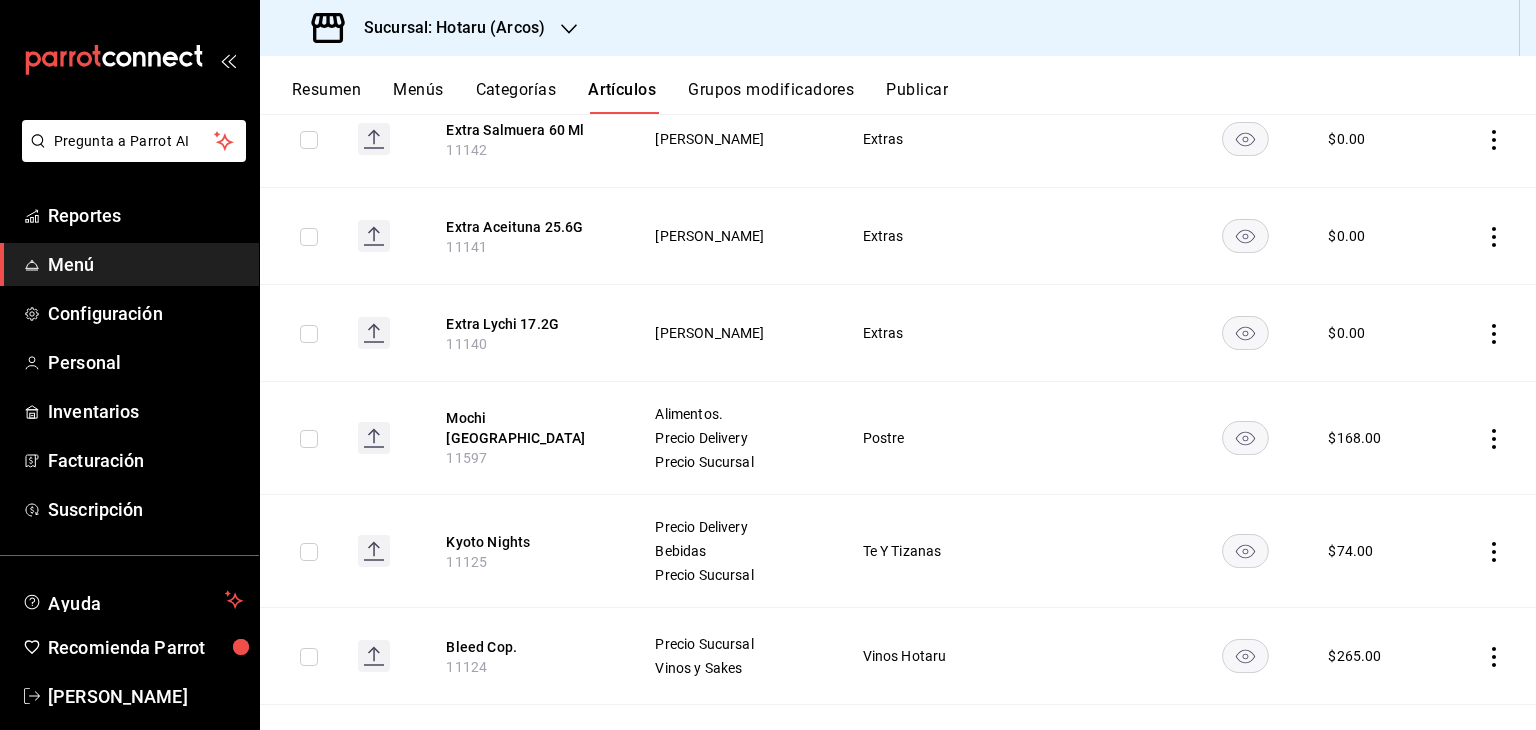 click 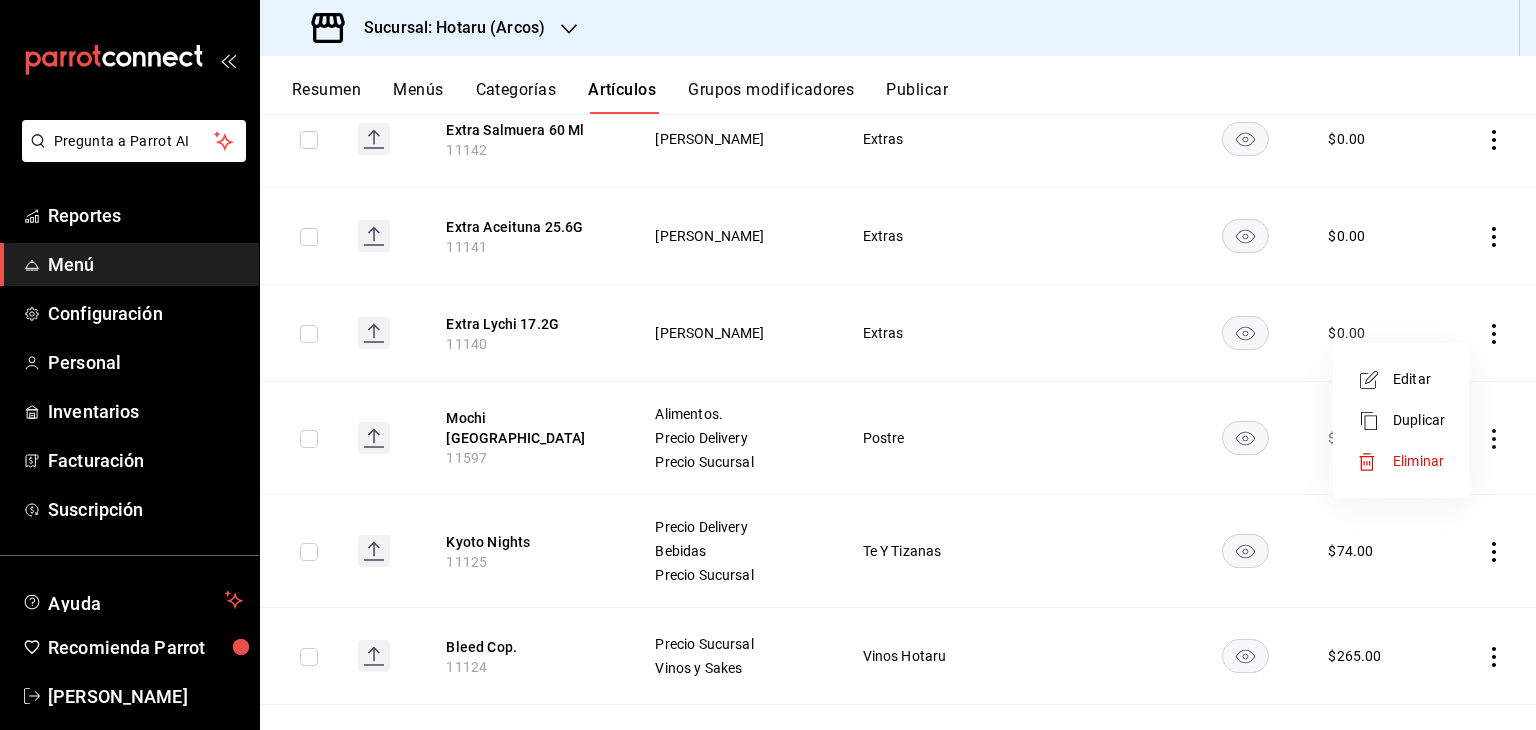 click on "Editar" at bounding box center (1401, 379) 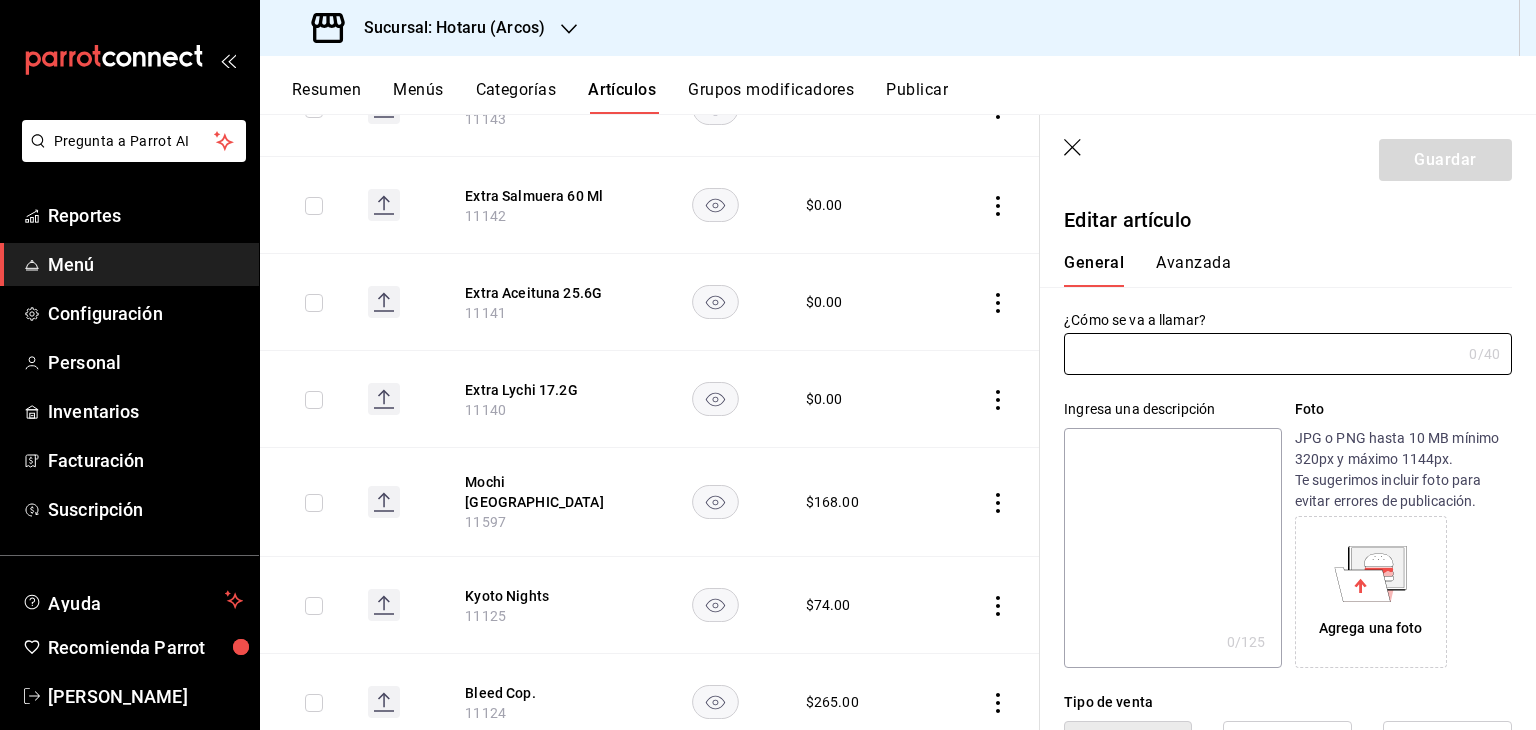 type on "Extra Lychi 17.2G" 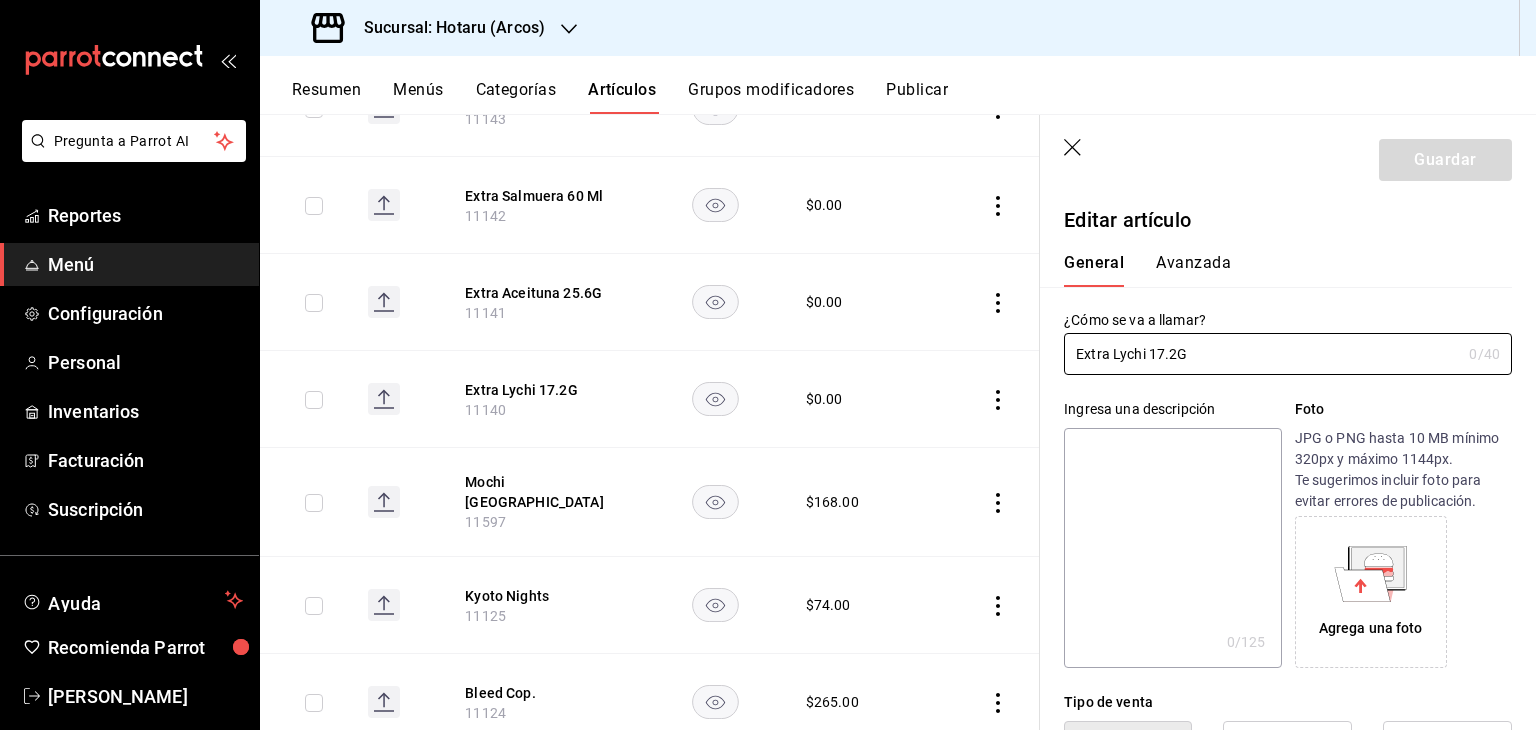 type on "$0.00" 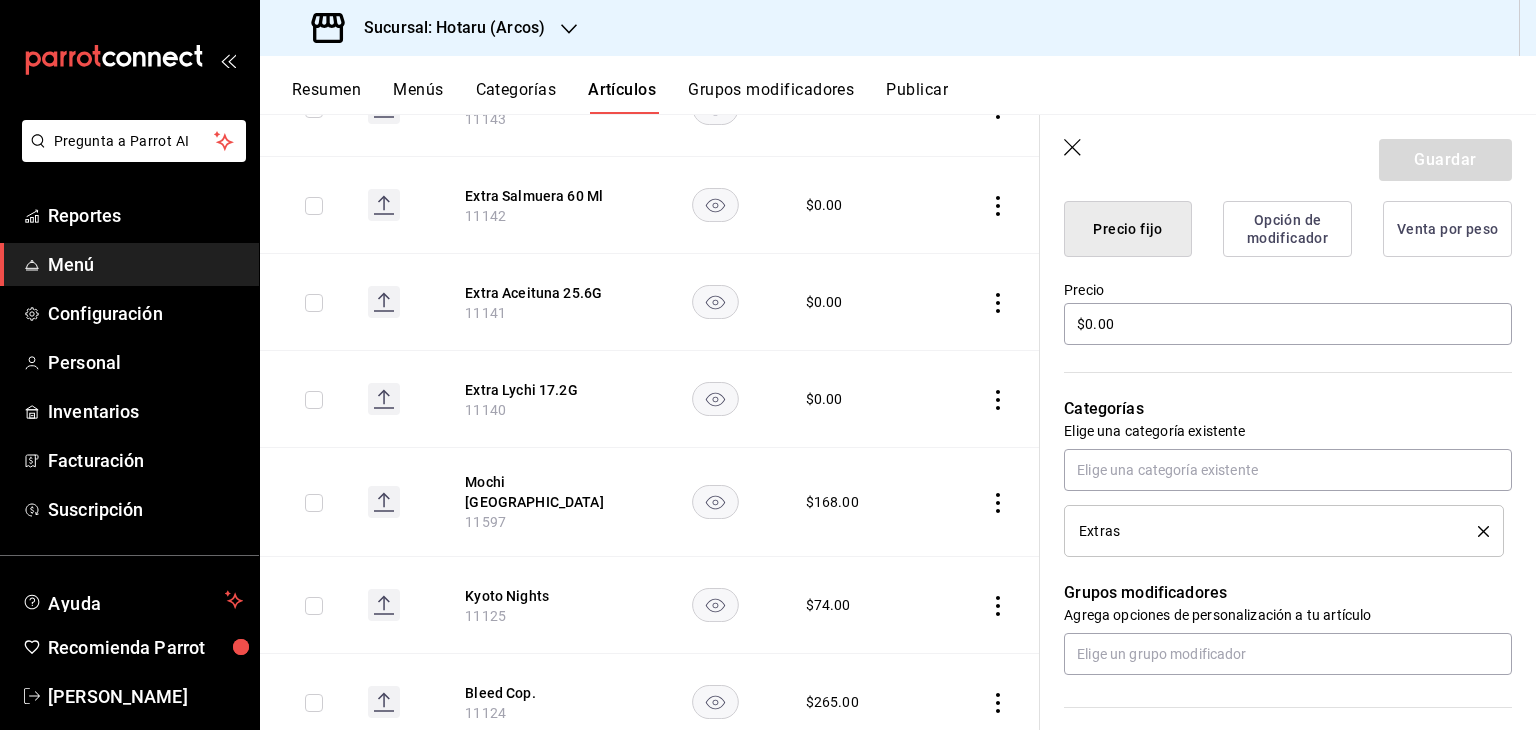 scroll, scrollTop: 434, scrollLeft: 0, axis: vertical 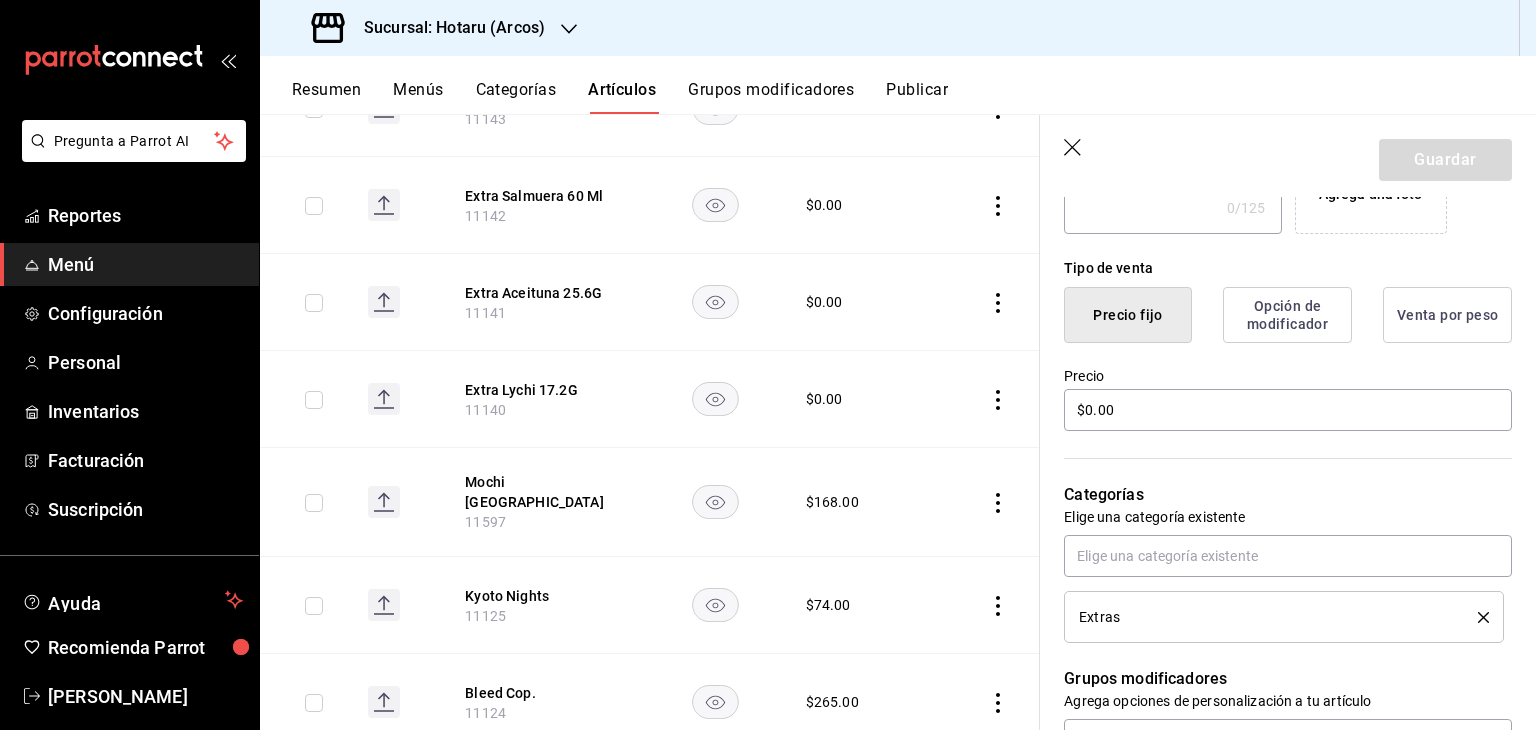 click 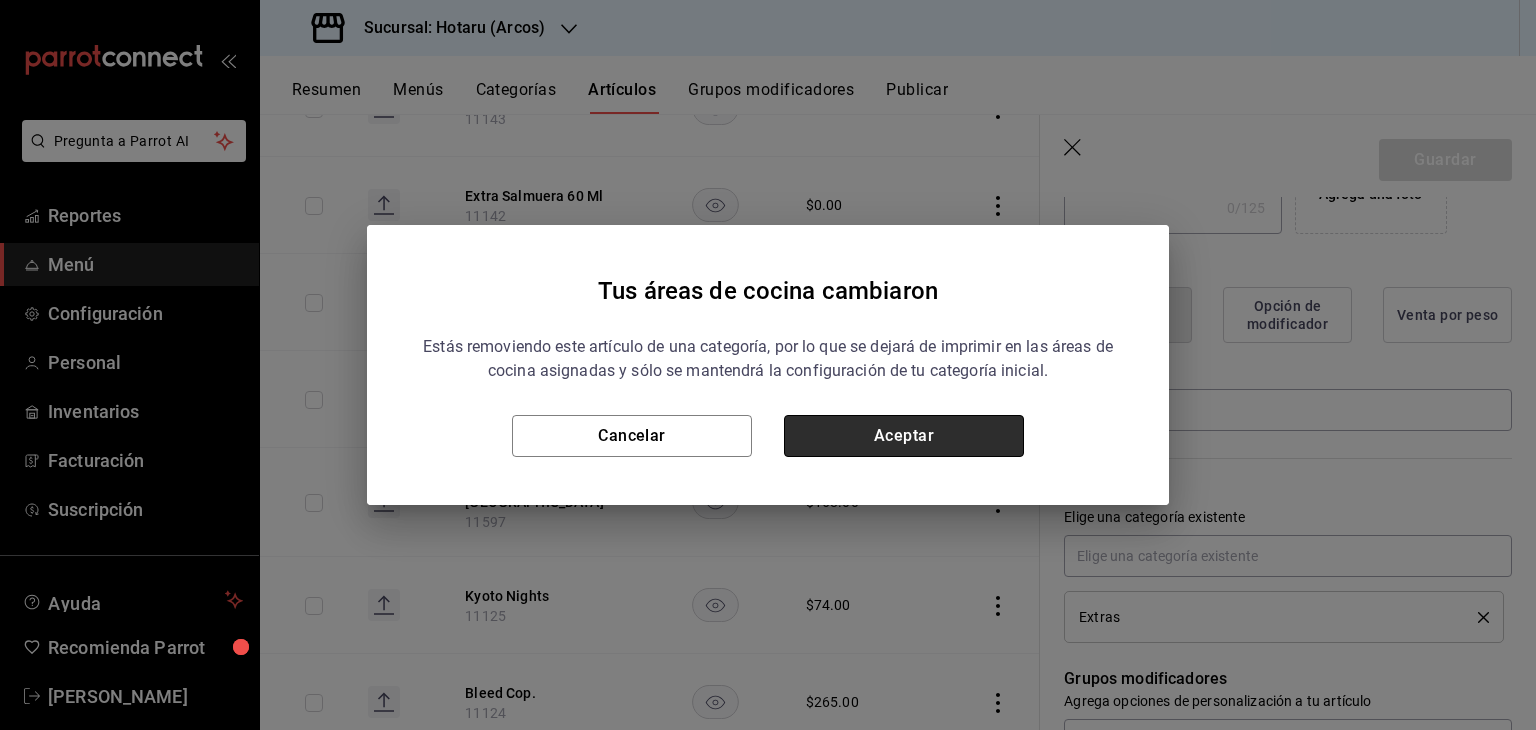 click on "Aceptar" at bounding box center [904, 436] 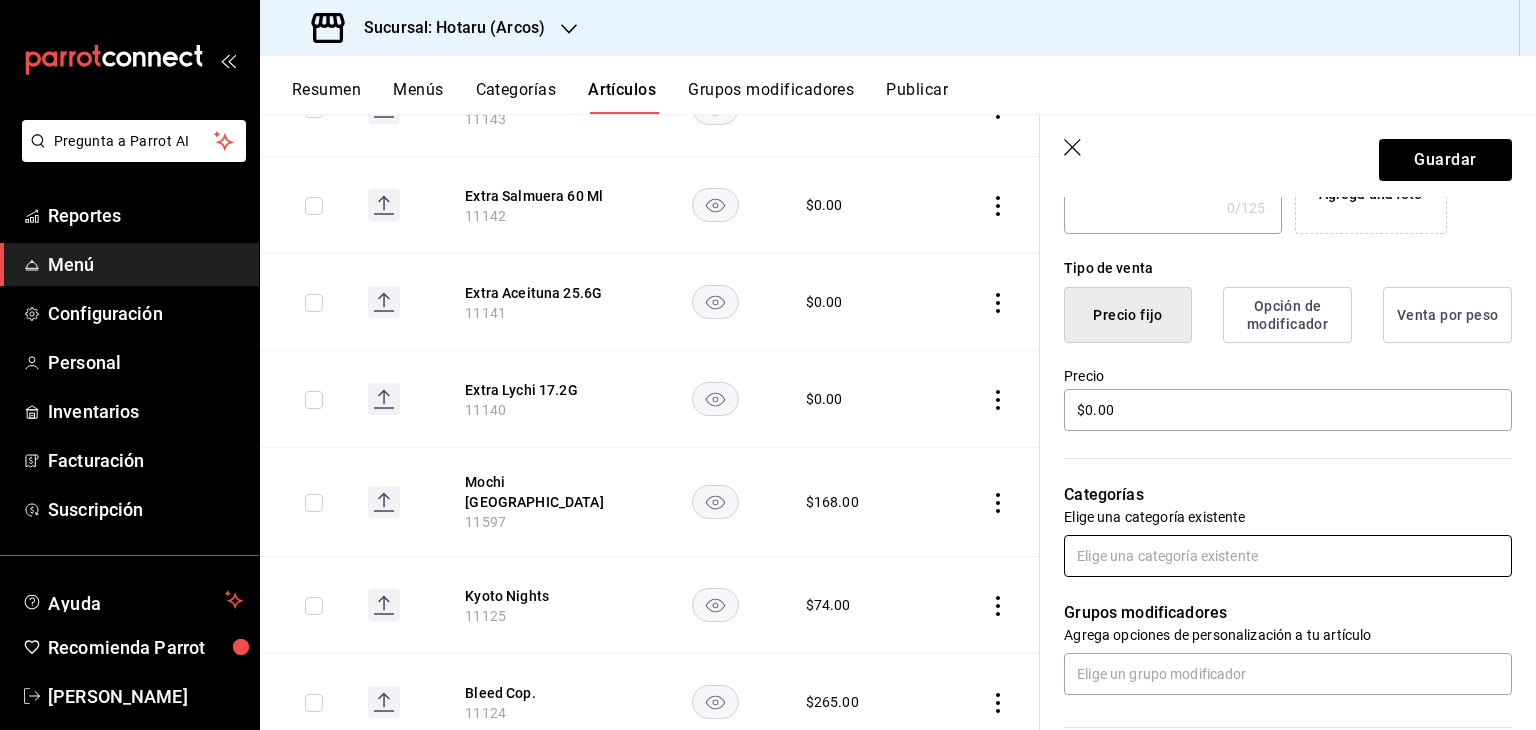 click at bounding box center (1288, 556) 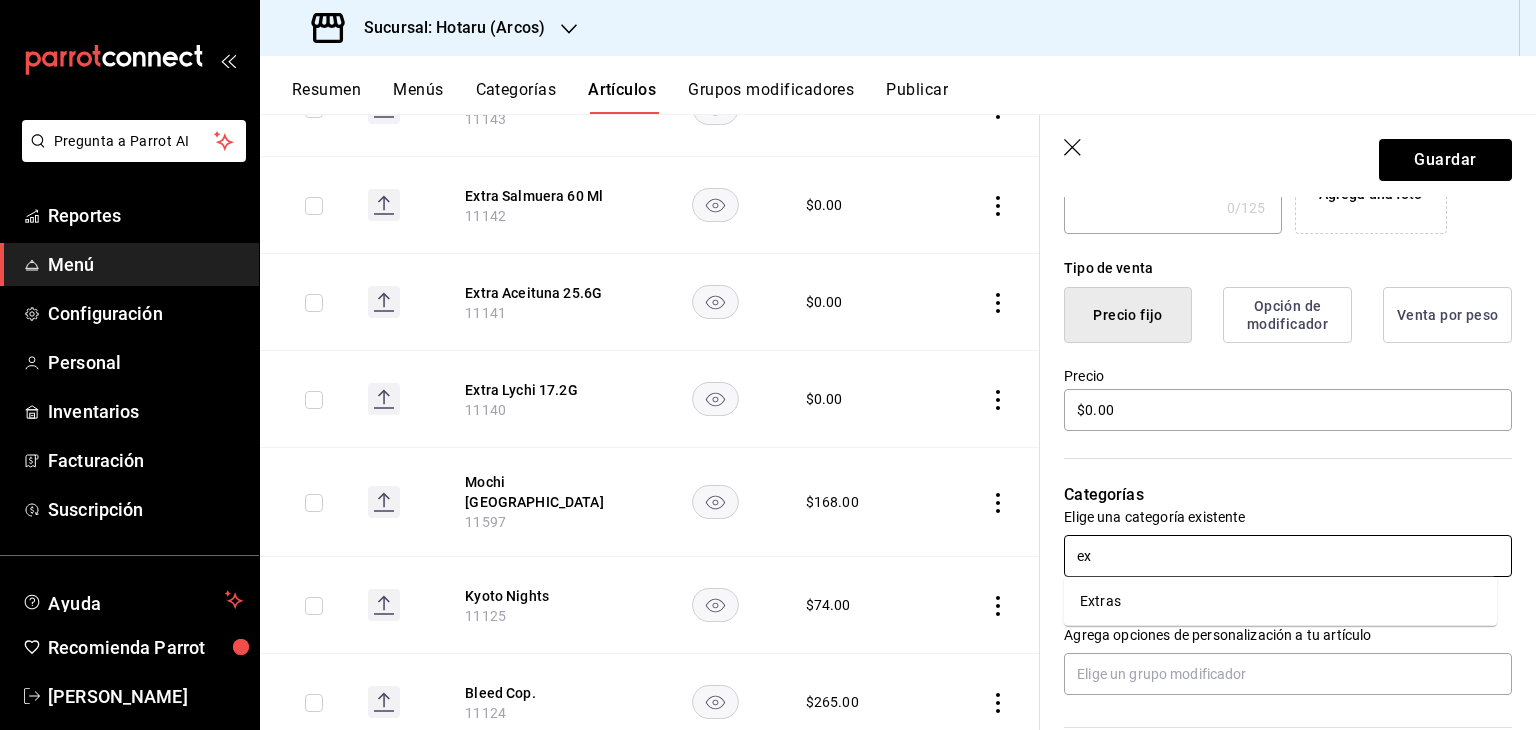 type on "e" 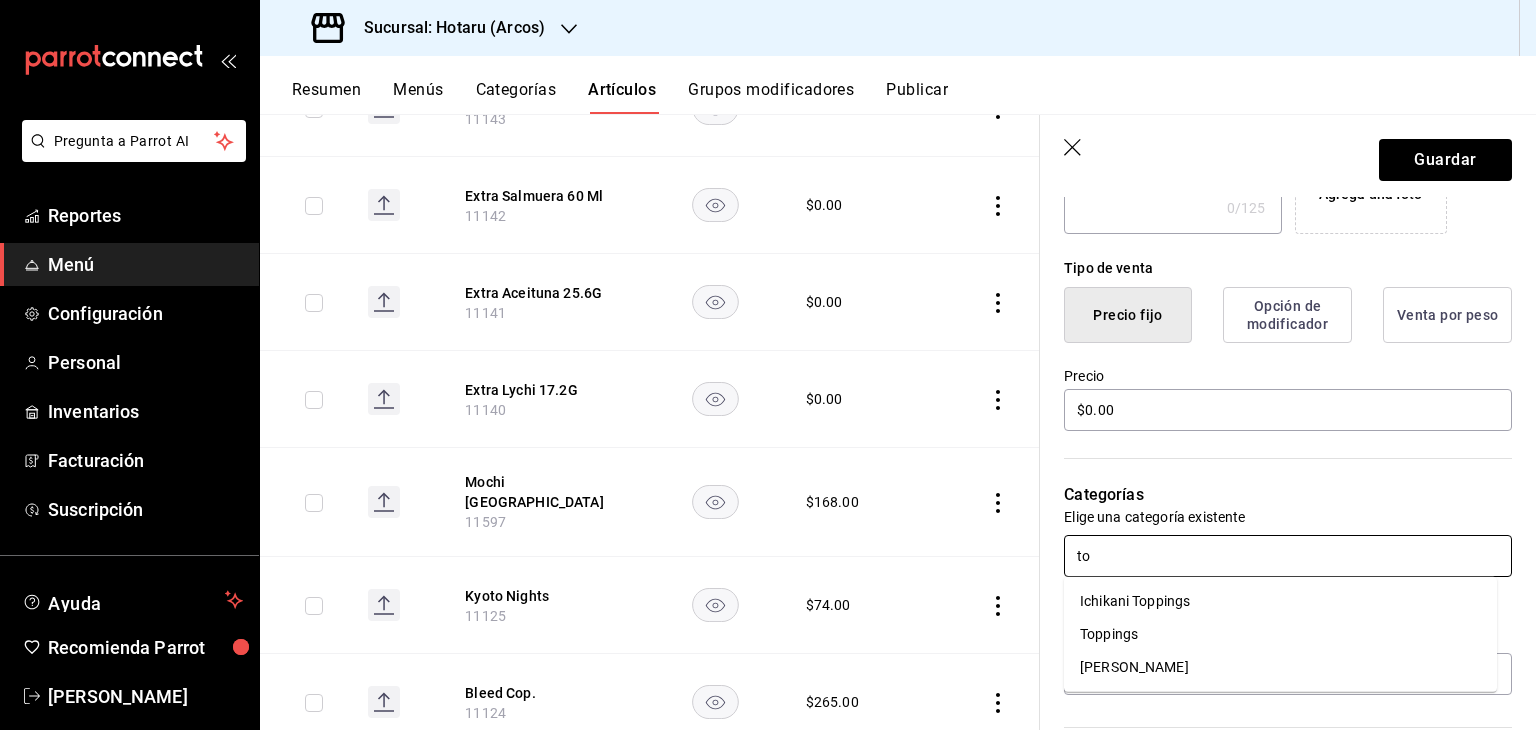type on "top" 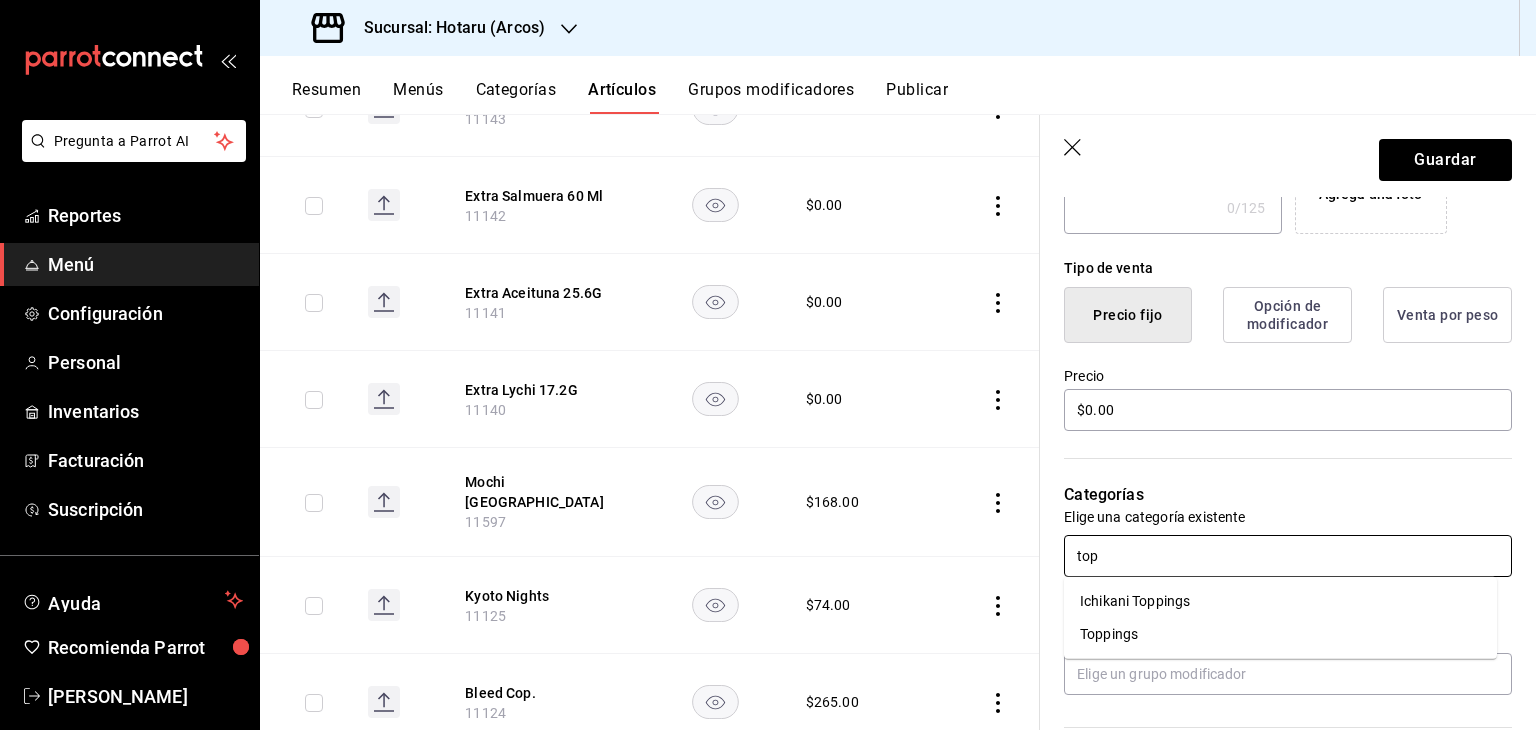 drag, startPoint x: 1187, startPoint y: 617, endPoint x: 1194, endPoint y: 636, distance: 20.248457 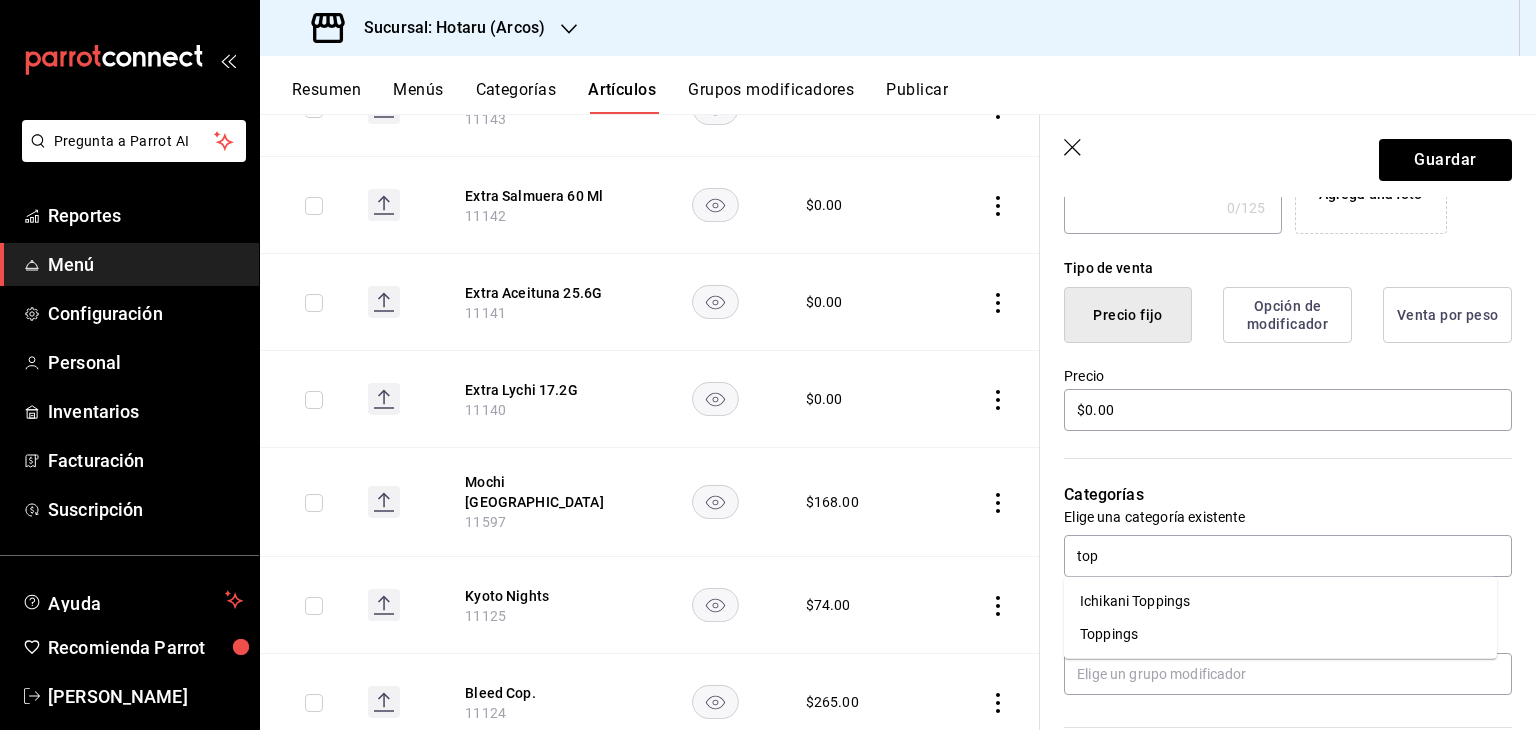 type 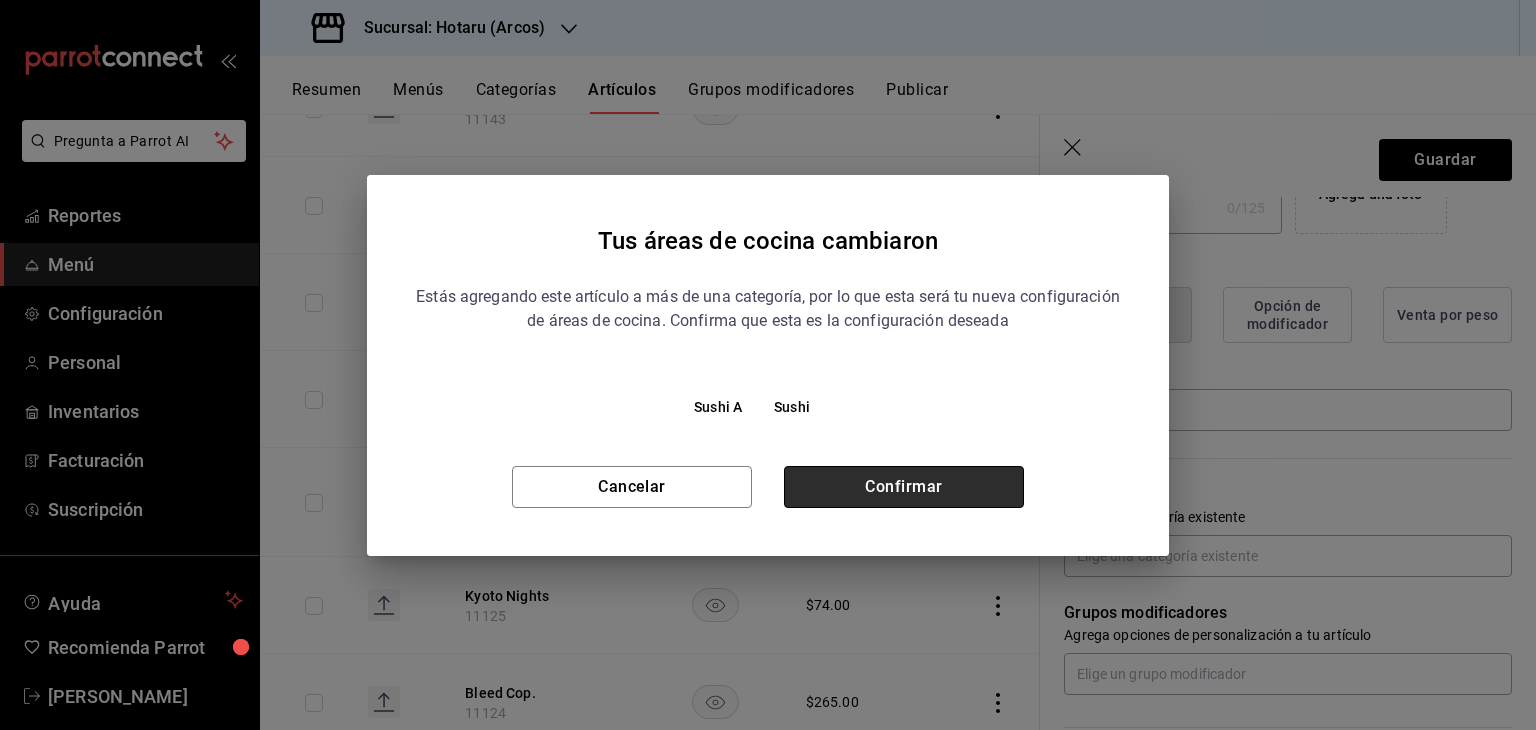 click on "Confirmar" at bounding box center [904, 487] 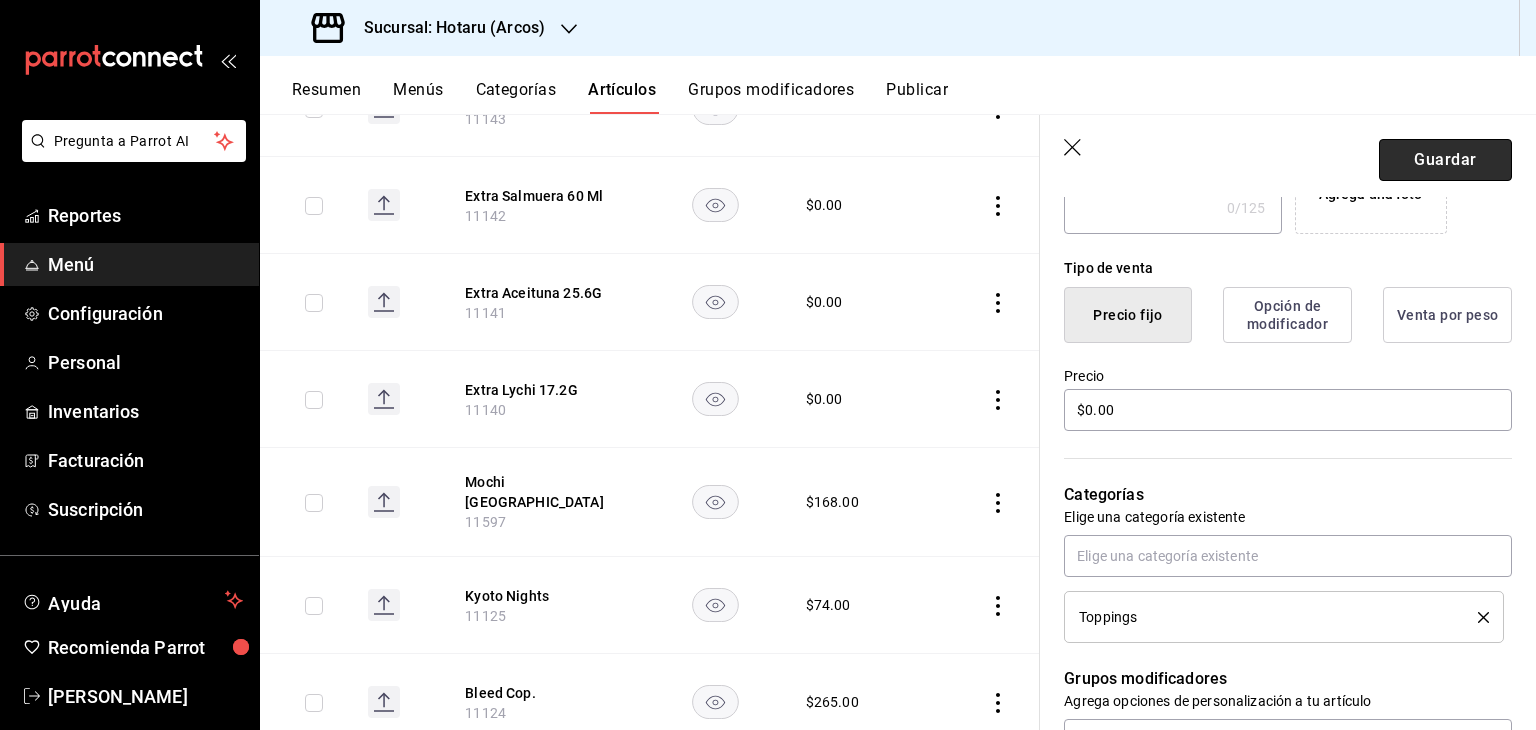 click on "Guardar" at bounding box center (1445, 160) 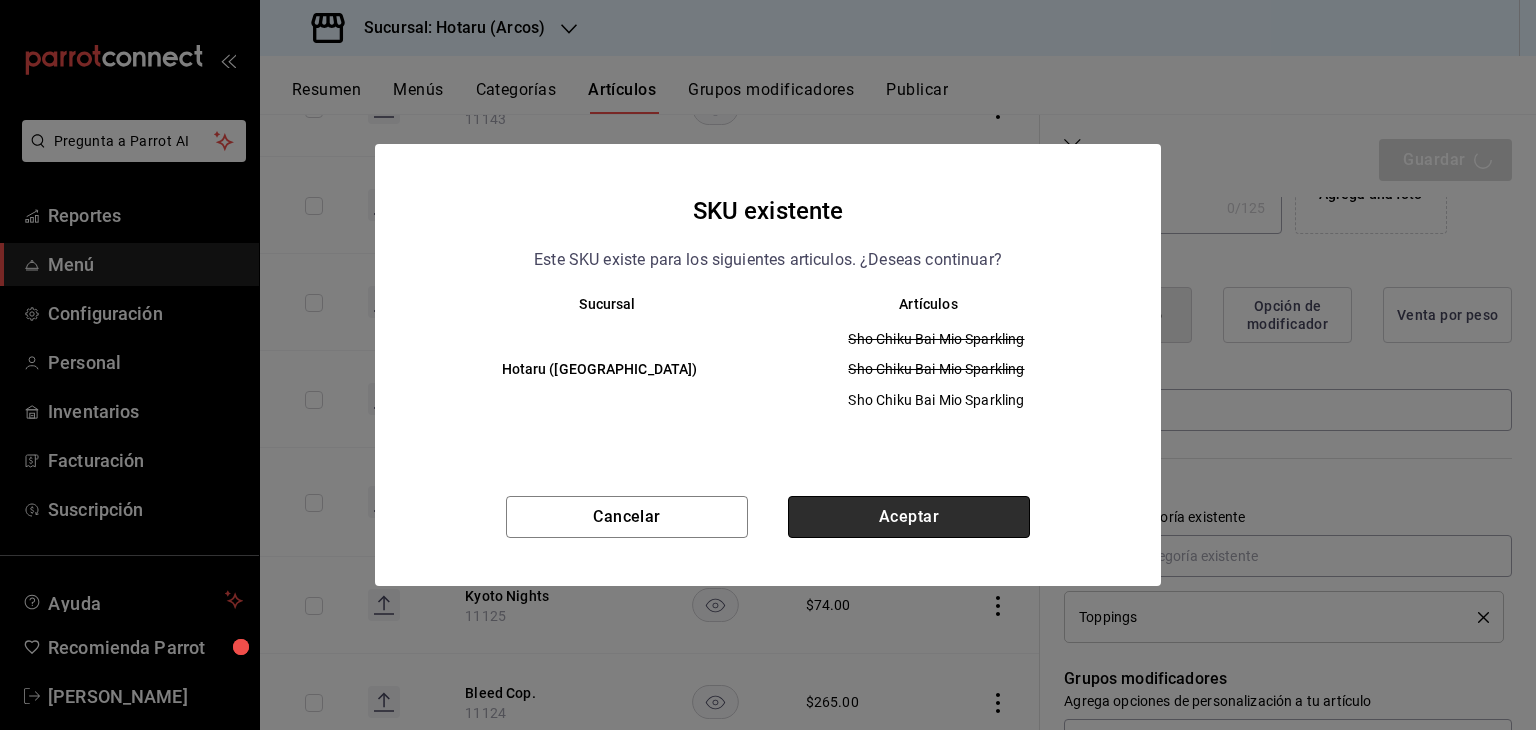 click on "Aceptar" at bounding box center (909, 517) 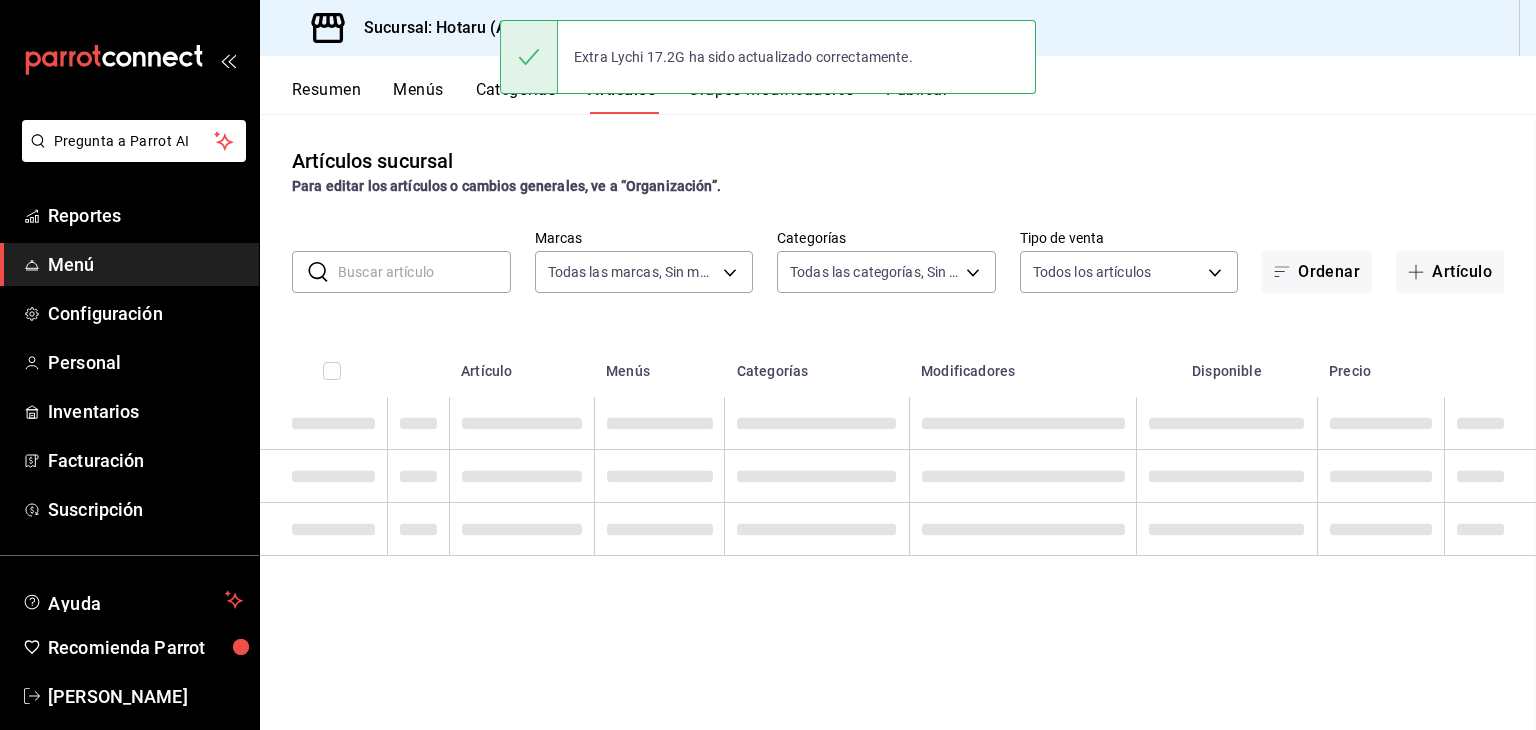 scroll, scrollTop: 0, scrollLeft: 0, axis: both 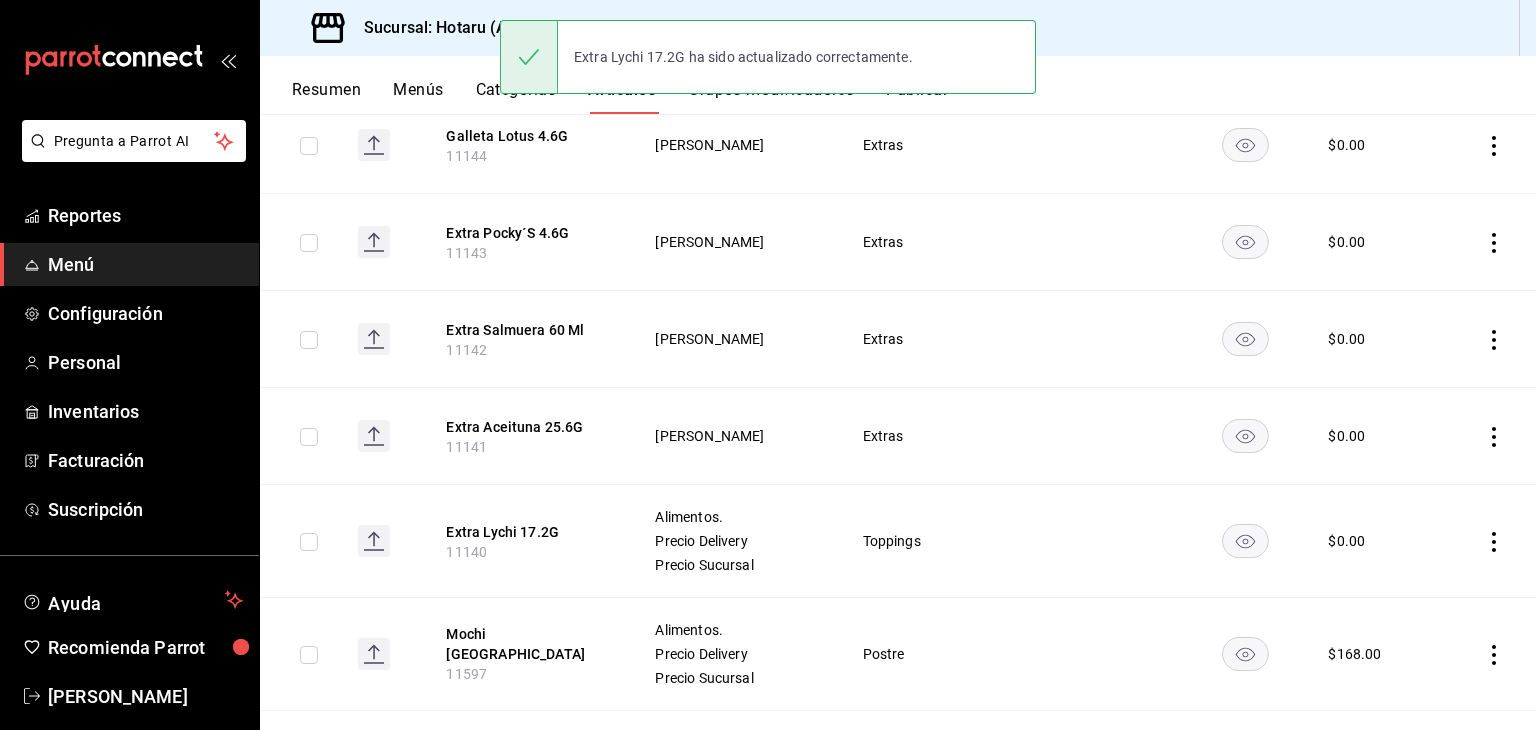 click 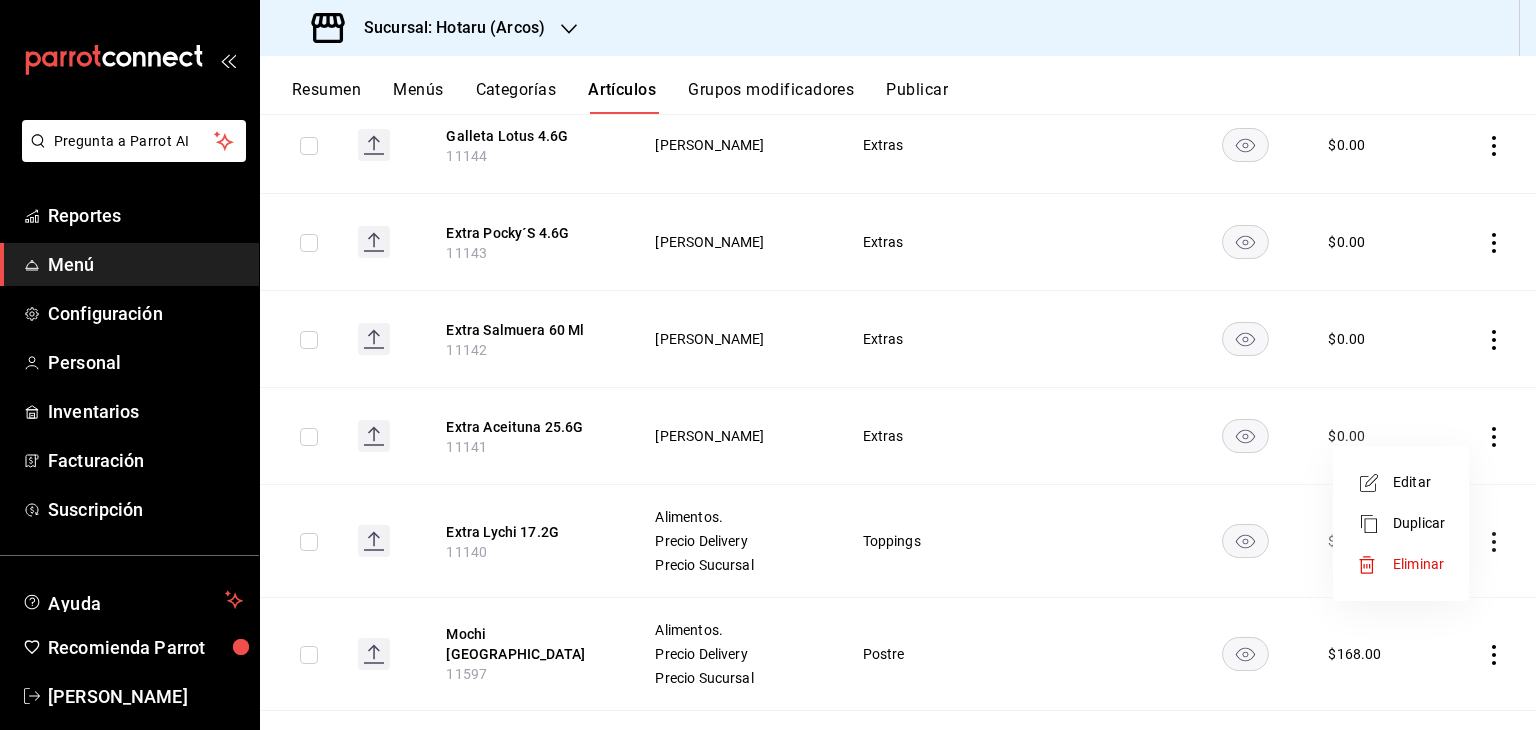 click on "Editar" at bounding box center [1401, 482] 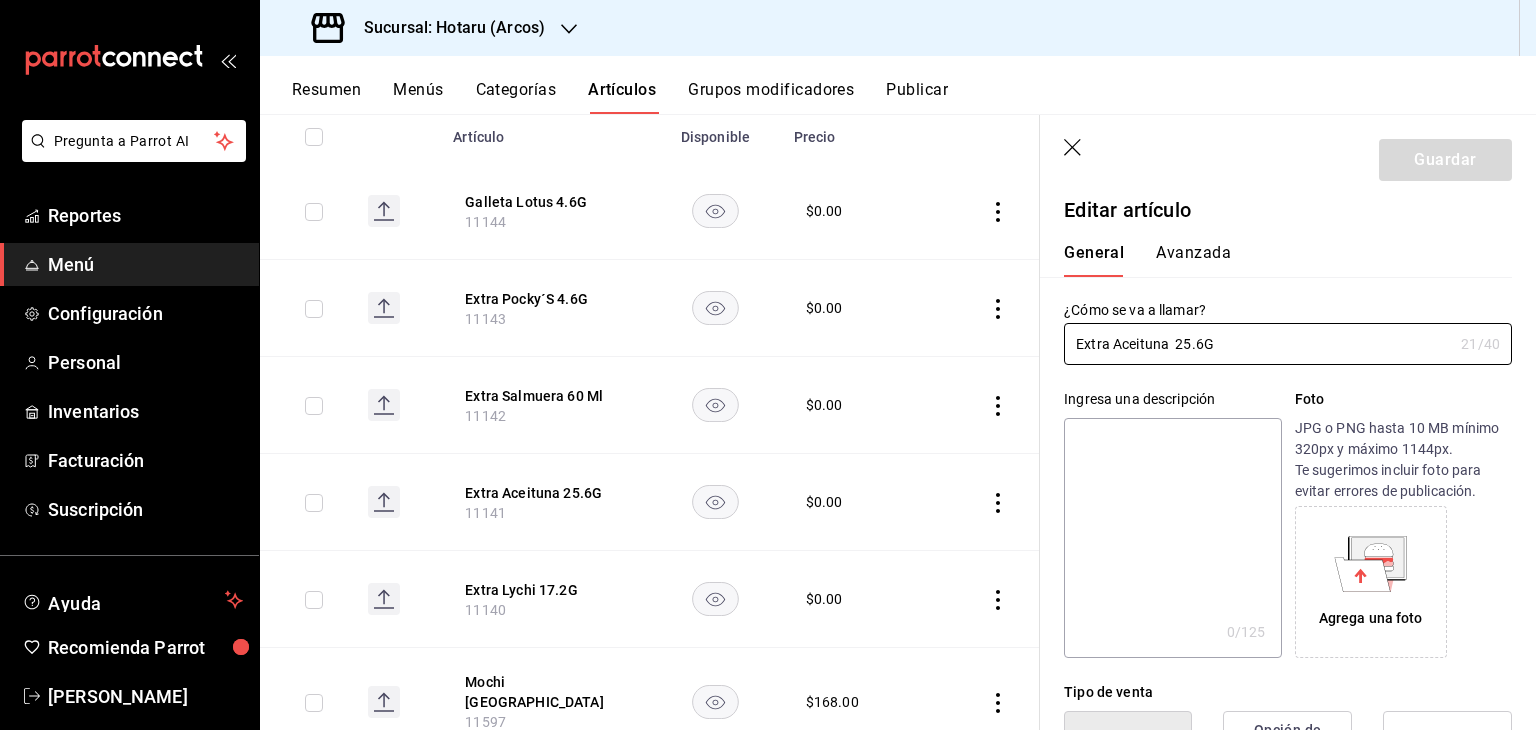 type on "$0.00" 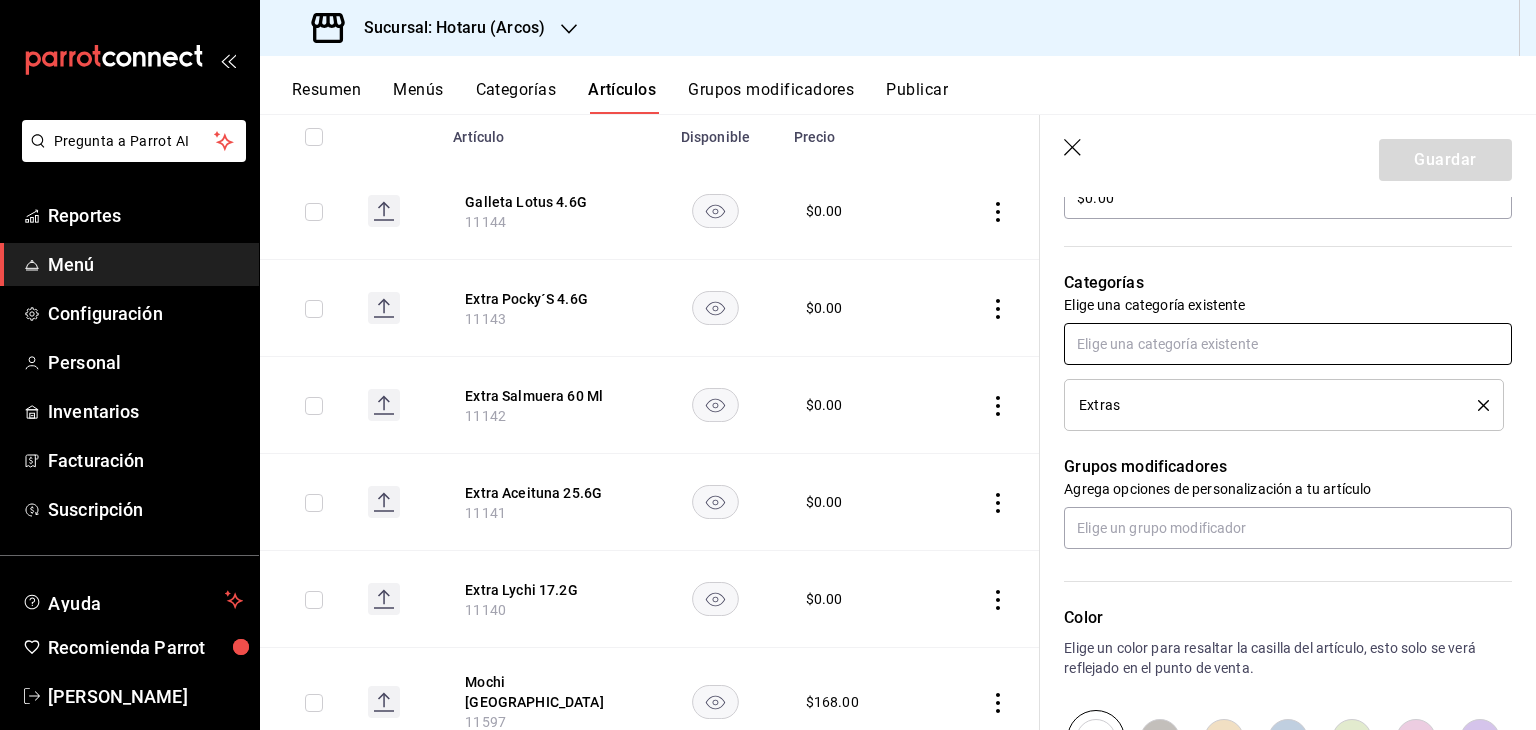 scroll, scrollTop: 504, scrollLeft: 0, axis: vertical 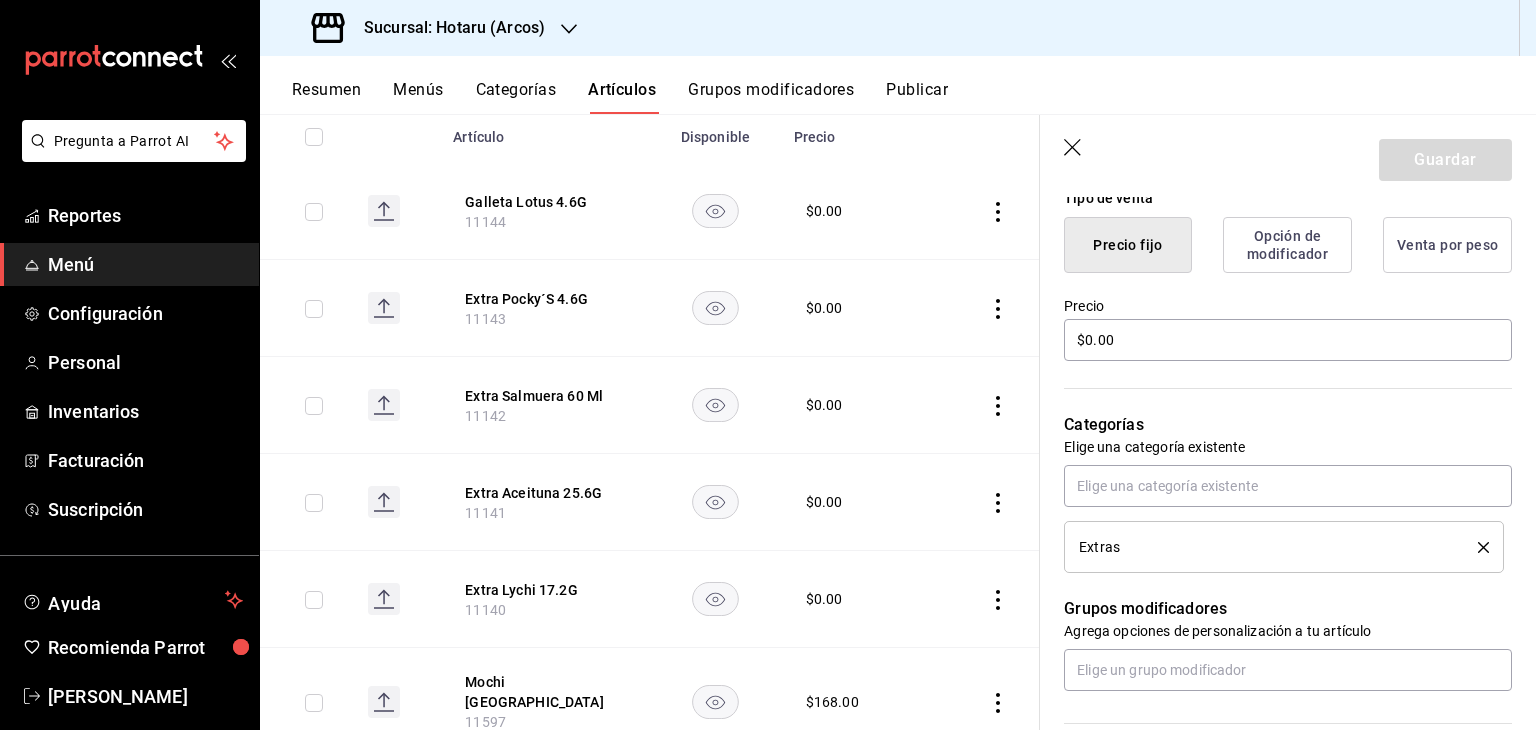click 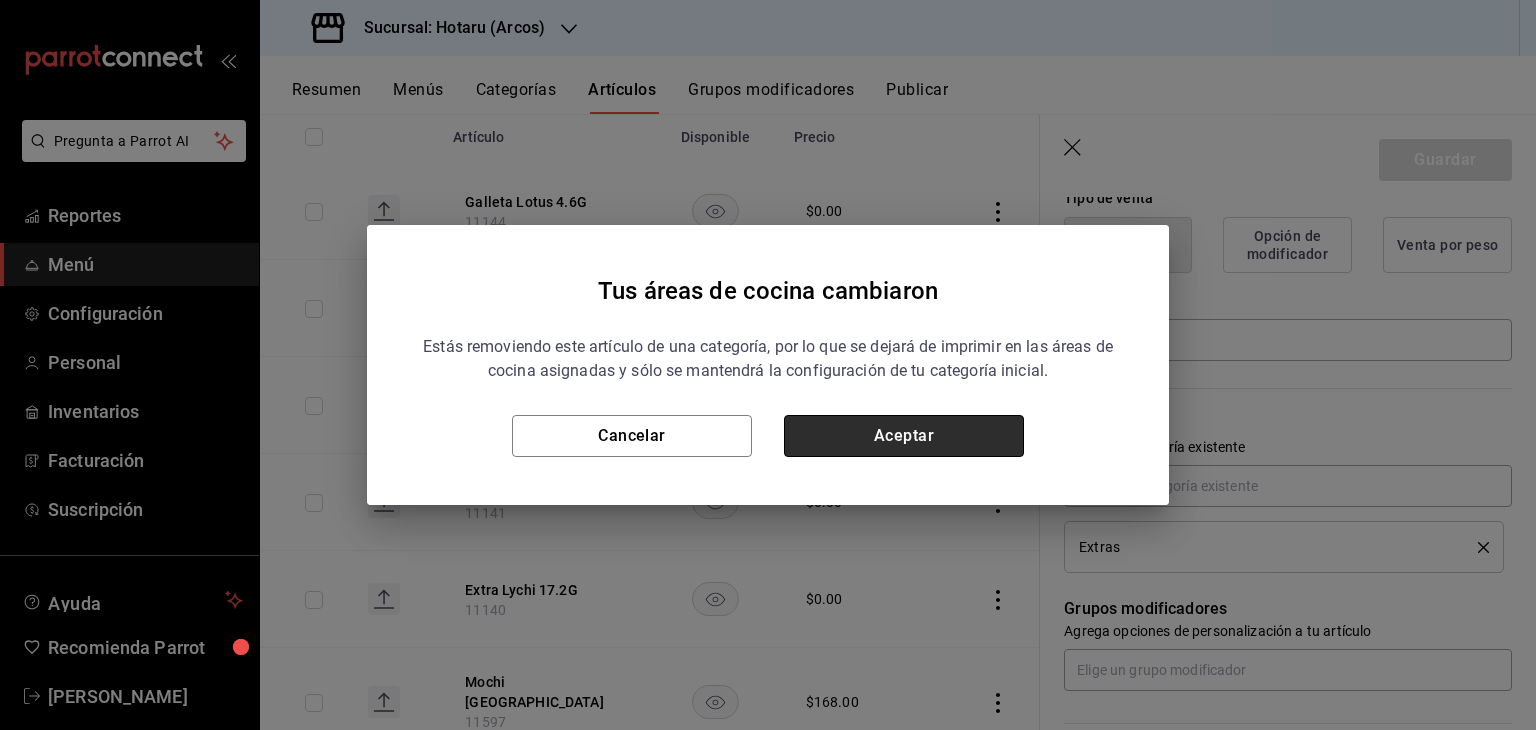 click on "Aceptar" at bounding box center [904, 436] 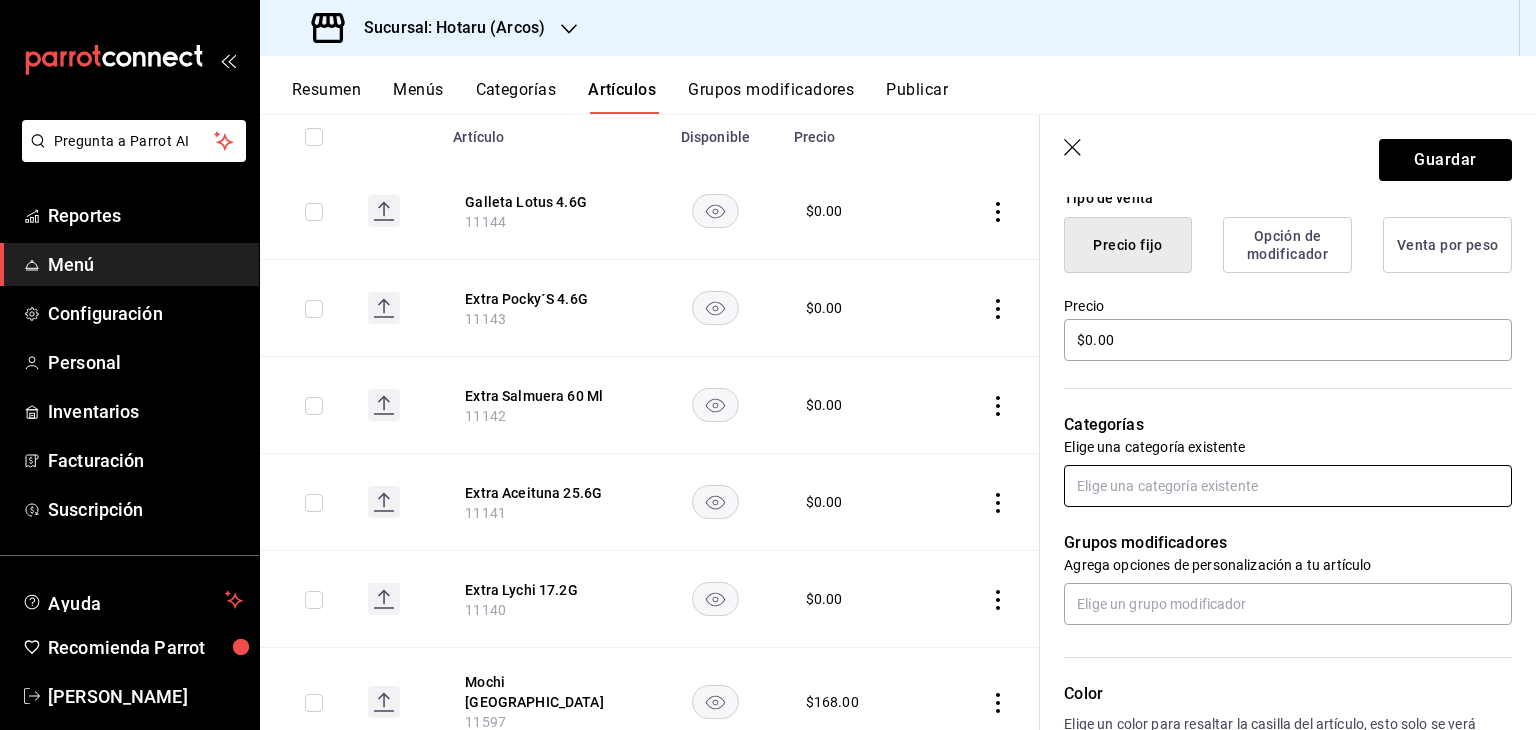 click at bounding box center [1288, 486] 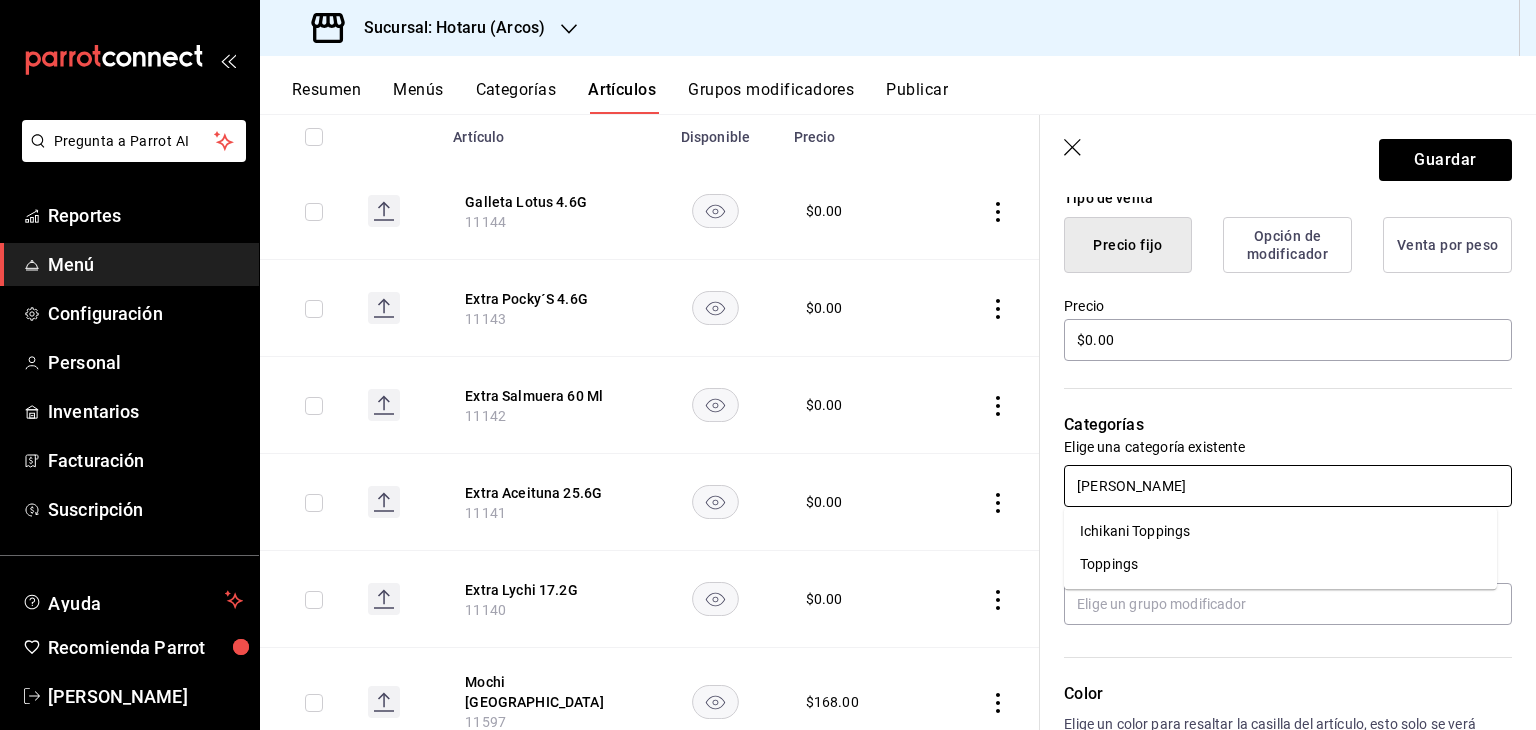 type on "[PERSON_NAME]" 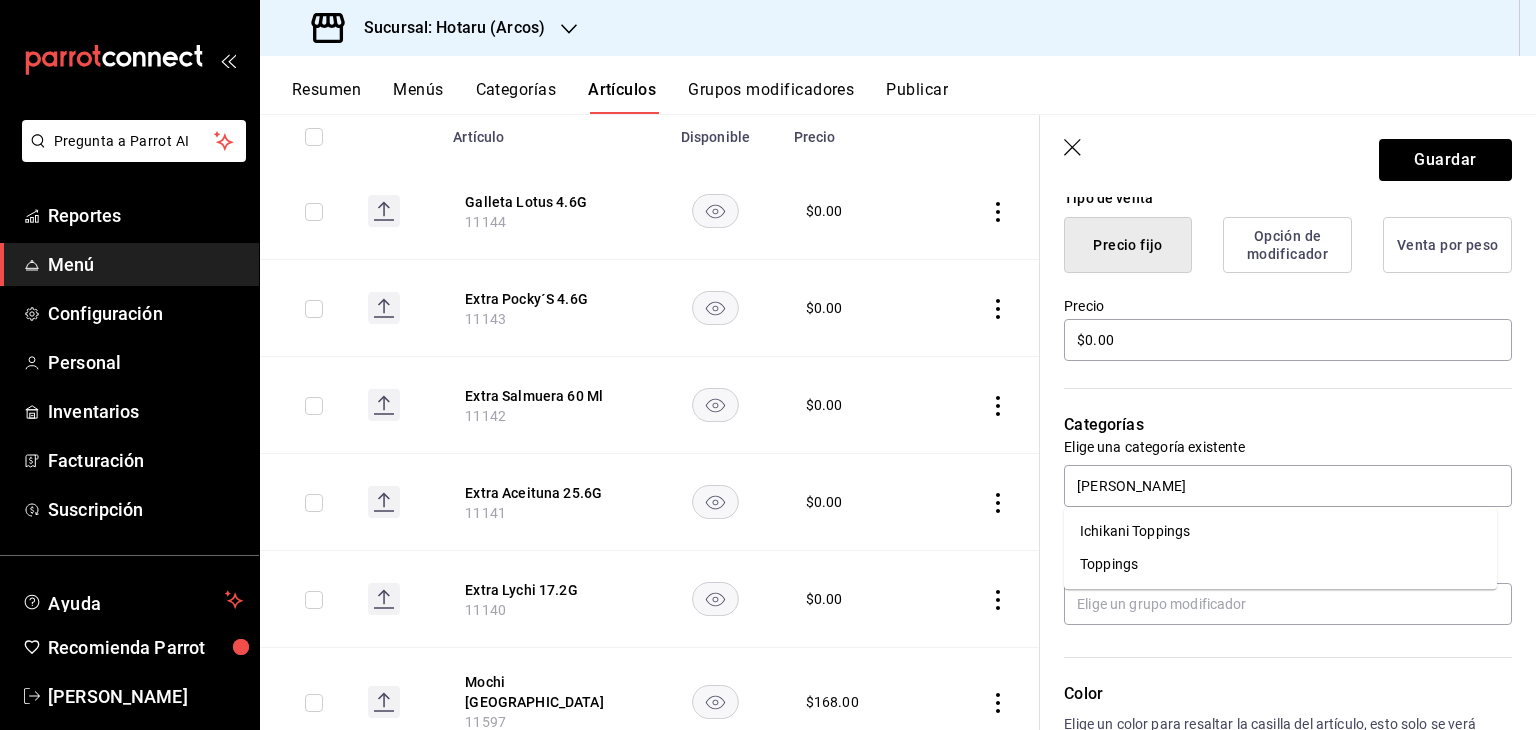 type 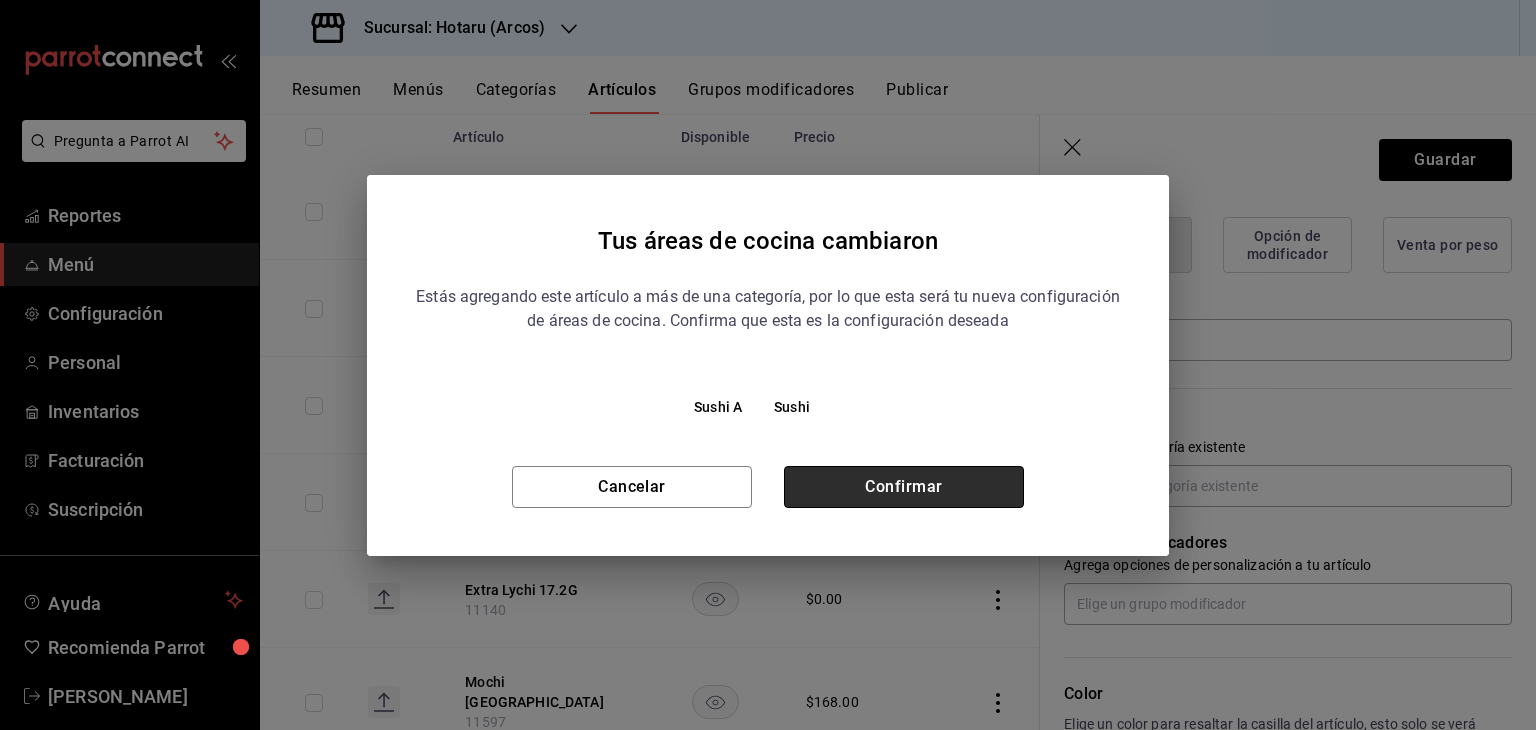 click on "Confirmar" at bounding box center [904, 487] 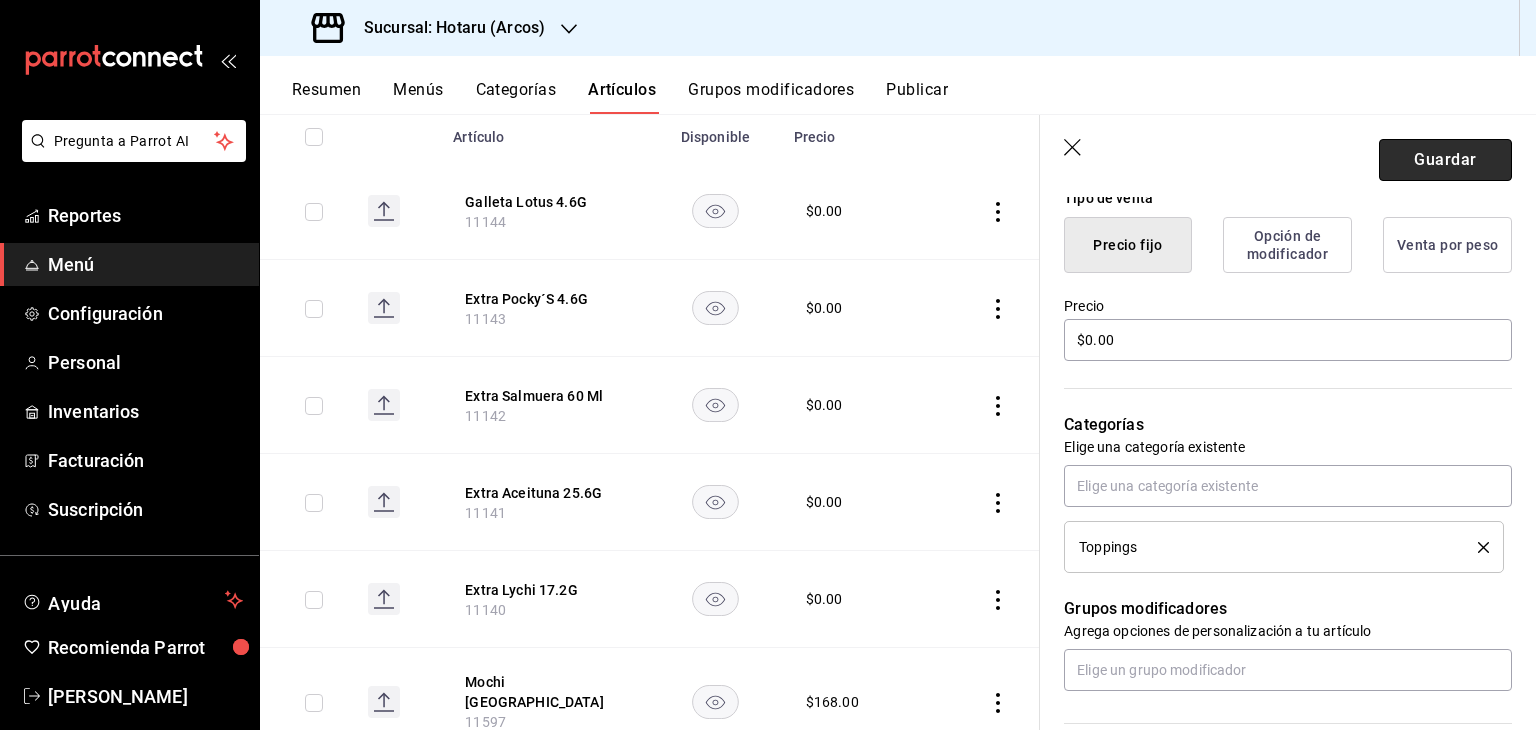 click on "Guardar" at bounding box center (1445, 160) 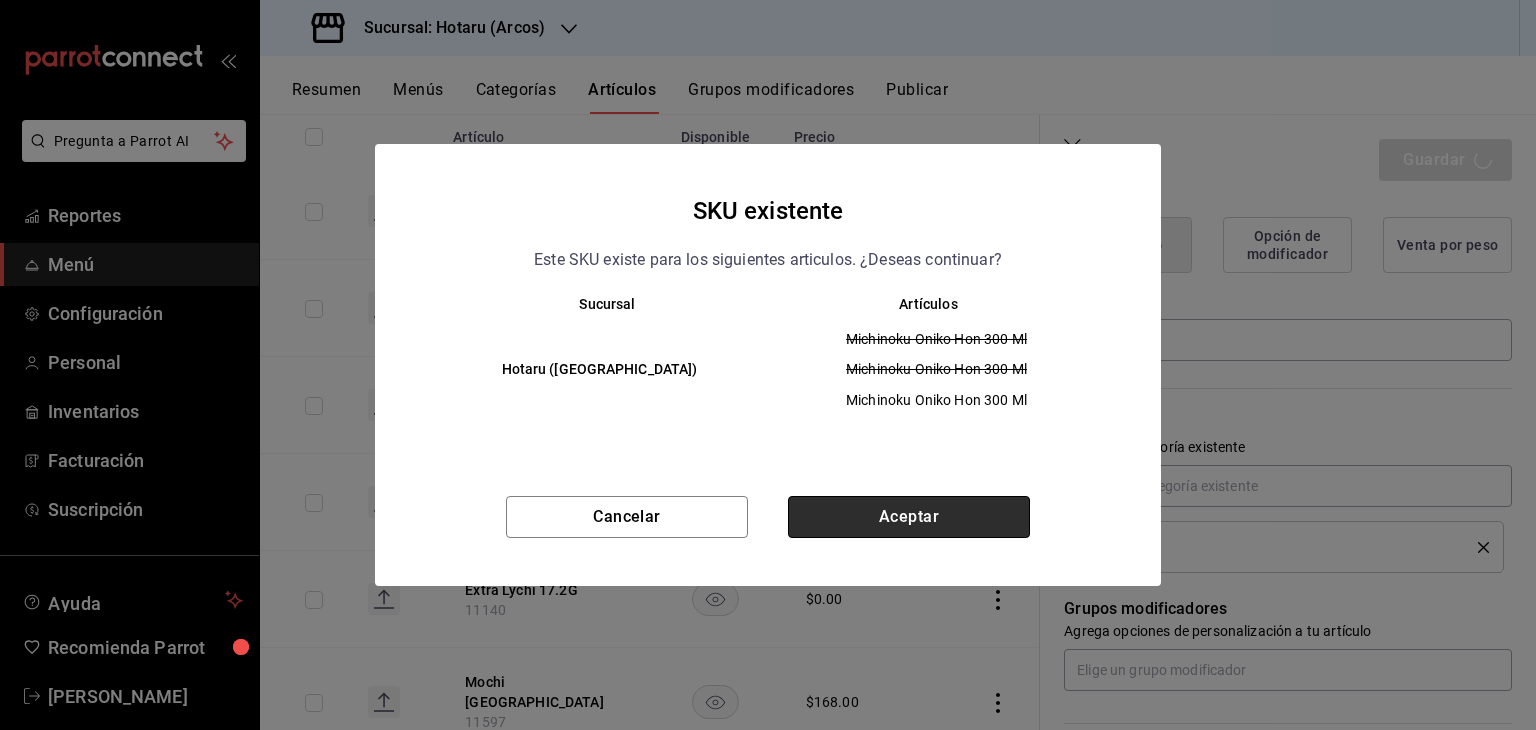 click on "Aceptar" at bounding box center [909, 517] 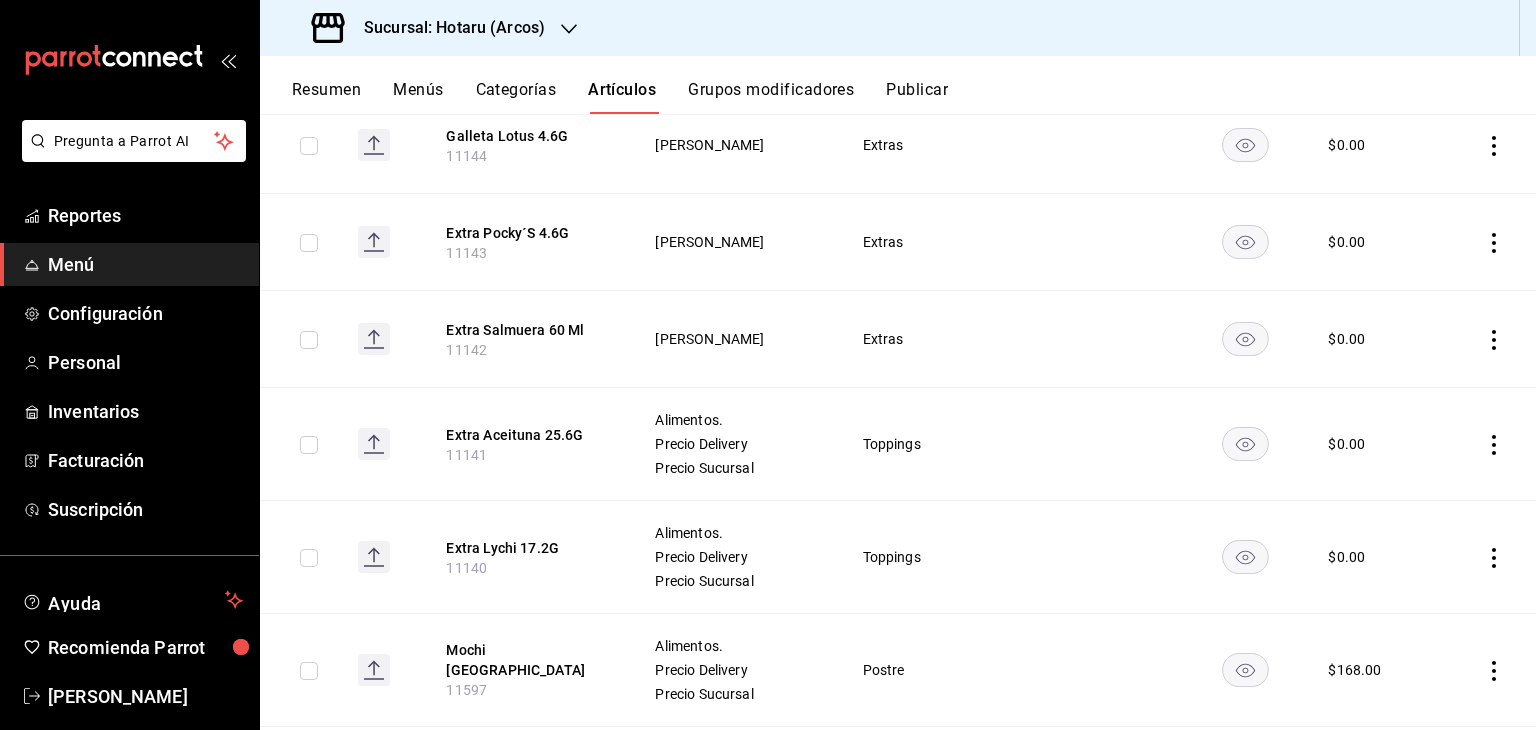 scroll, scrollTop: 0, scrollLeft: 0, axis: both 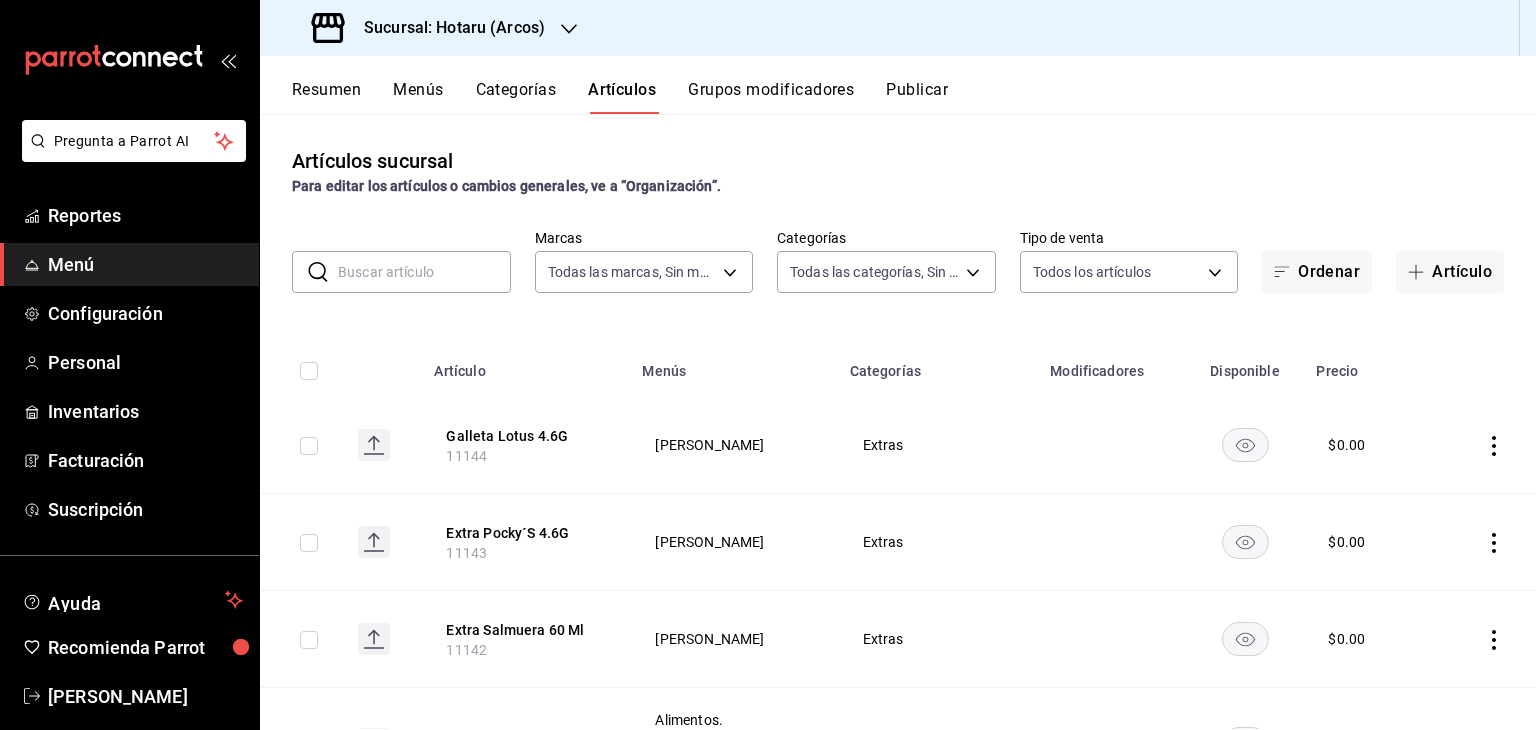 click on "Resumen Menús Categorías Artículos Grupos modificadores Publicar" at bounding box center (898, 85) 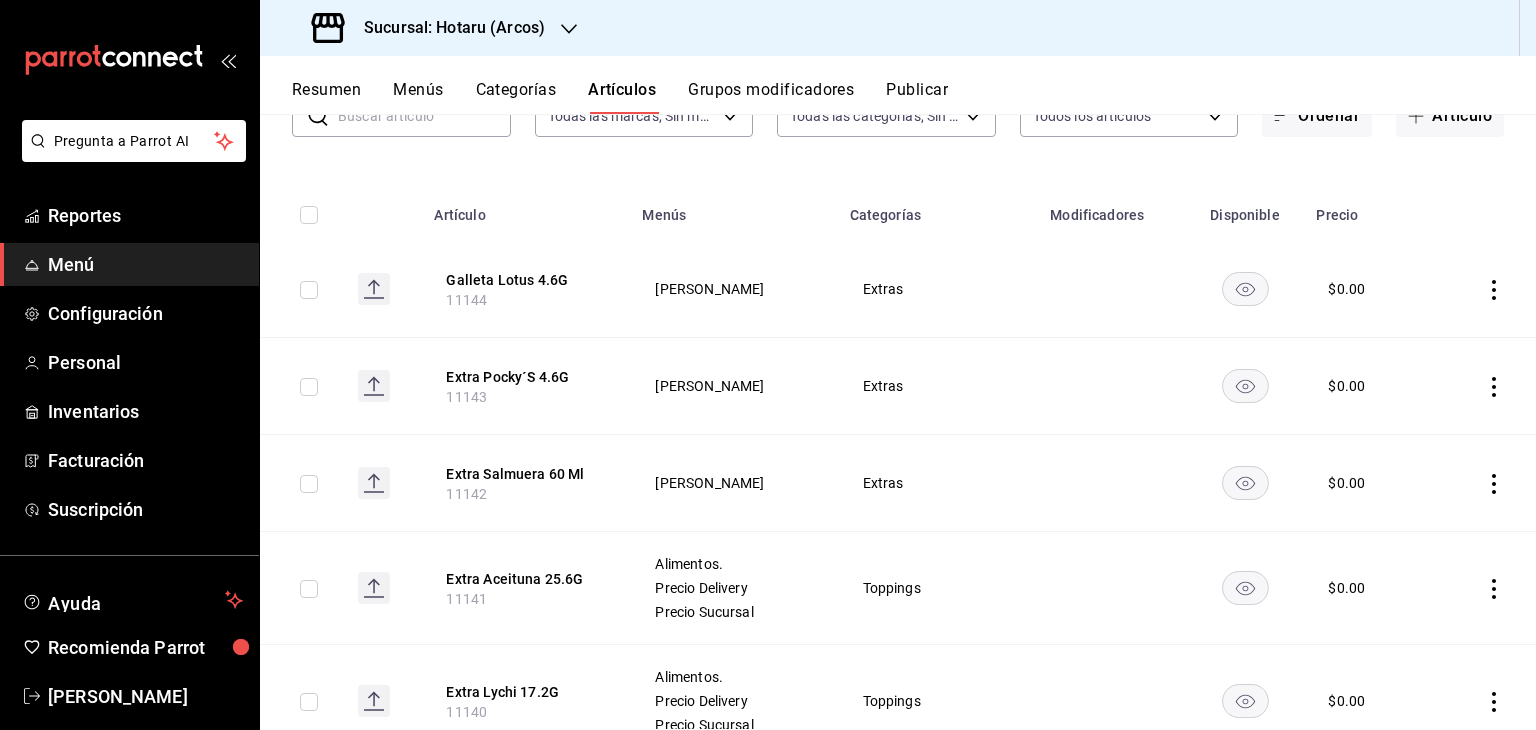 scroll, scrollTop: 0, scrollLeft: 0, axis: both 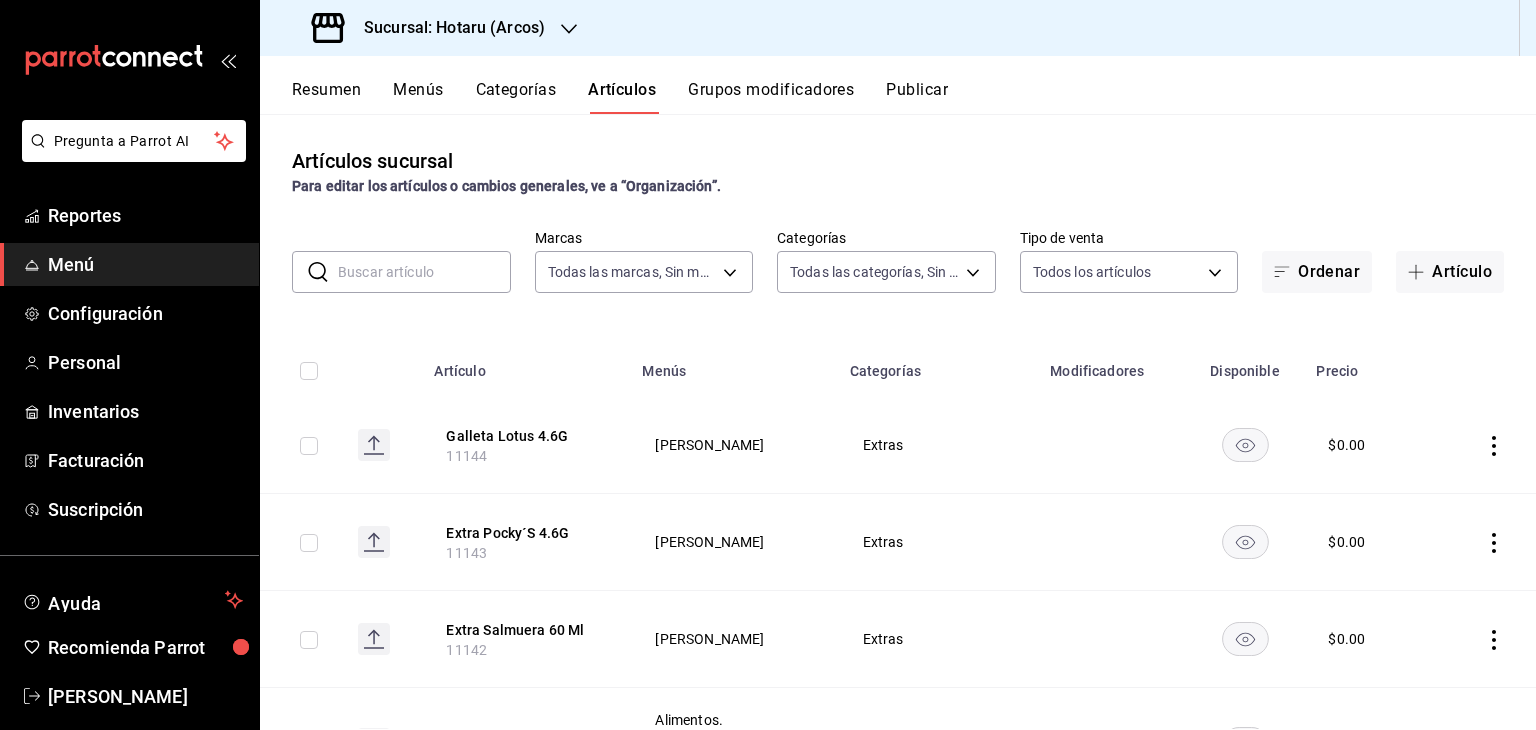 click 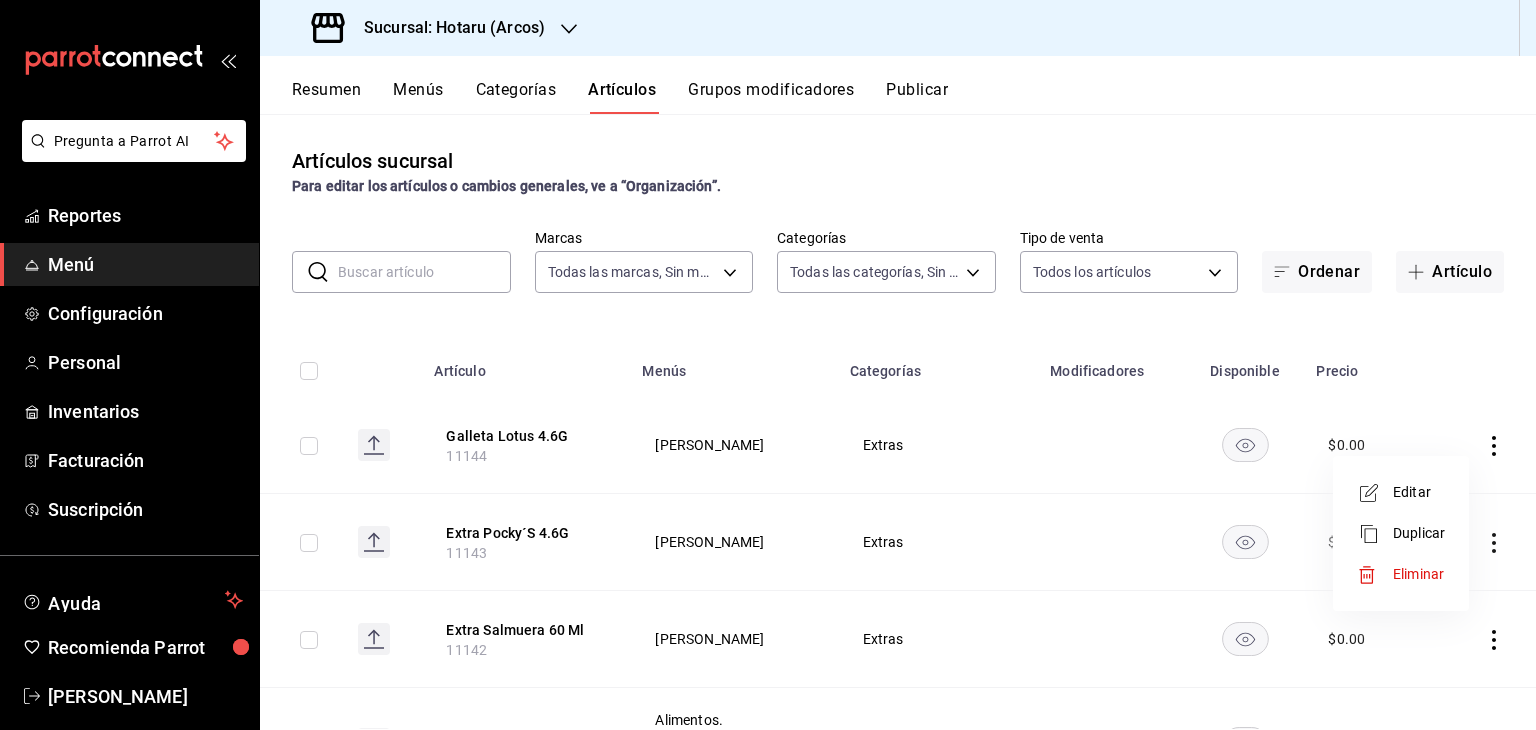 click on "Editar" at bounding box center [1419, 492] 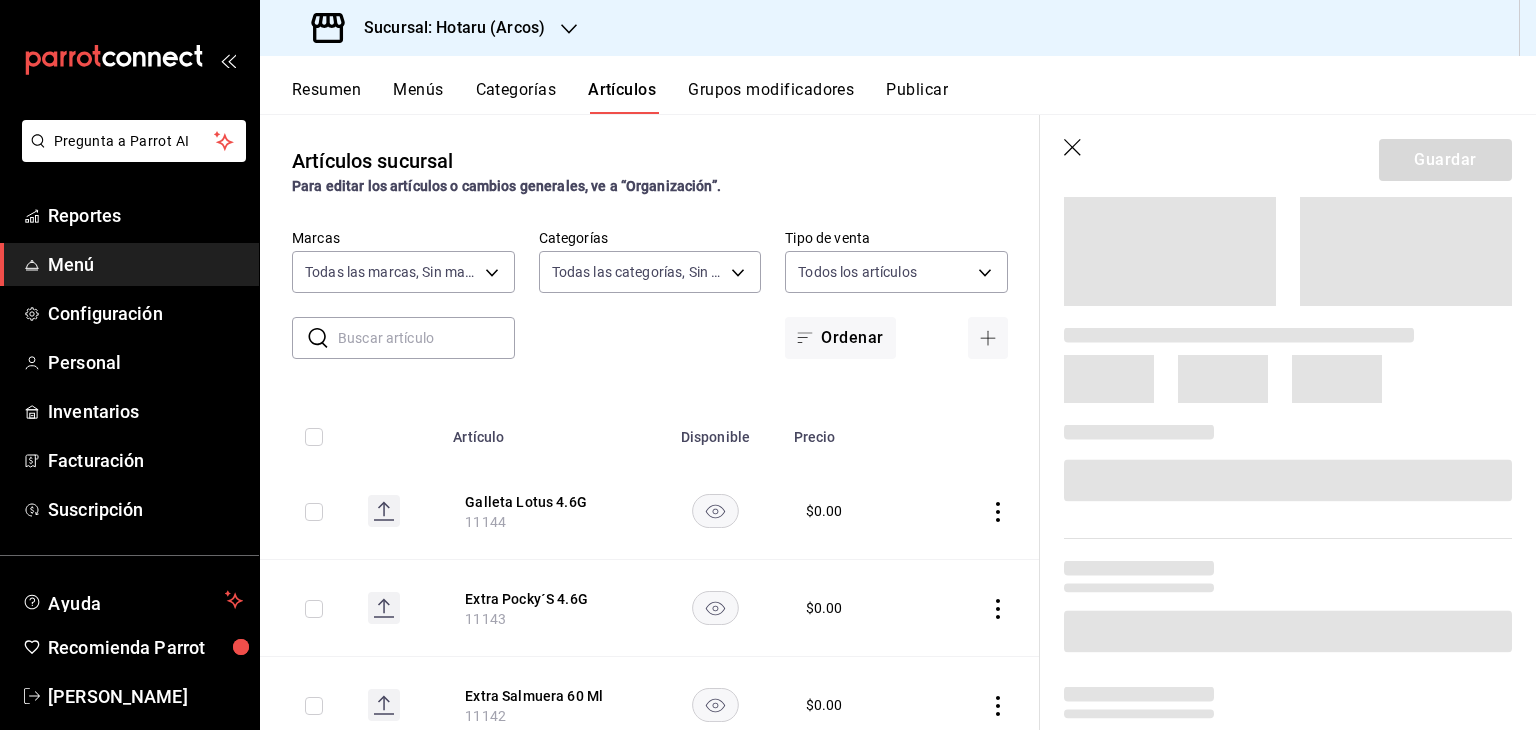 scroll, scrollTop: 0, scrollLeft: 0, axis: both 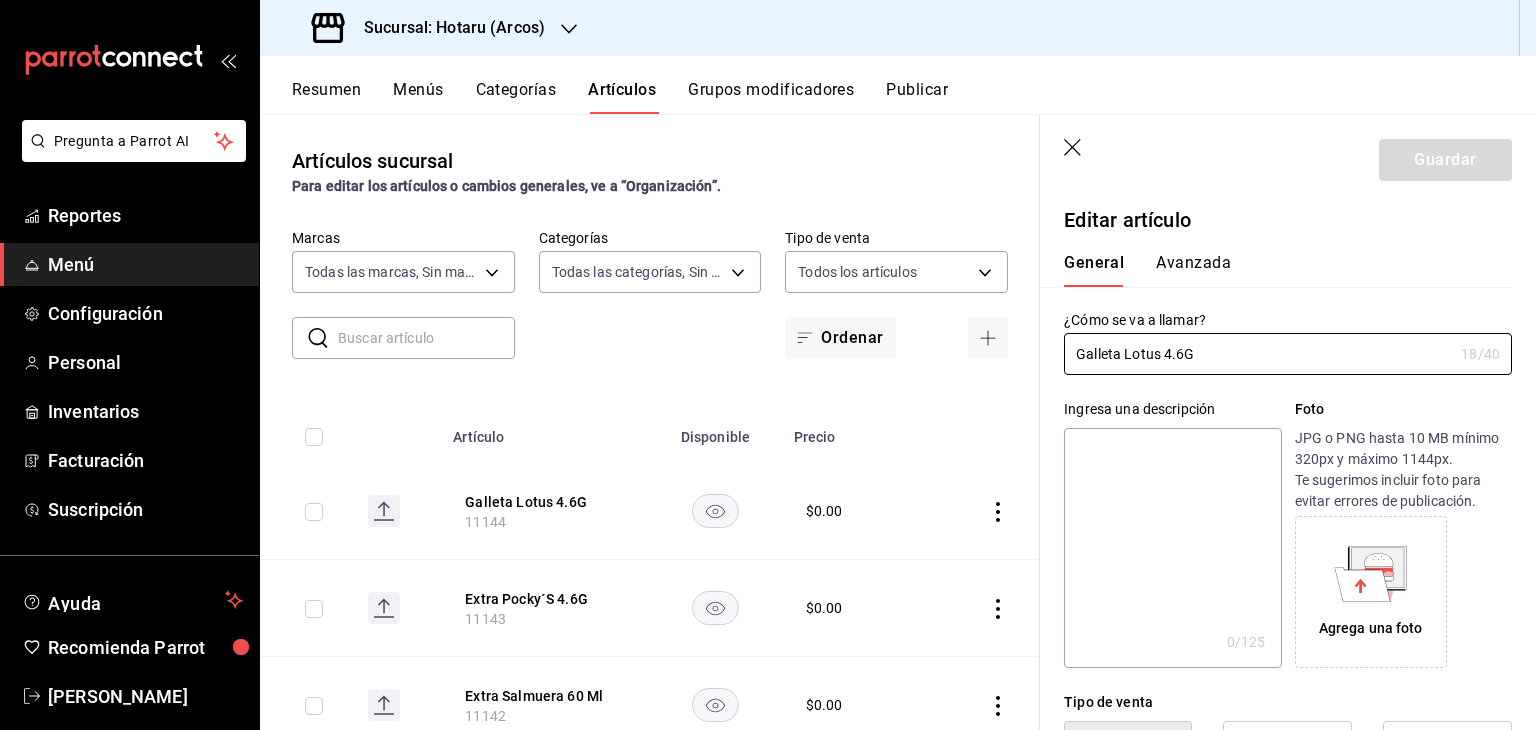 type on "$0.00" 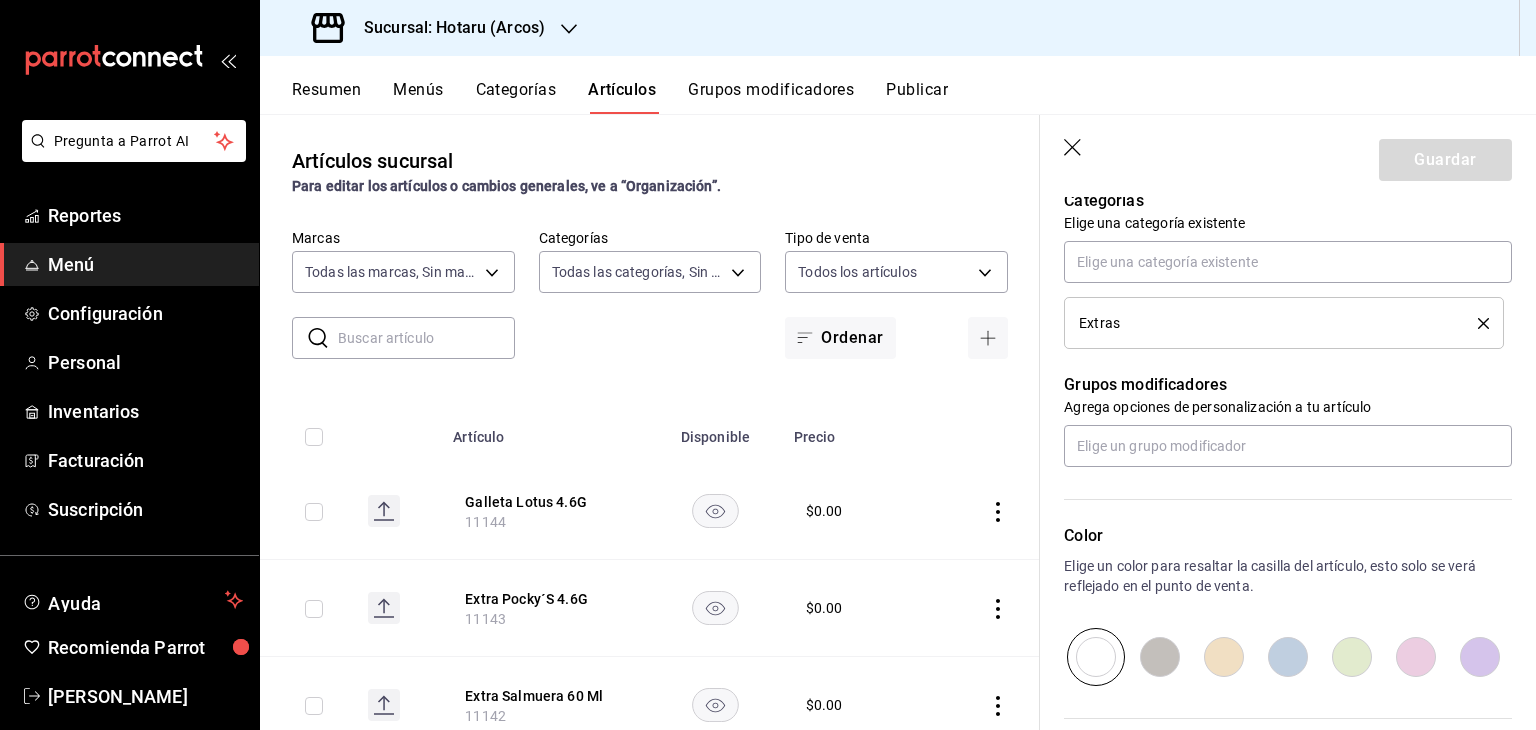 scroll, scrollTop: 600, scrollLeft: 0, axis: vertical 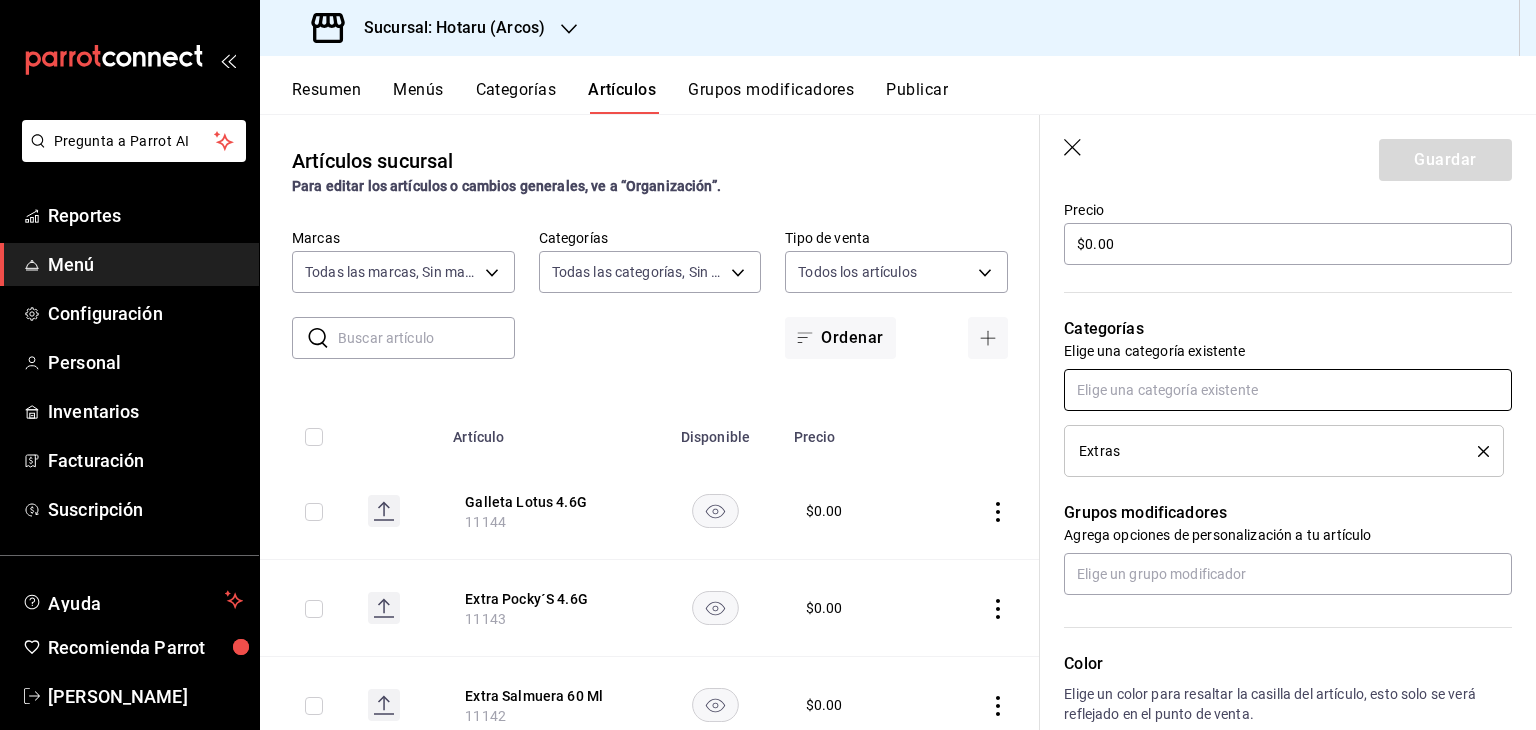 click at bounding box center (1288, 390) 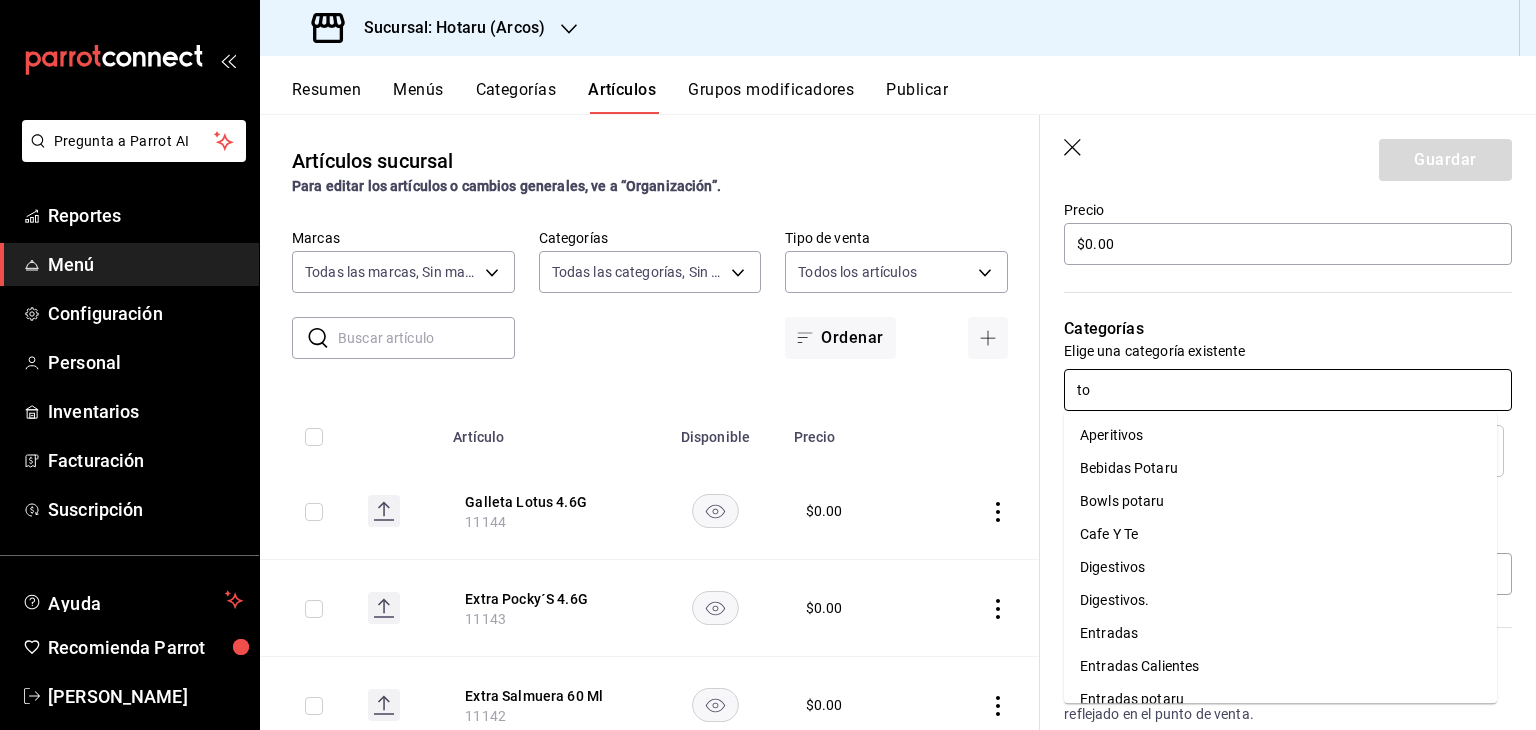 type on "top" 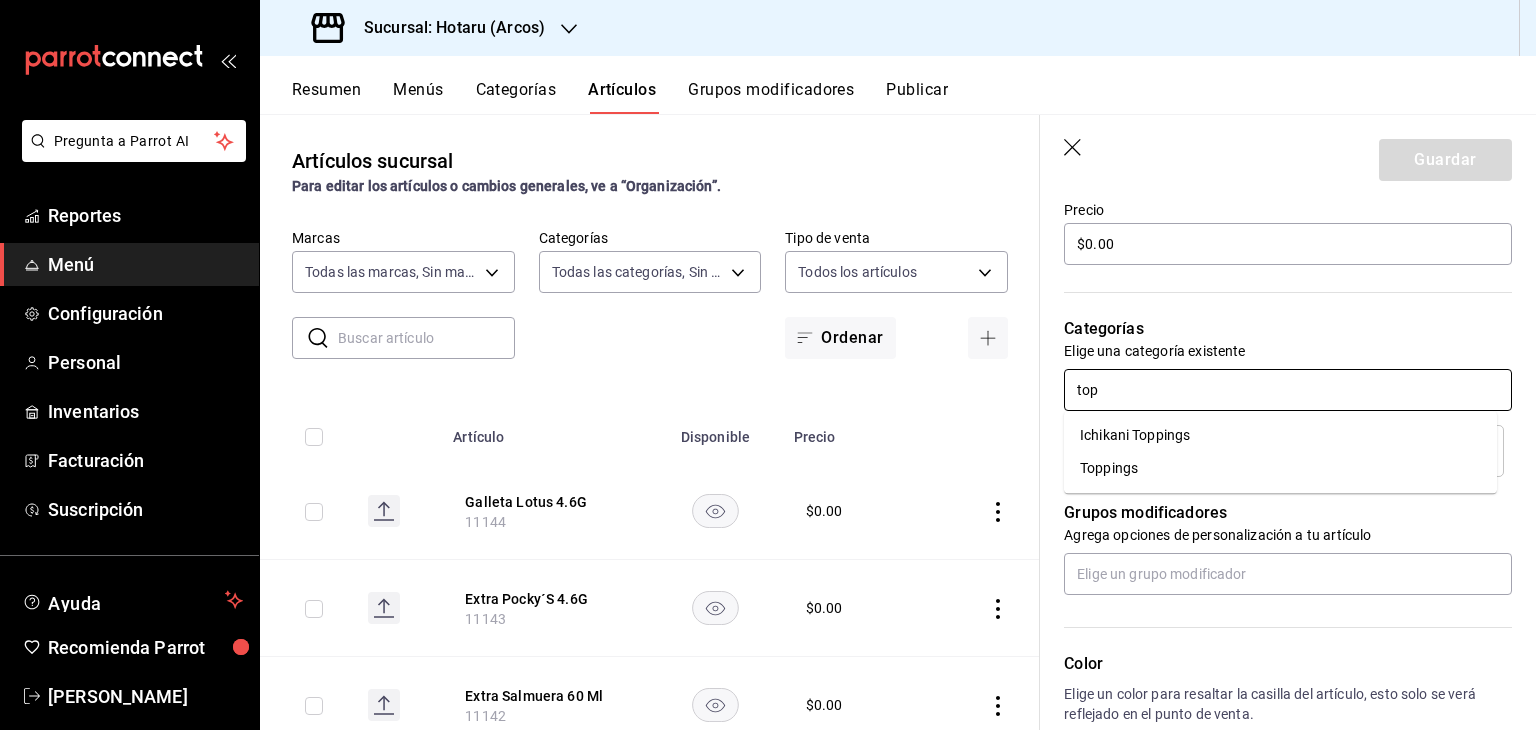 click on "Toppings" at bounding box center [1280, 468] 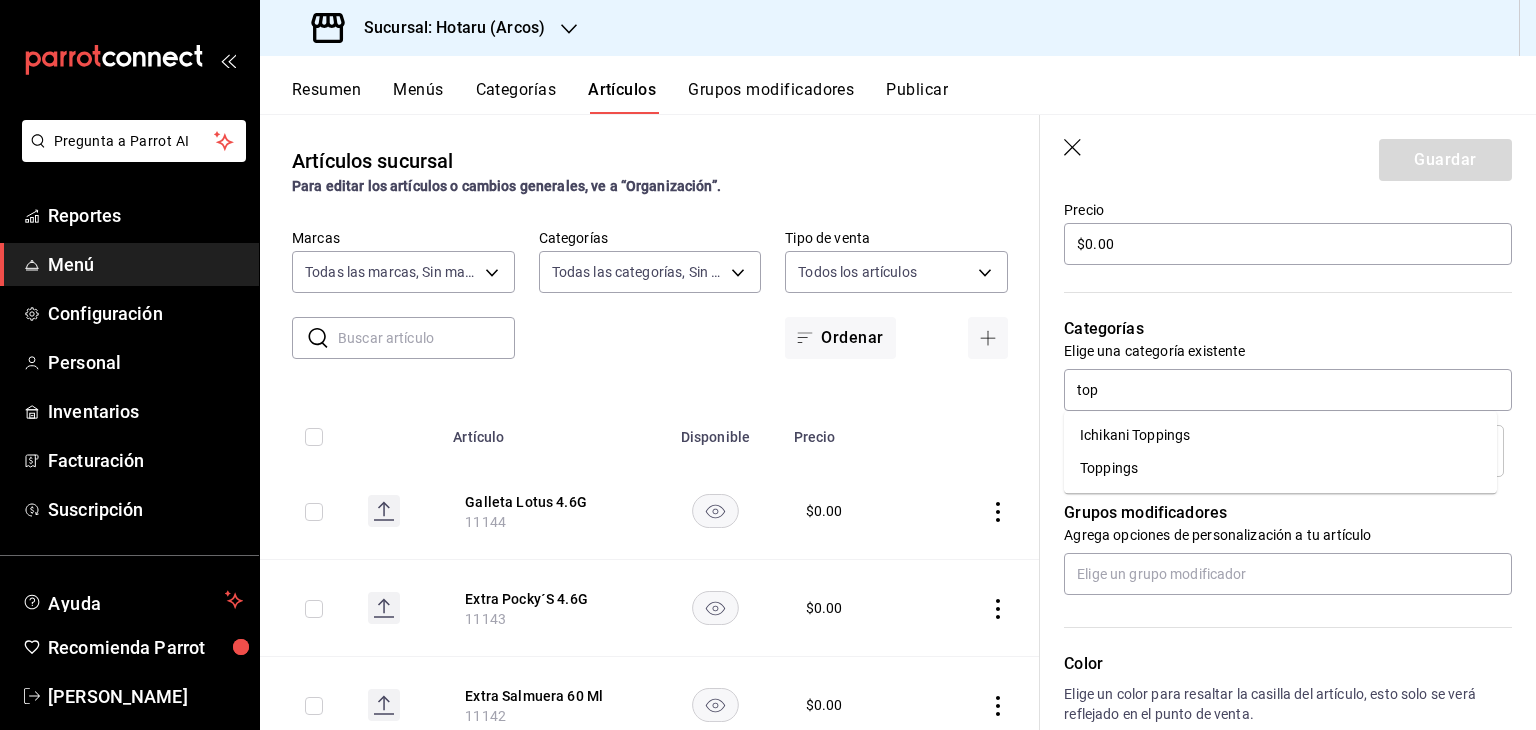 type 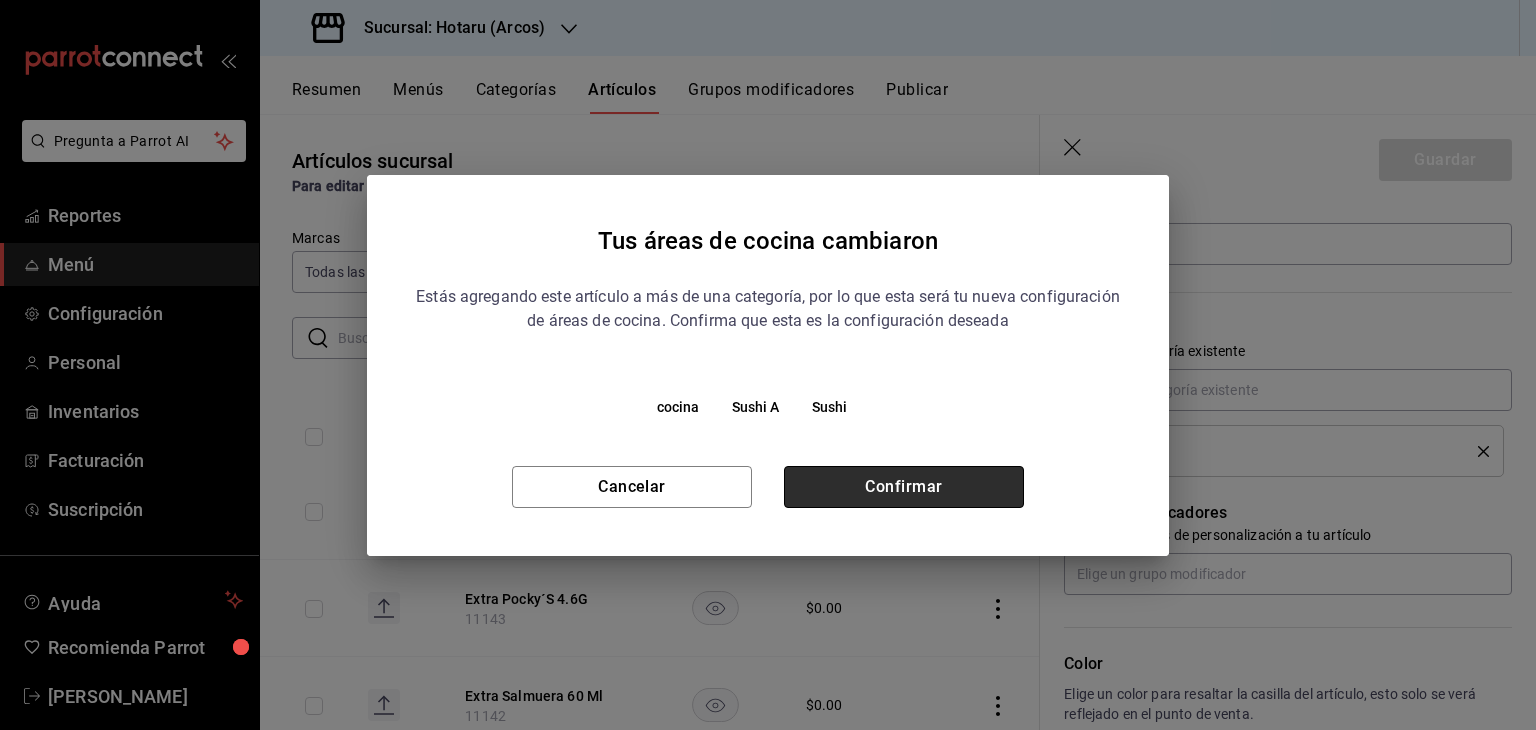 click on "Confirmar" at bounding box center (904, 487) 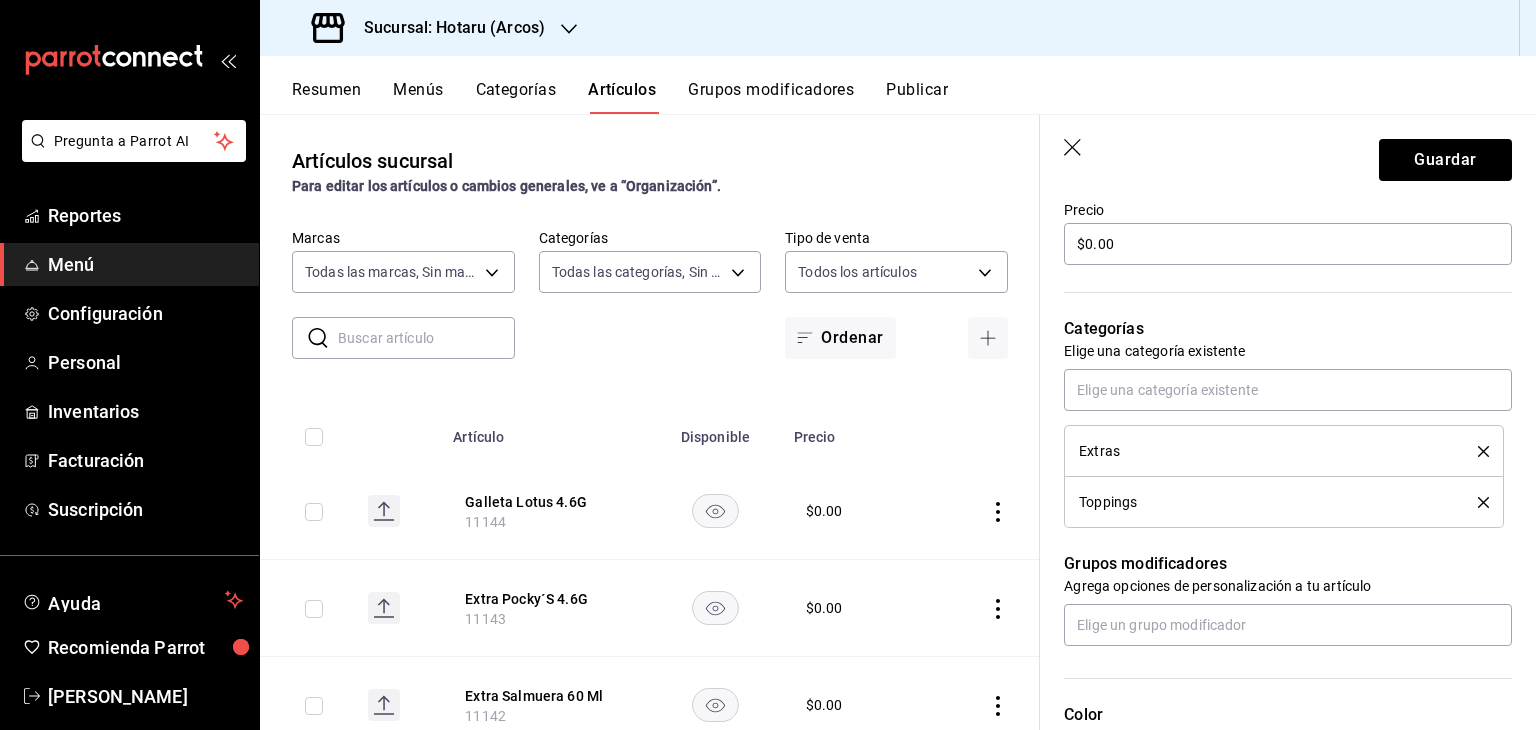 click on "Extras" at bounding box center [1284, 451] 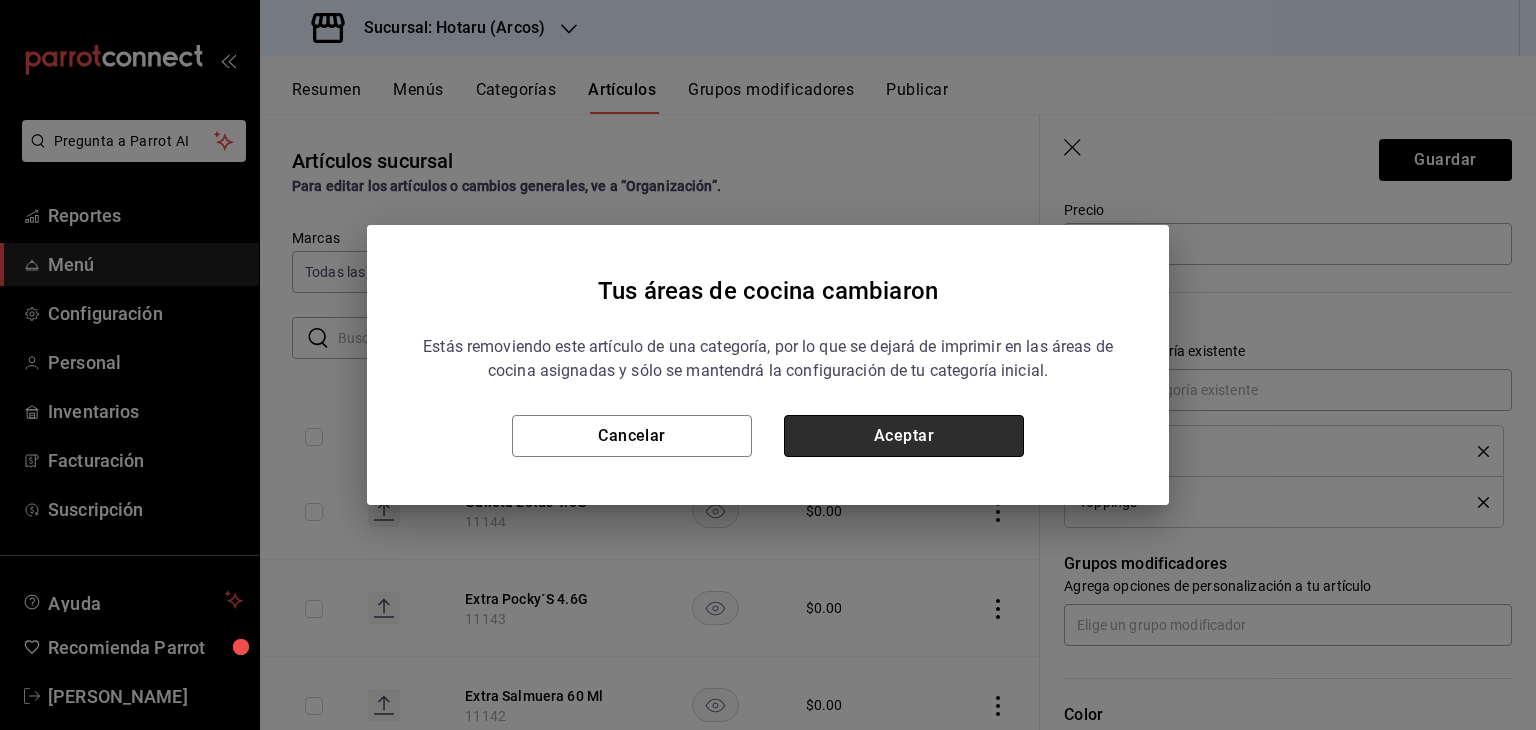 click on "Aceptar" at bounding box center [904, 436] 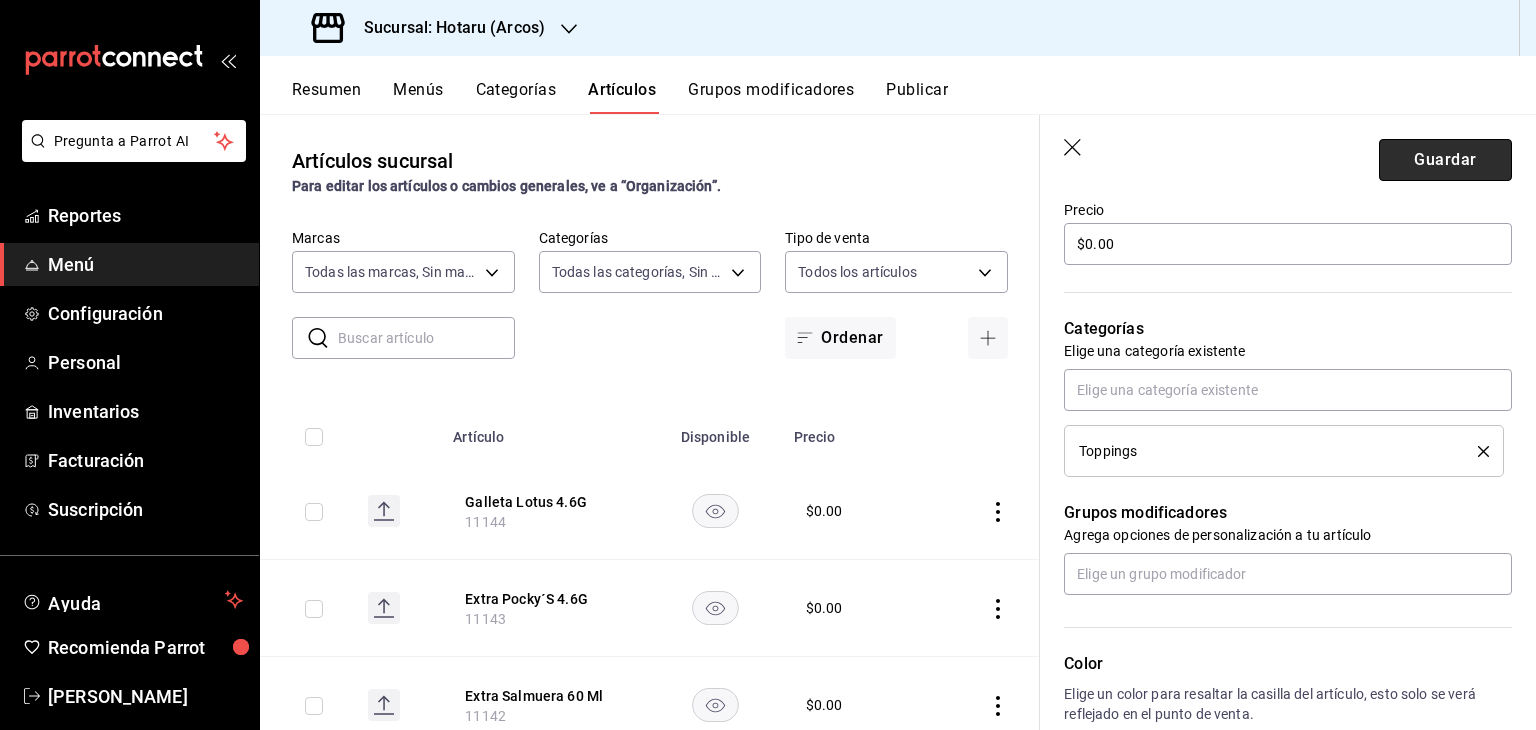 click on "Guardar" at bounding box center (1445, 160) 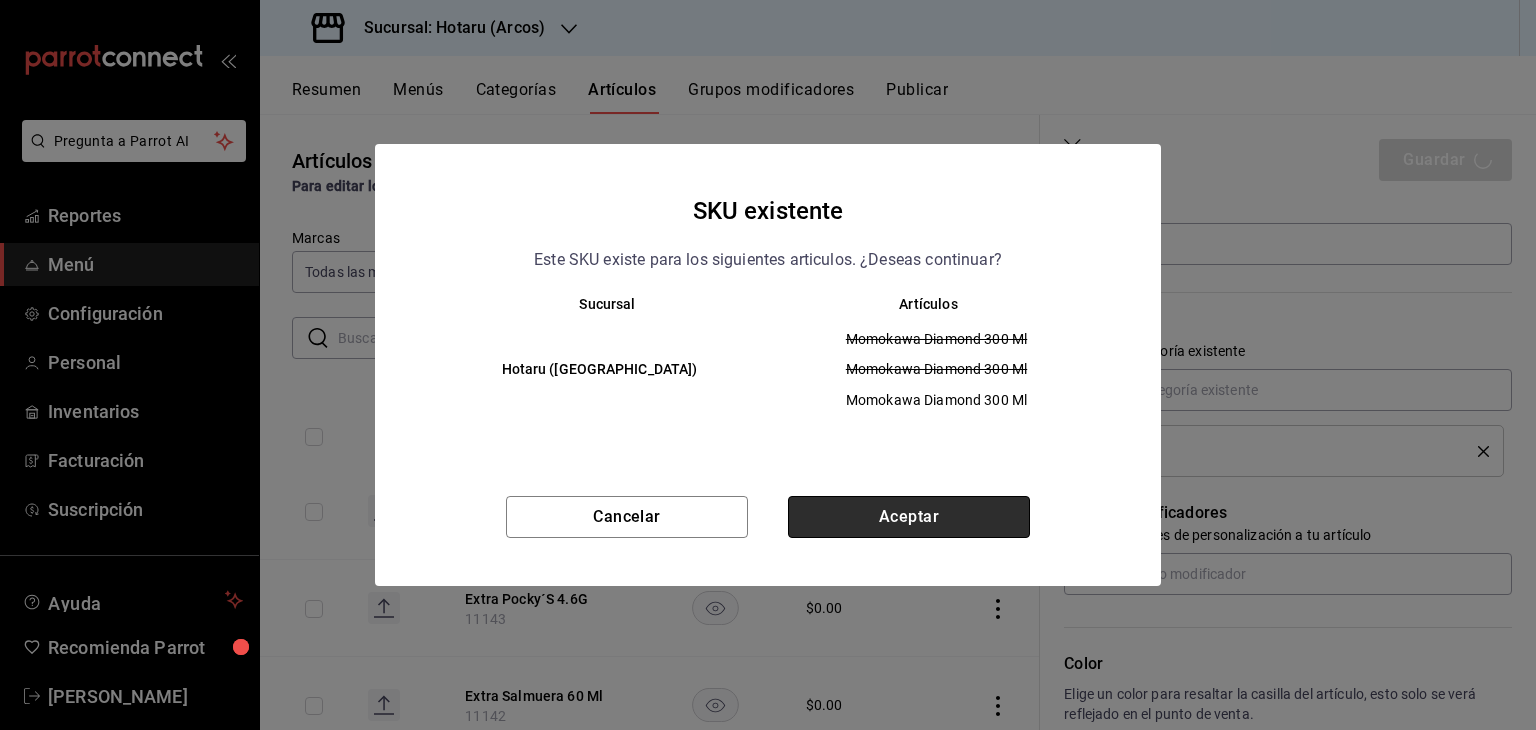 click on "Aceptar" at bounding box center [909, 517] 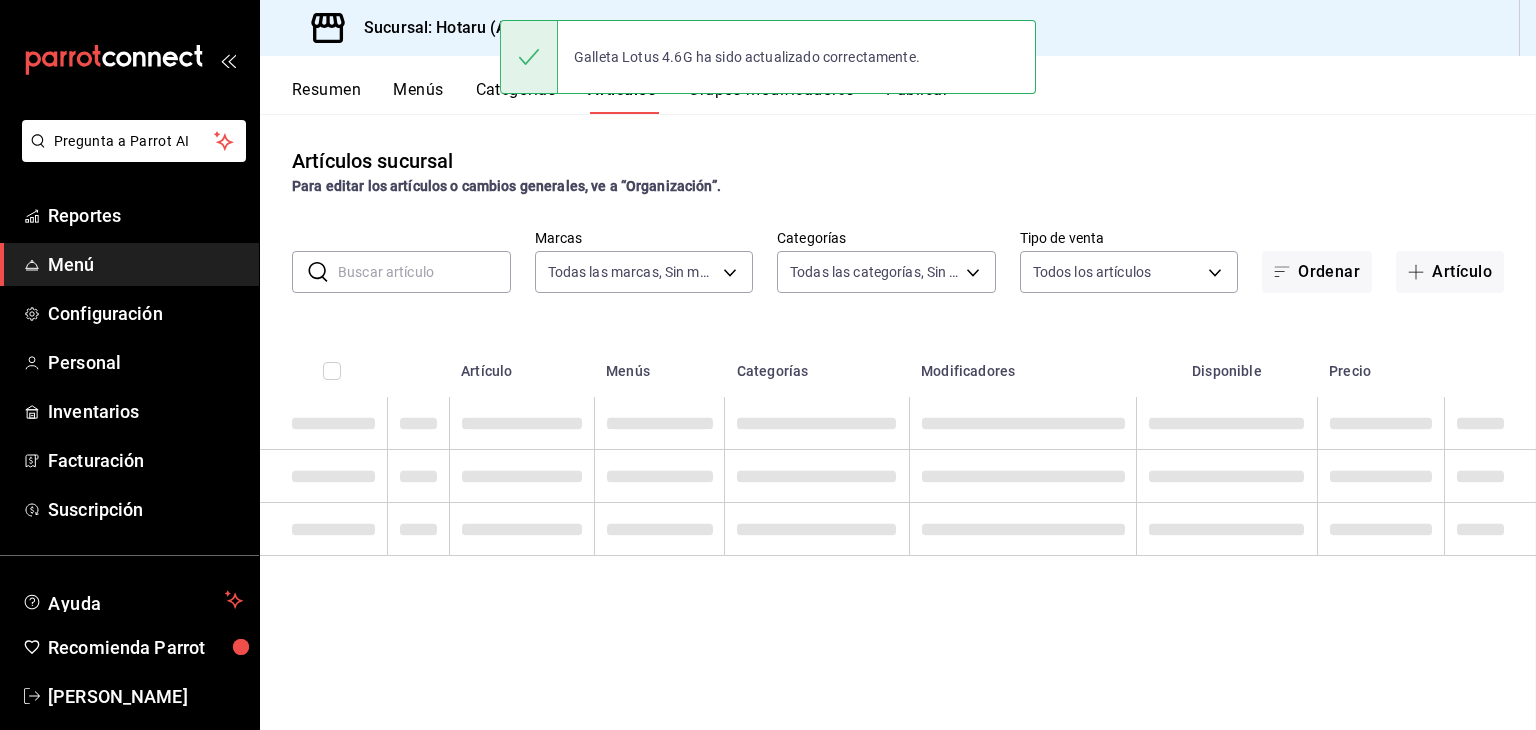 scroll, scrollTop: 0, scrollLeft: 0, axis: both 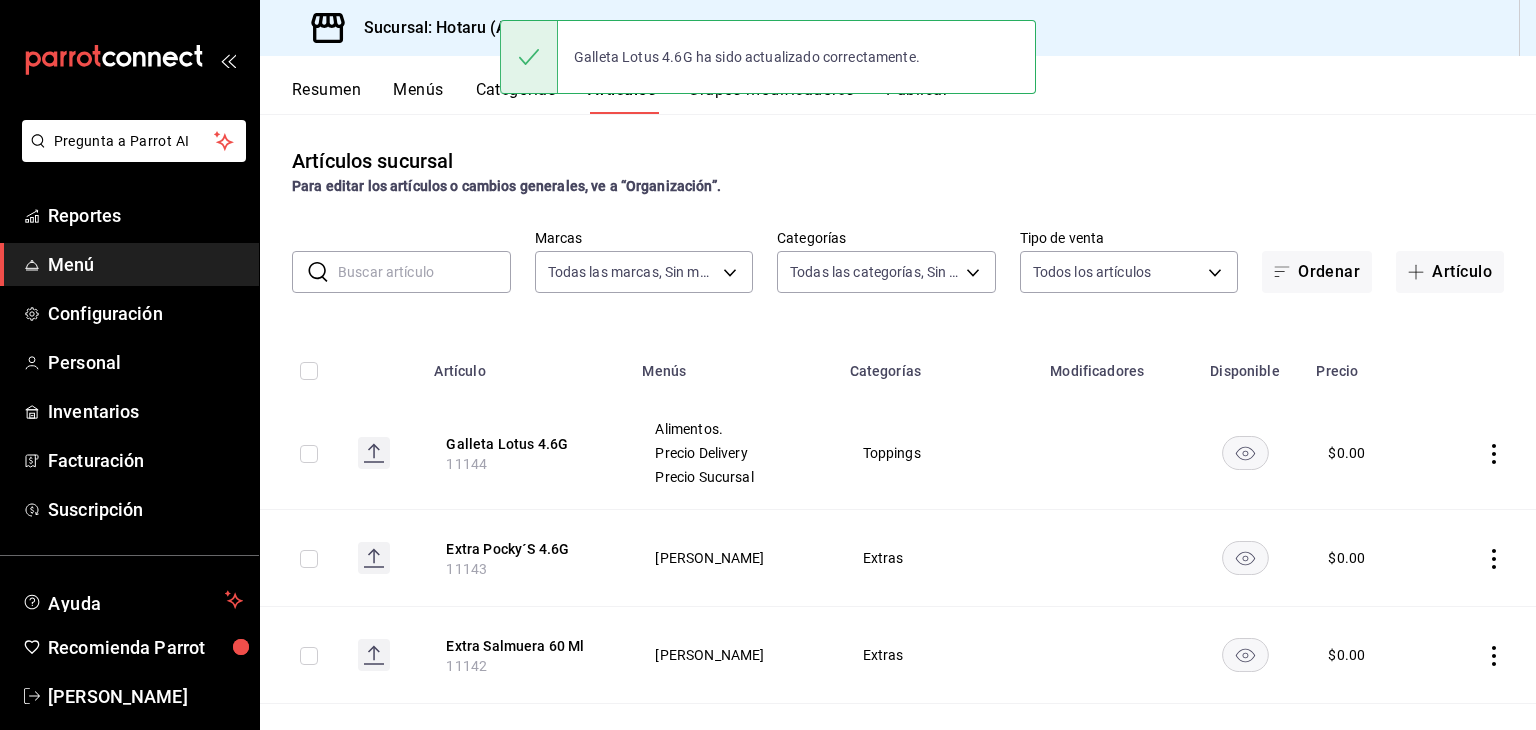click 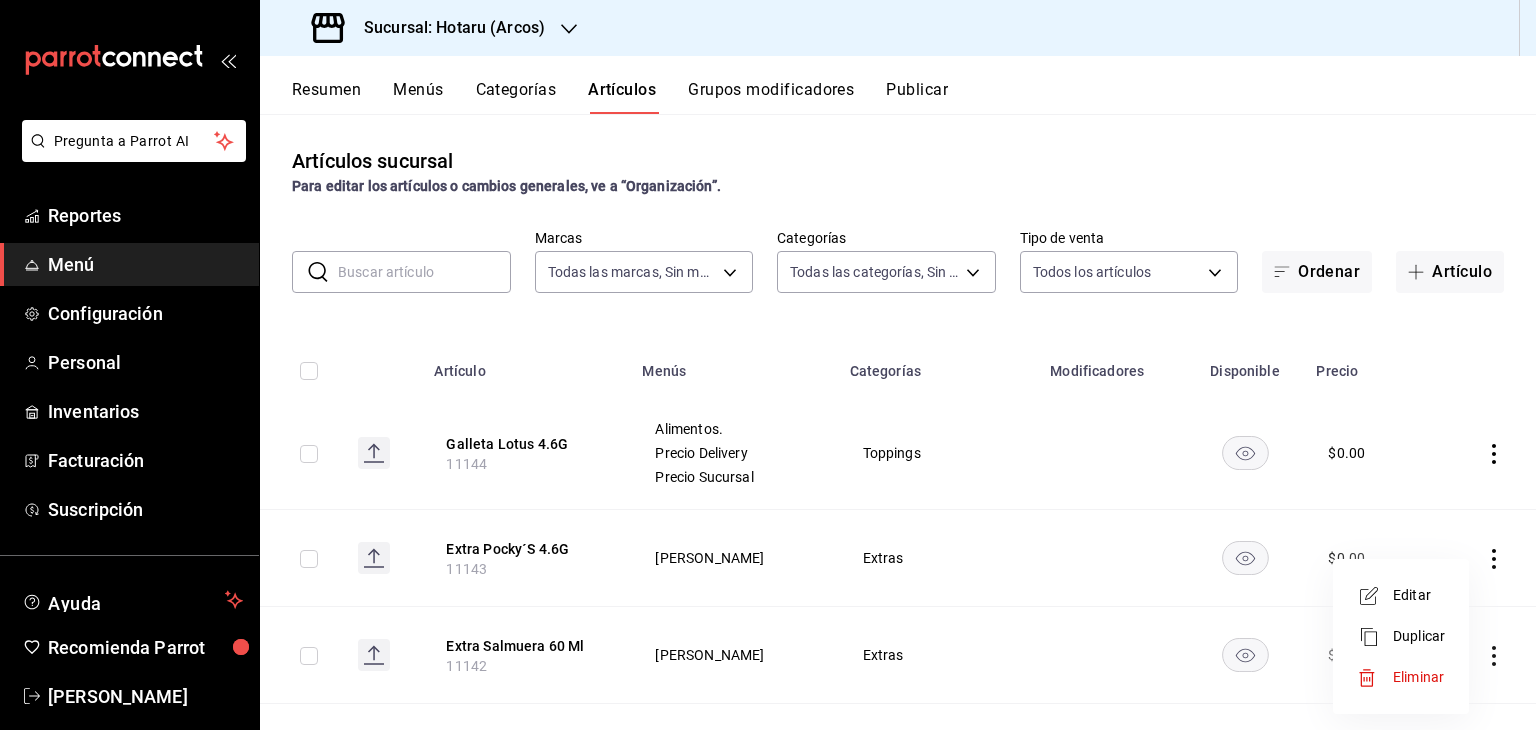 click on "Editar" at bounding box center [1419, 595] 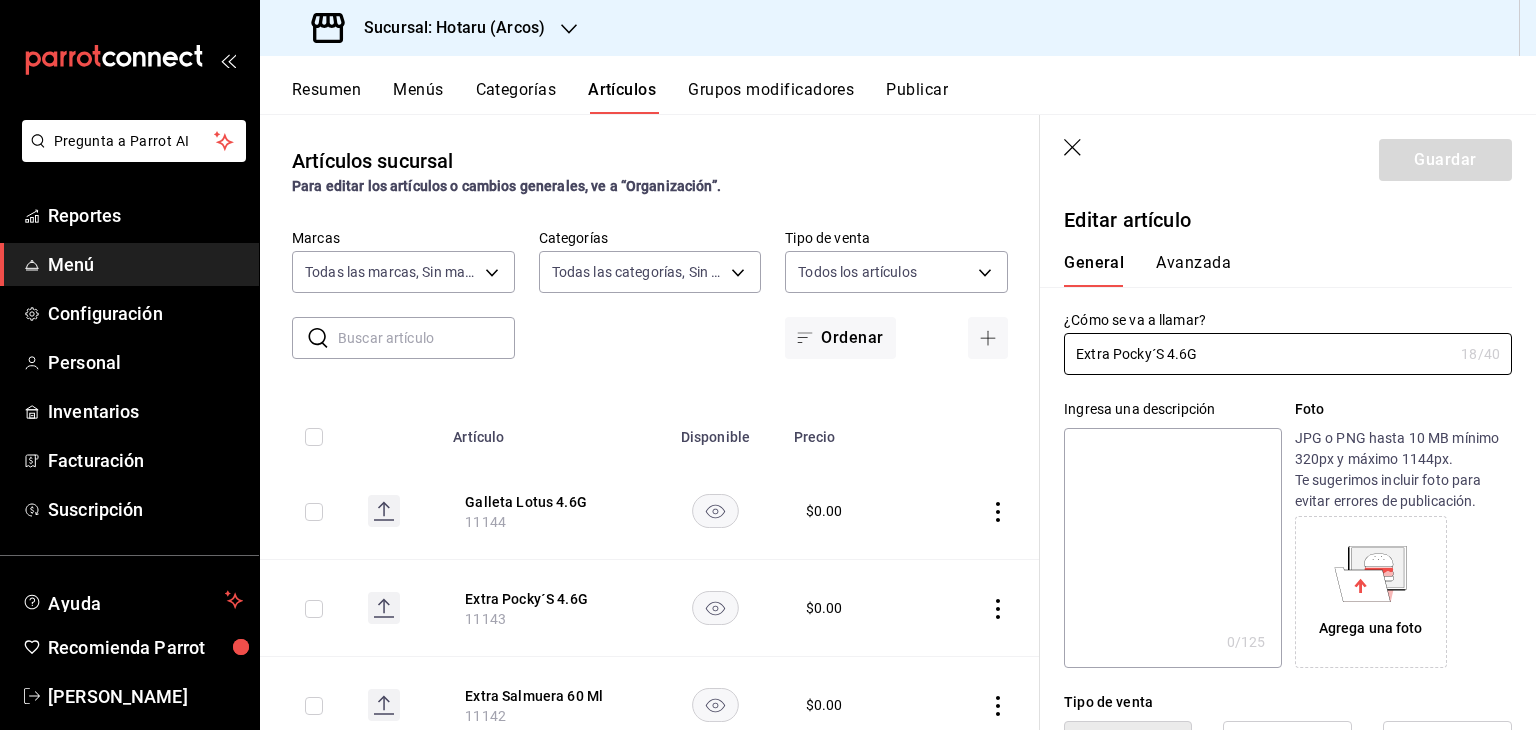 type on "$0.00" 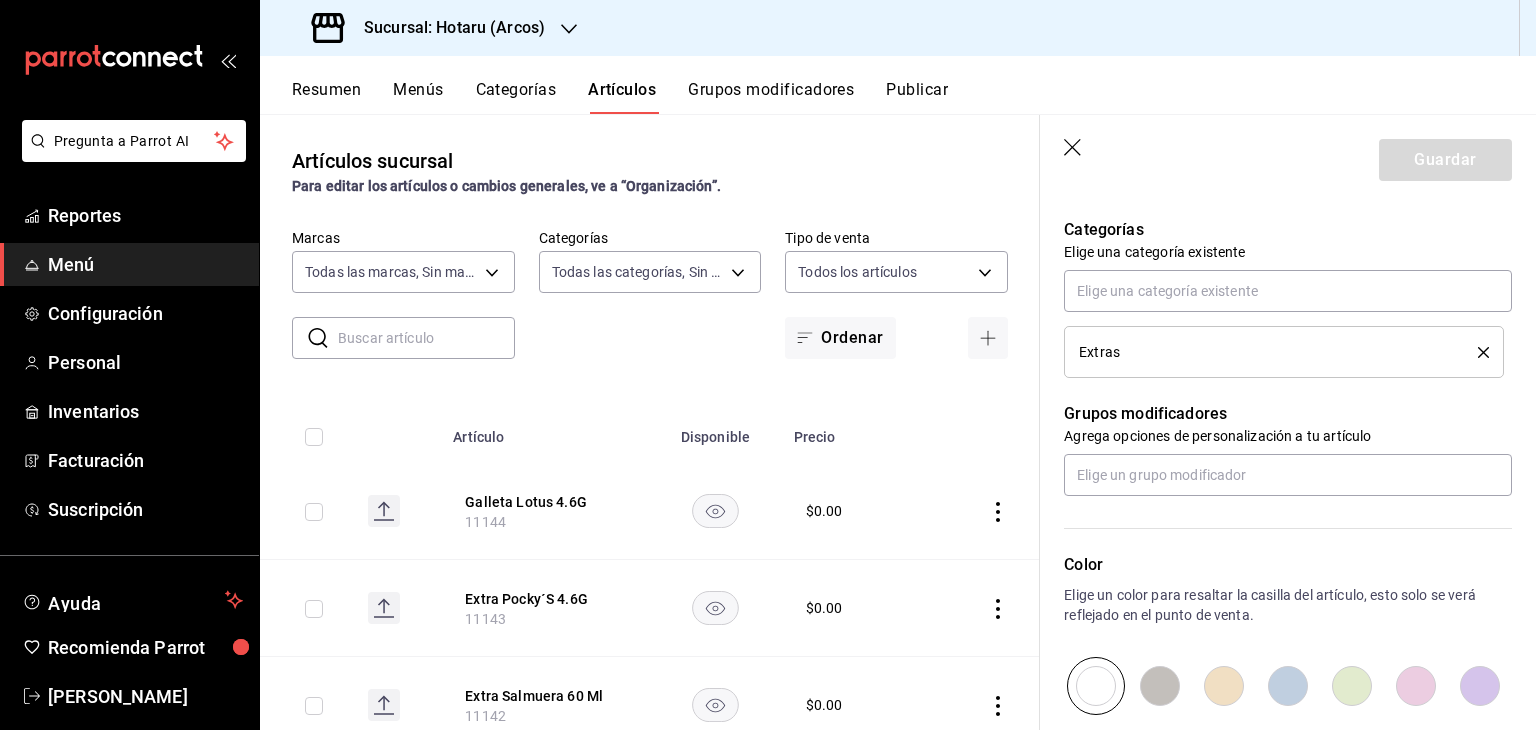 scroll, scrollTop: 700, scrollLeft: 0, axis: vertical 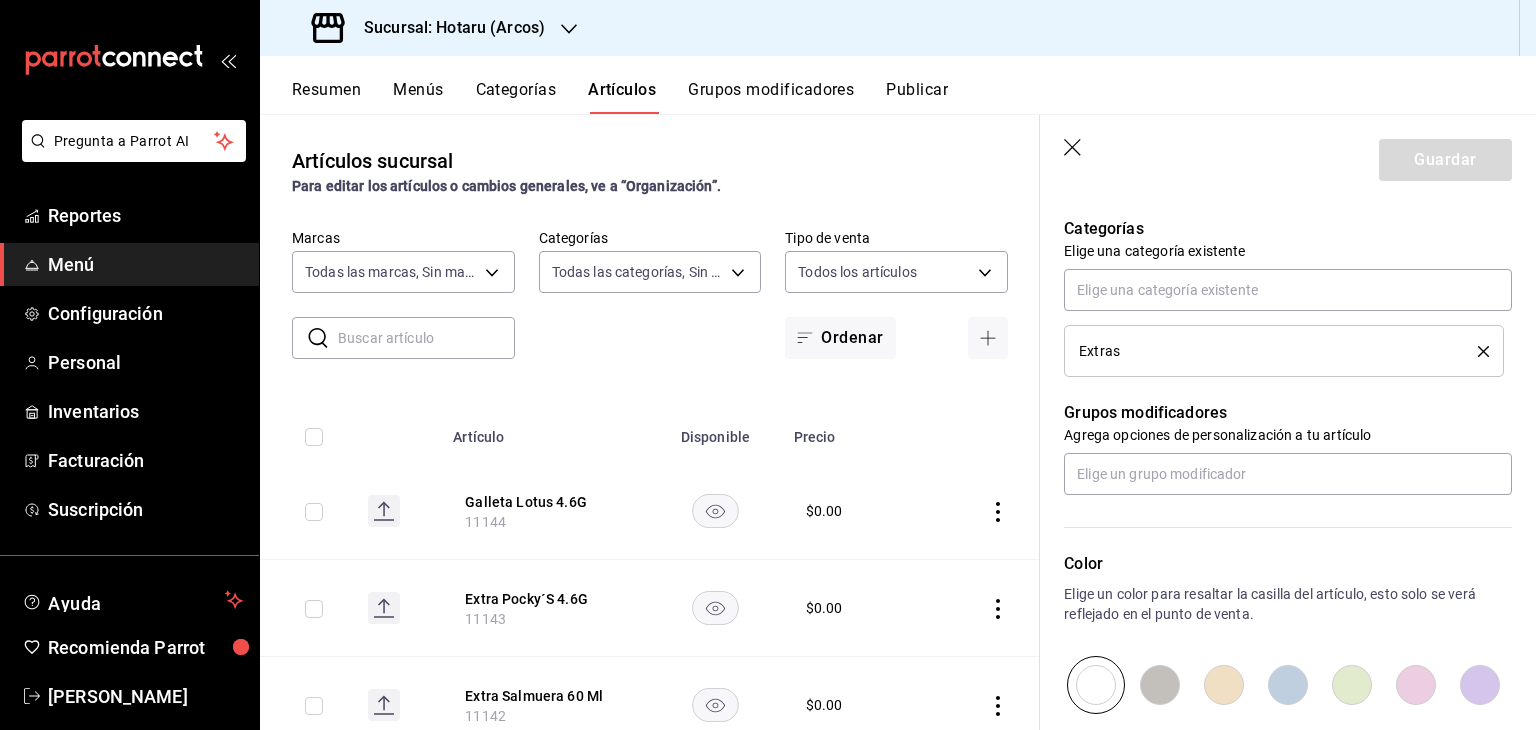 click 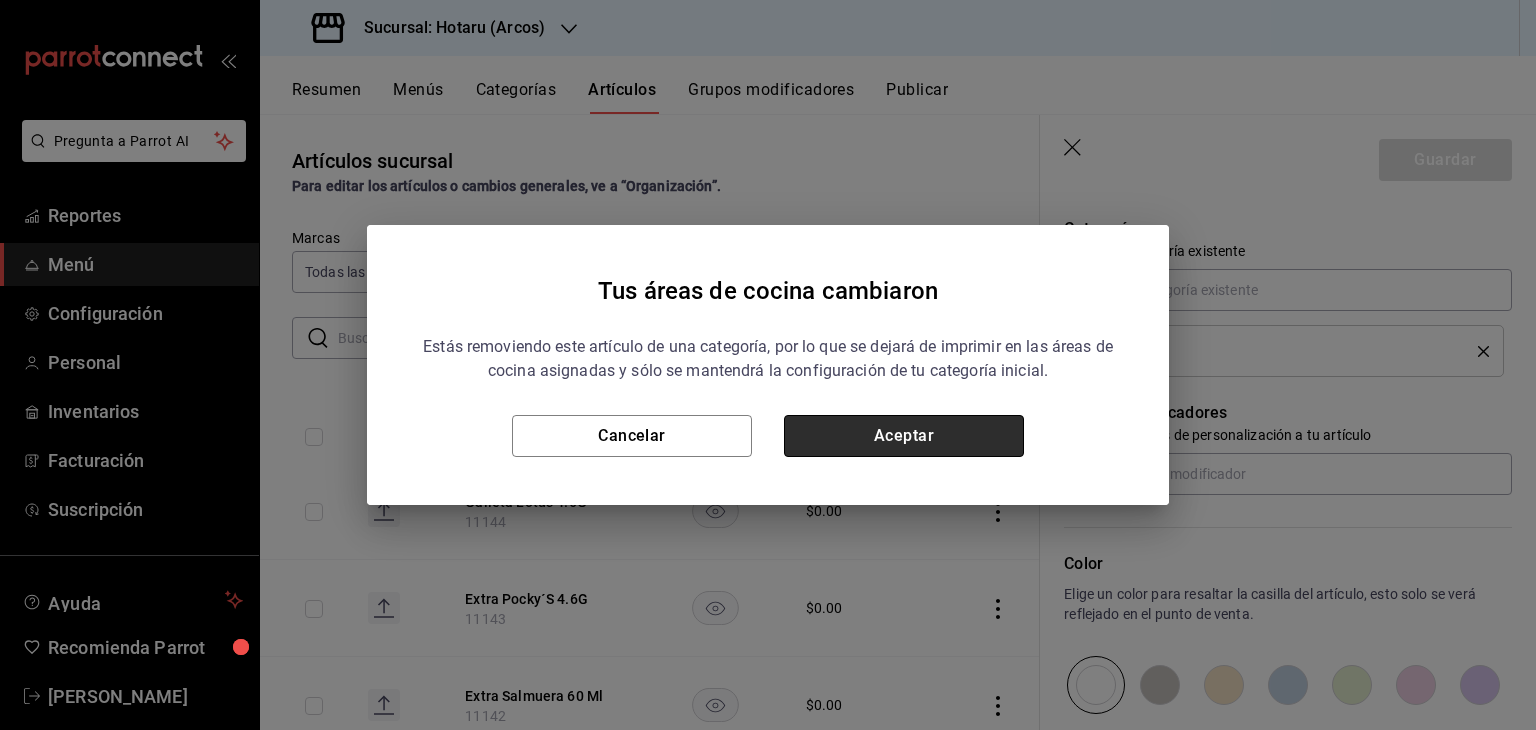 click on "Aceptar" at bounding box center [904, 436] 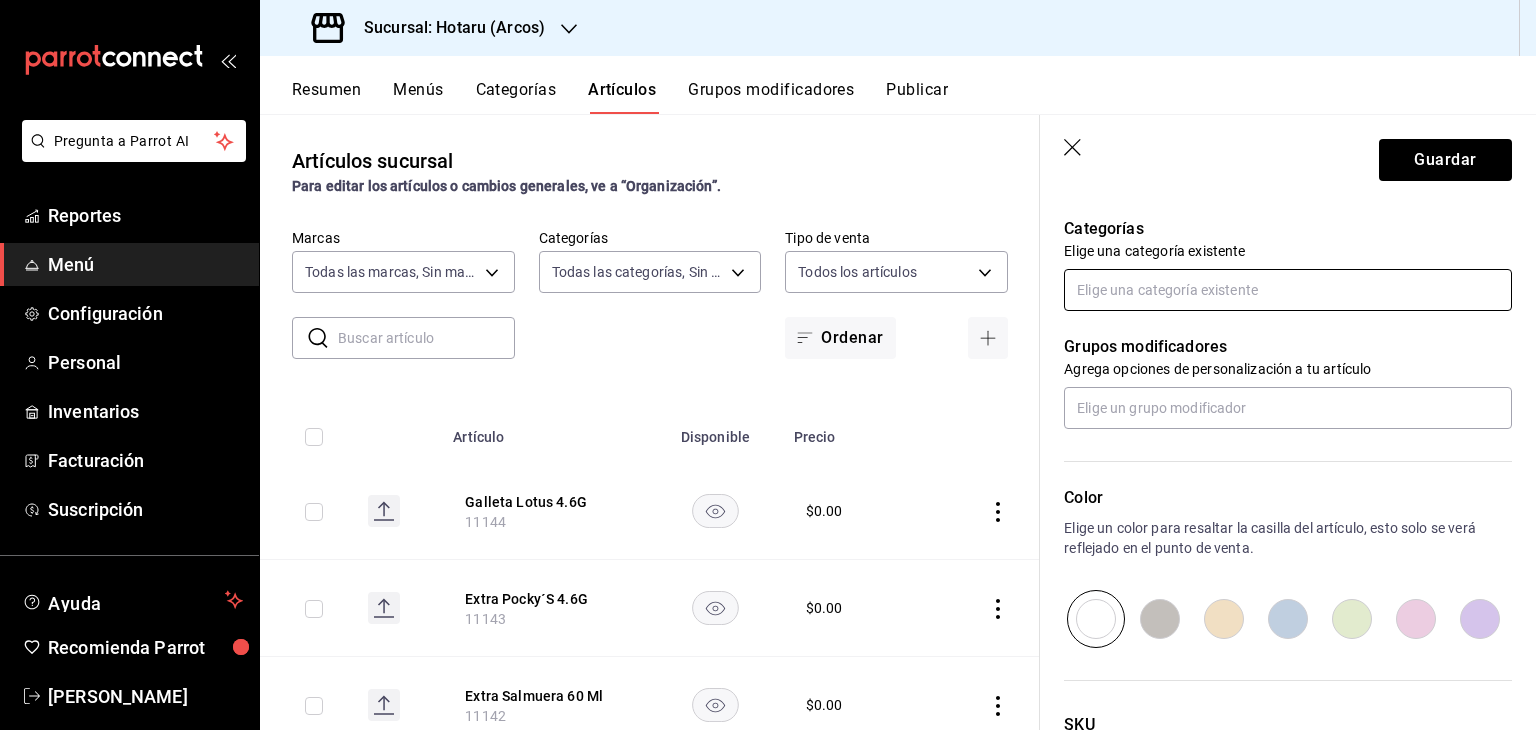 click at bounding box center [1288, 290] 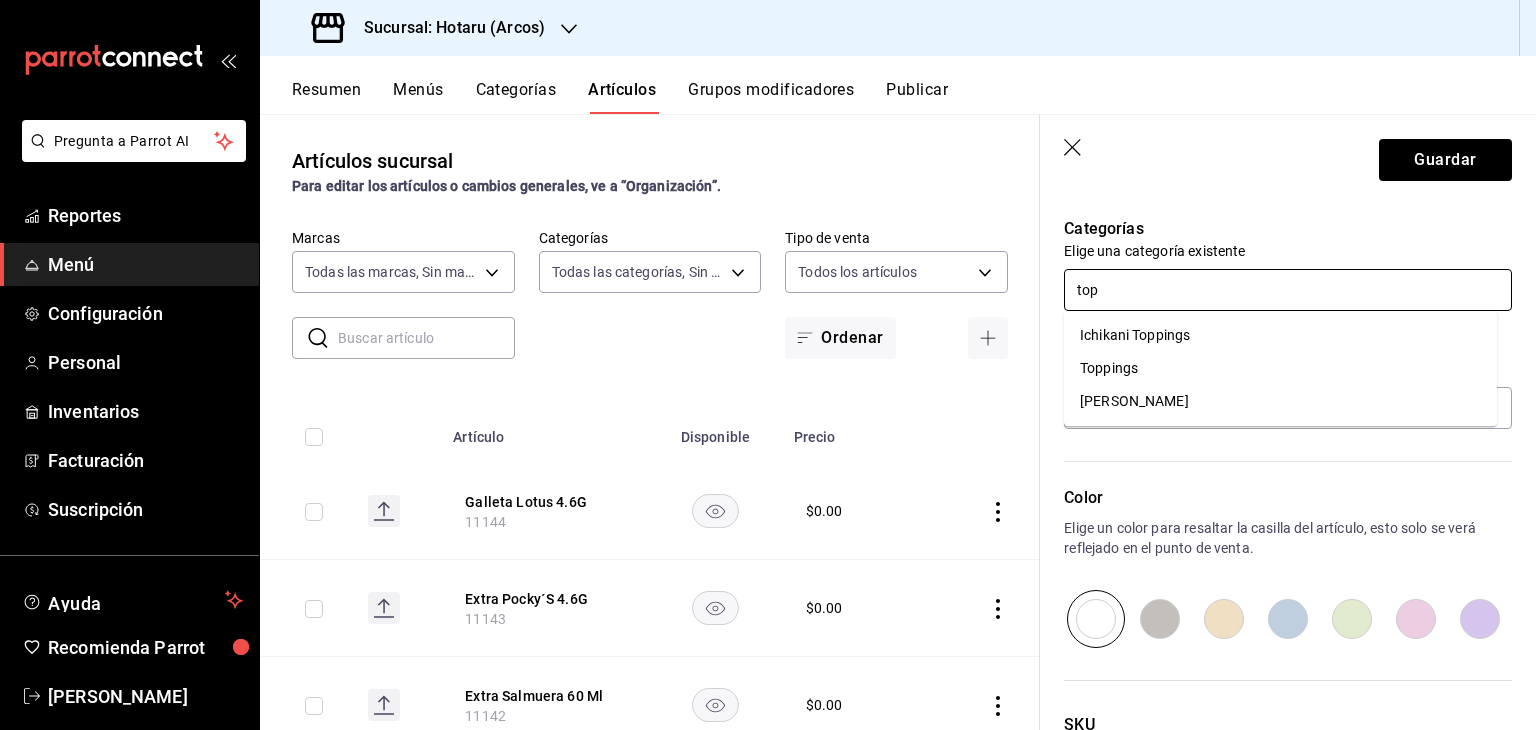 type on "topp" 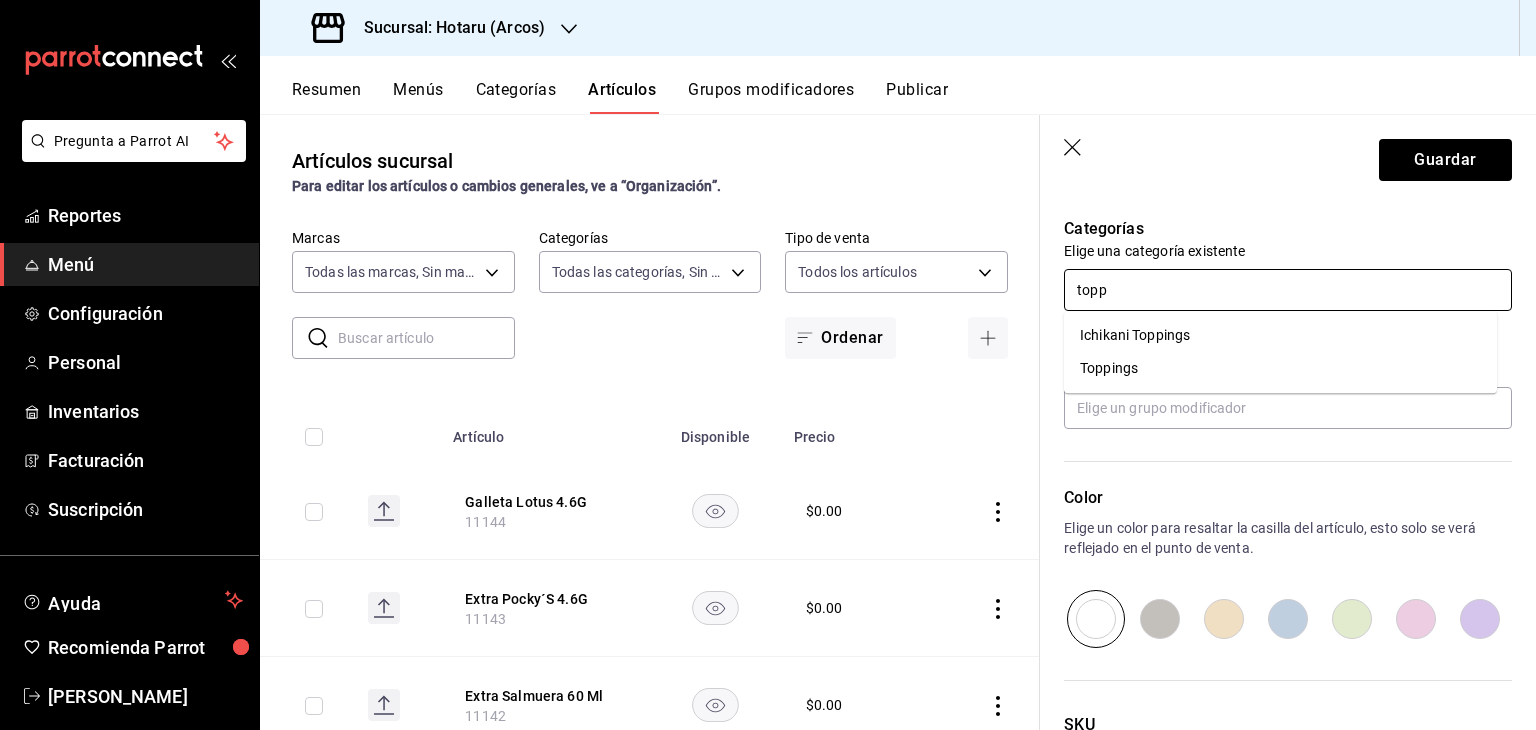 click on "Toppings" at bounding box center [1280, 368] 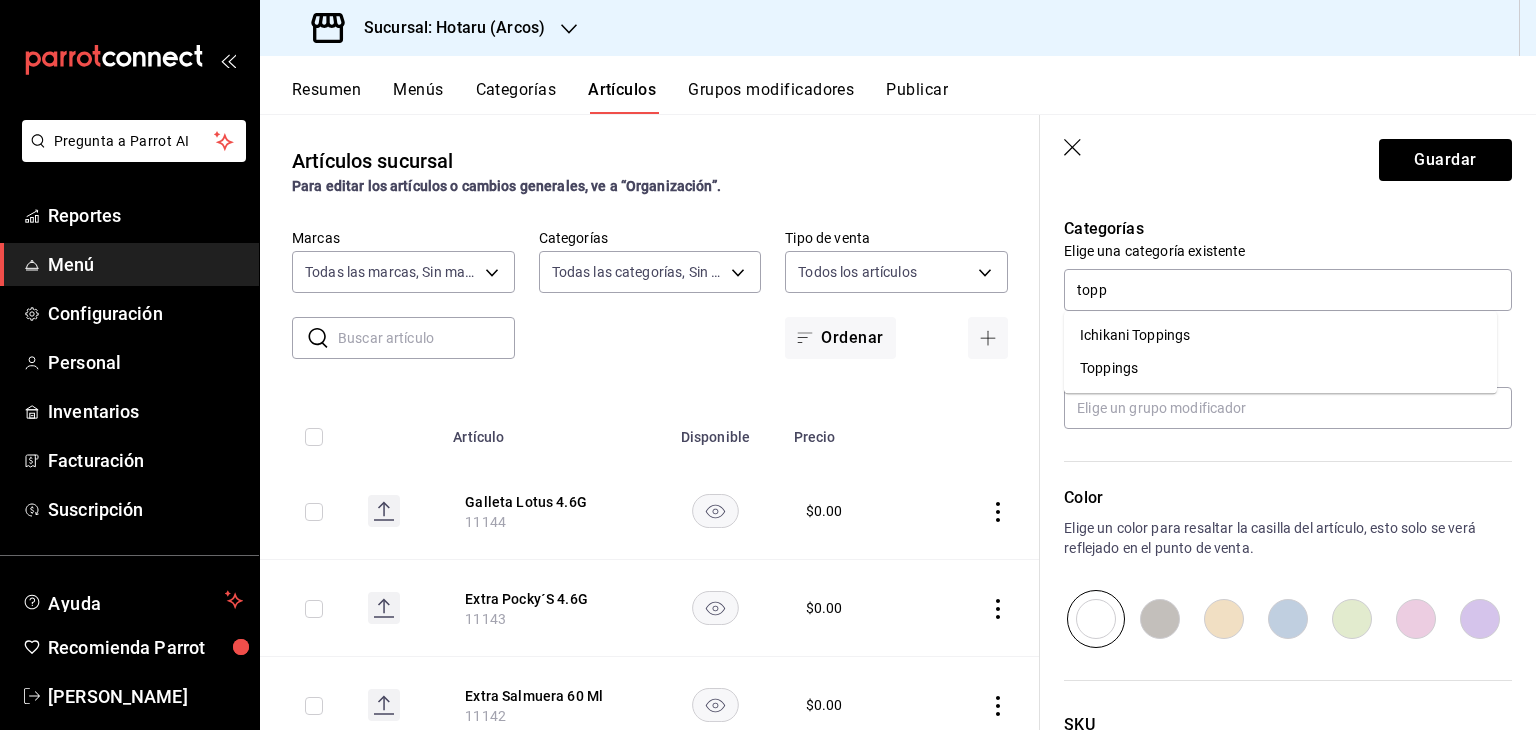 type 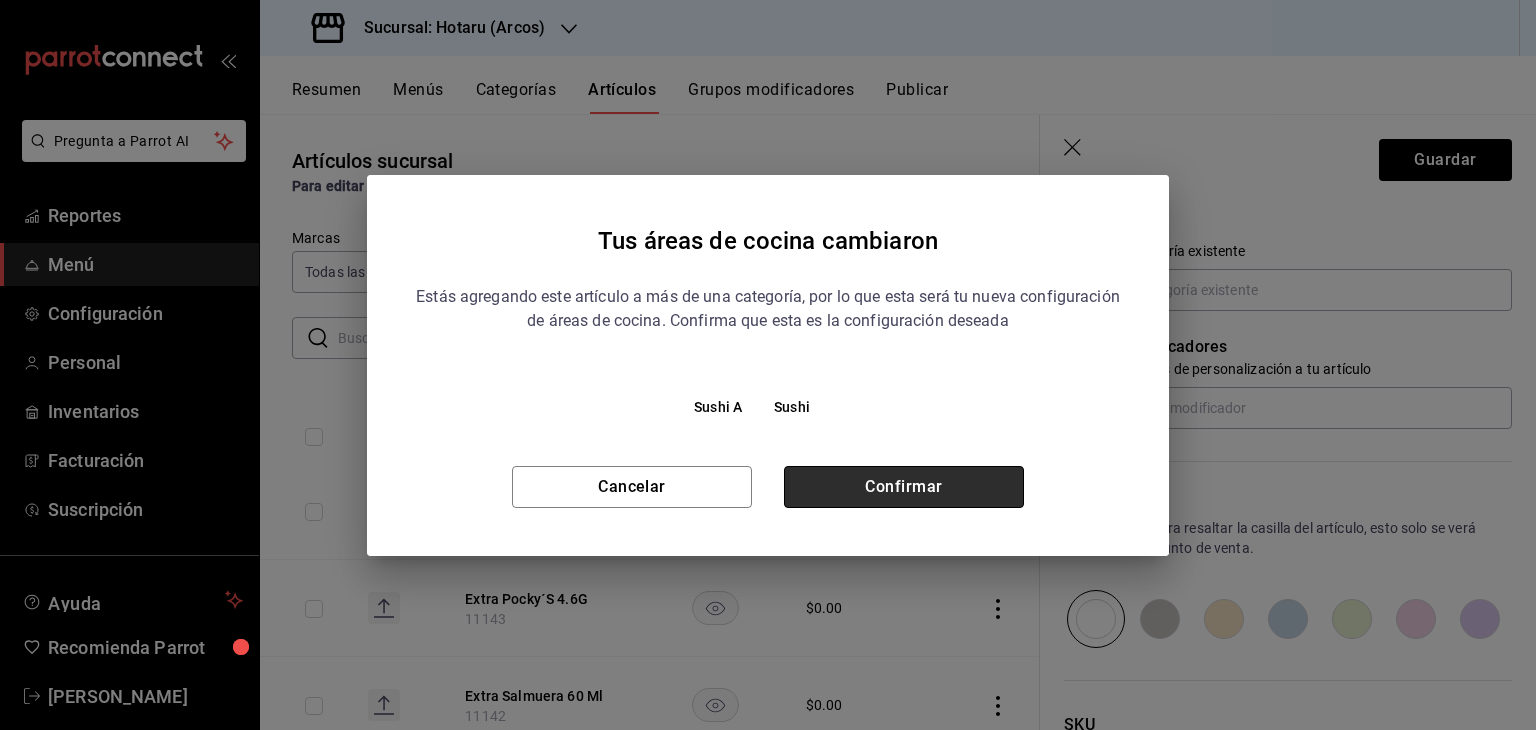 click on "Confirmar" at bounding box center (904, 487) 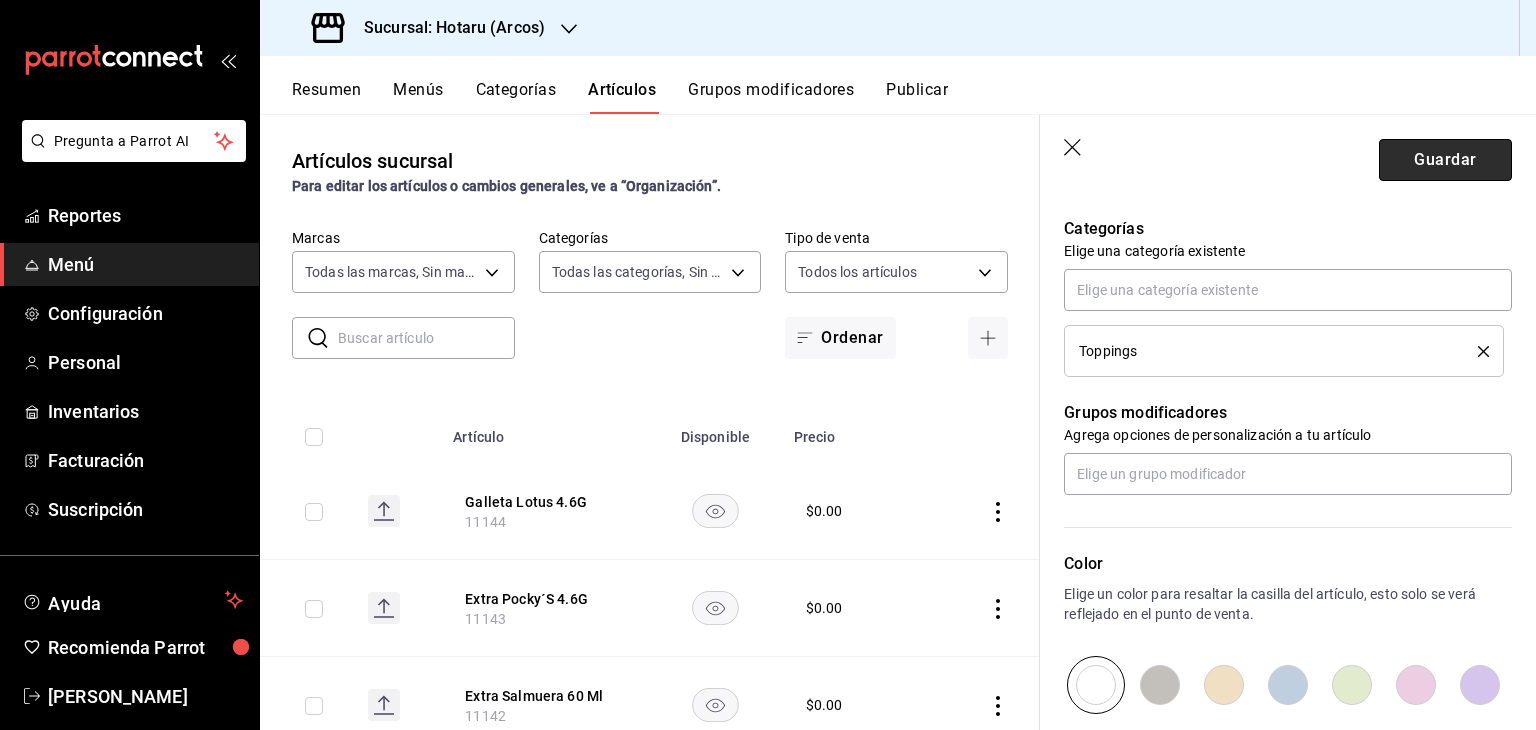 click on "Guardar" at bounding box center (1445, 160) 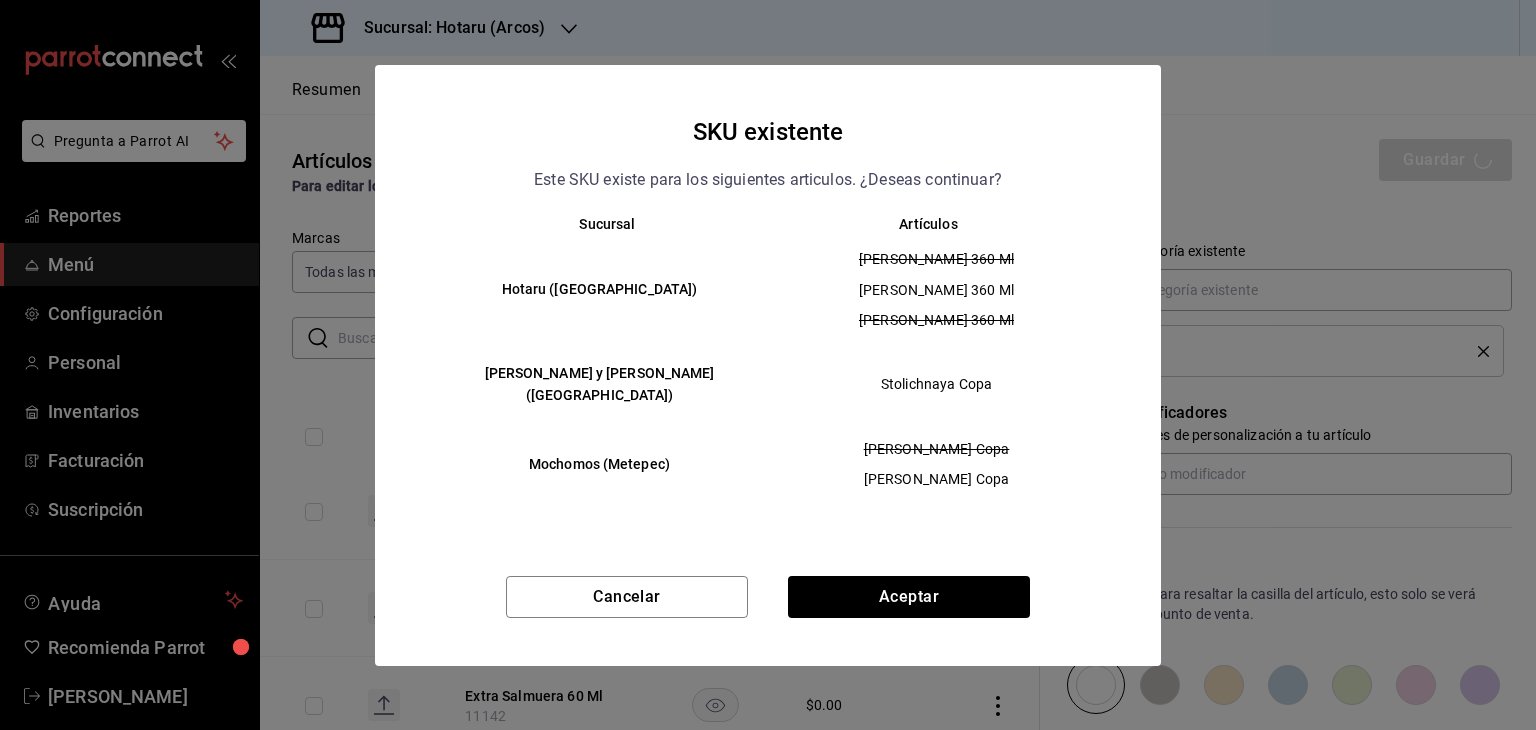 click on "Cancelar Aceptar" at bounding box center [768, 621] 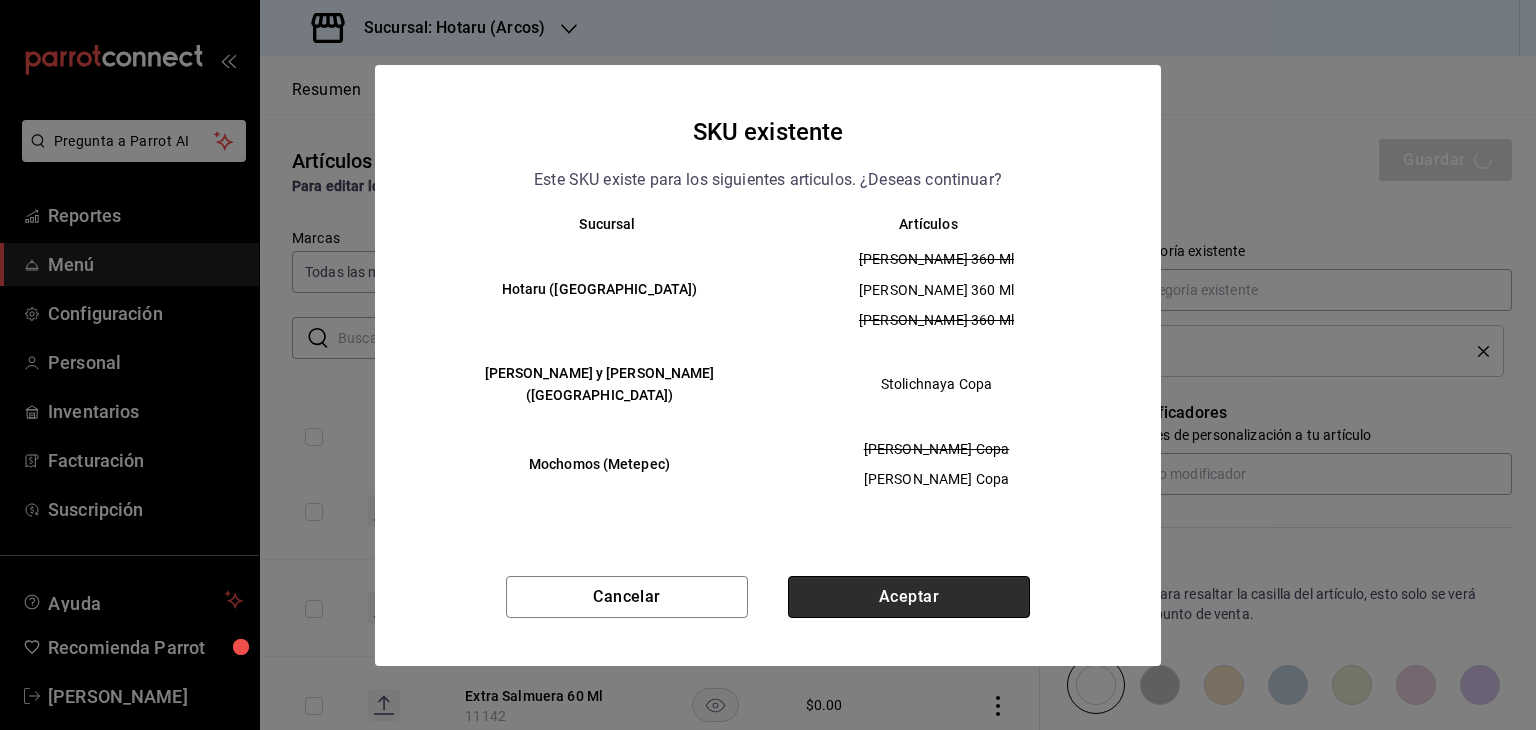 click on "Aceptar" at bounding box center [909, 597] 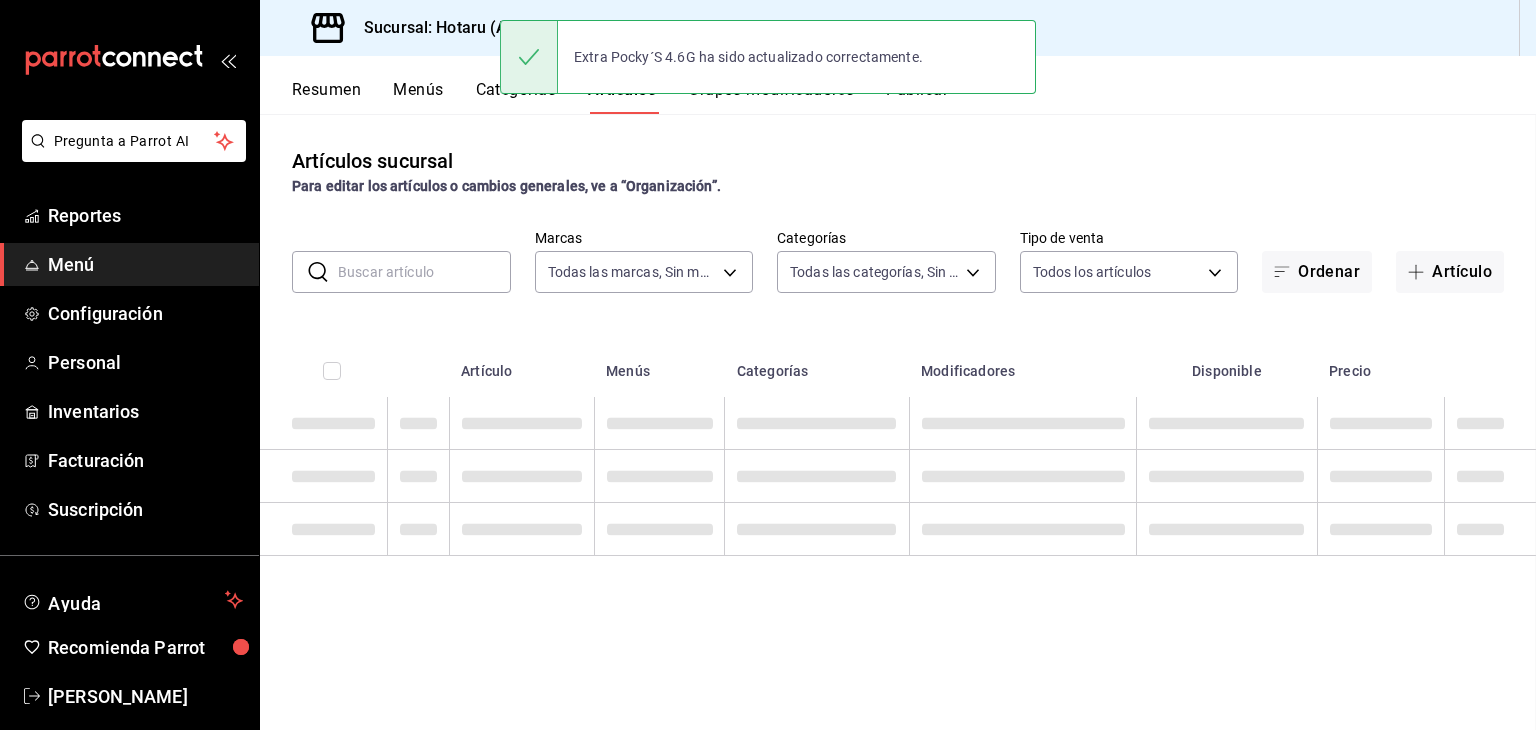 scroll, scrollTop: 0, scrollLeft: 0, axis: both 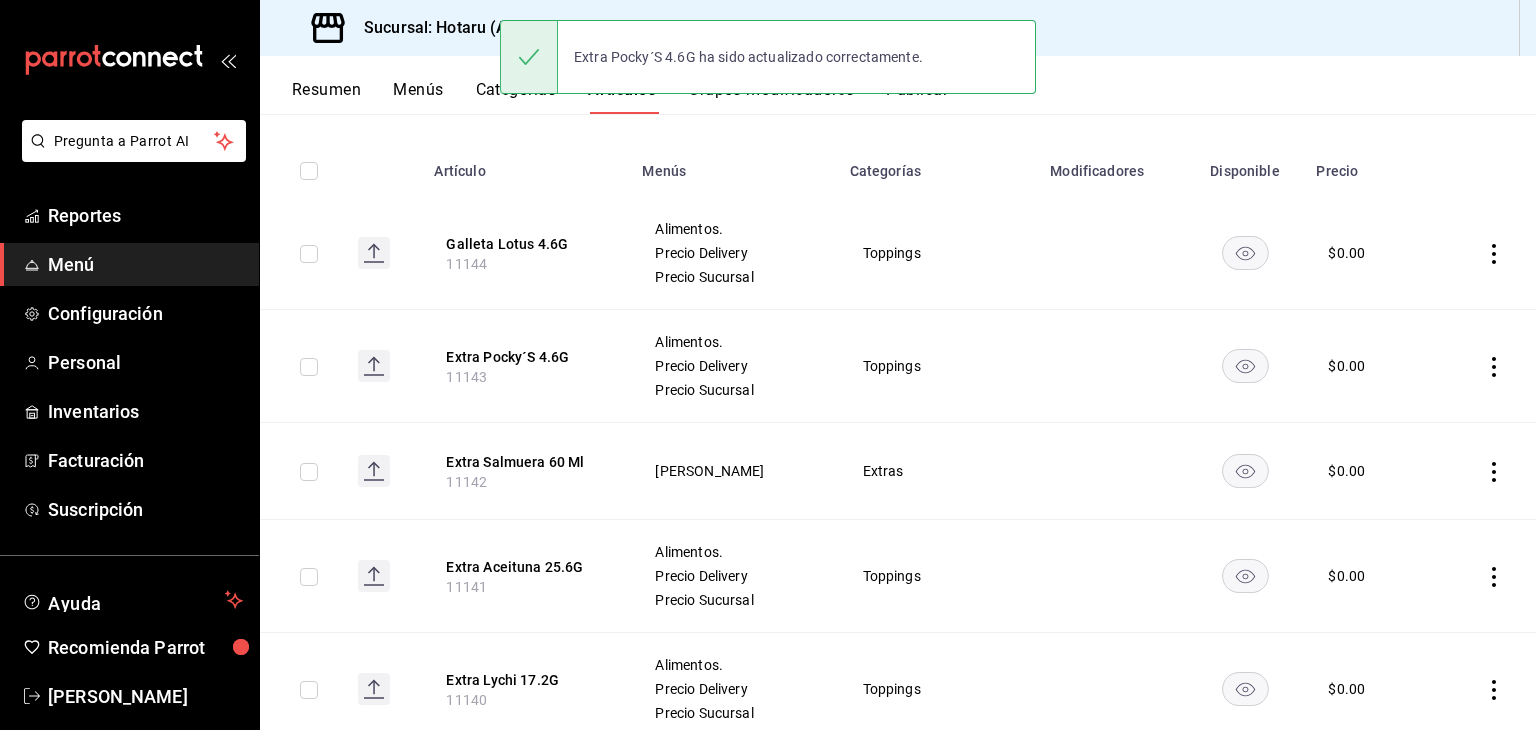 click at bounding box center [1488, 471] 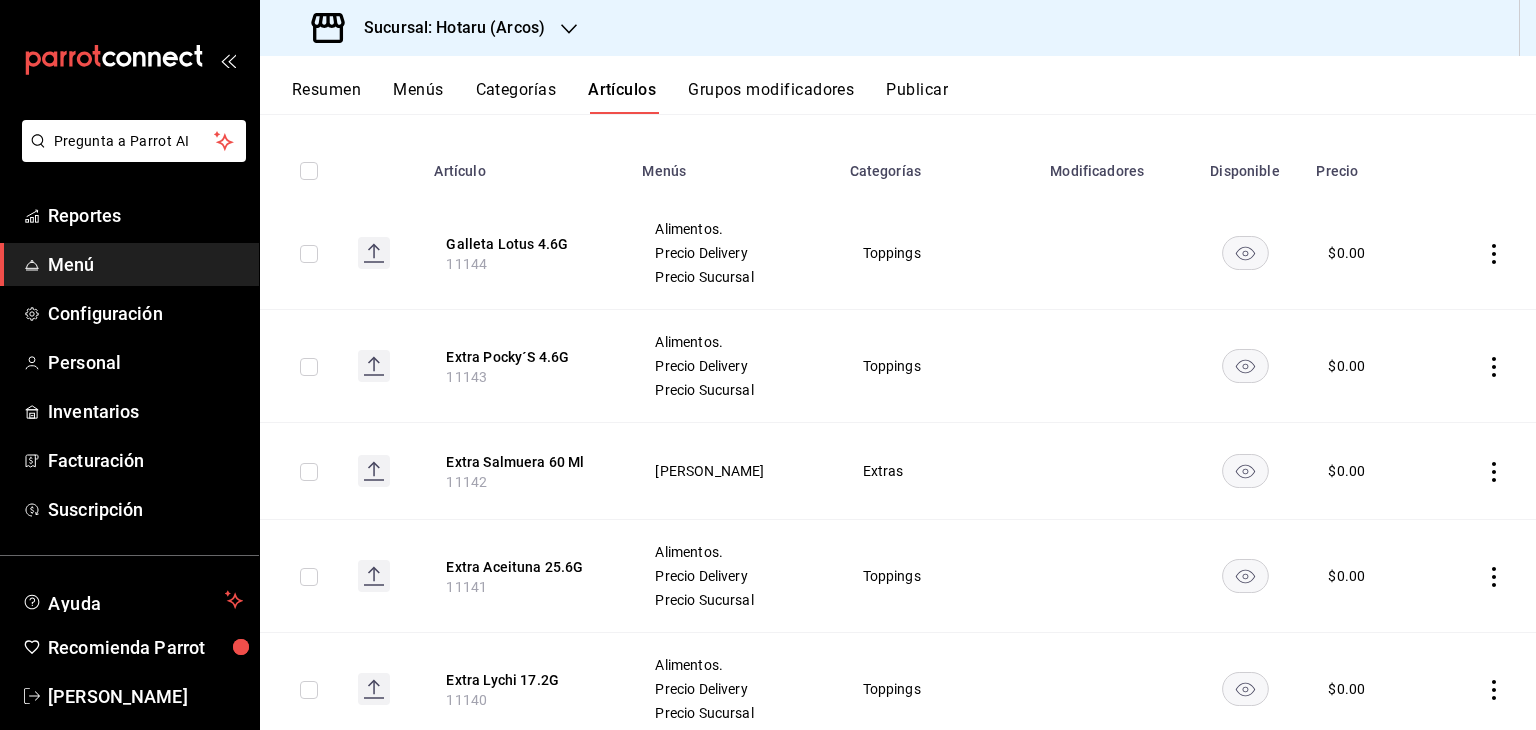 click 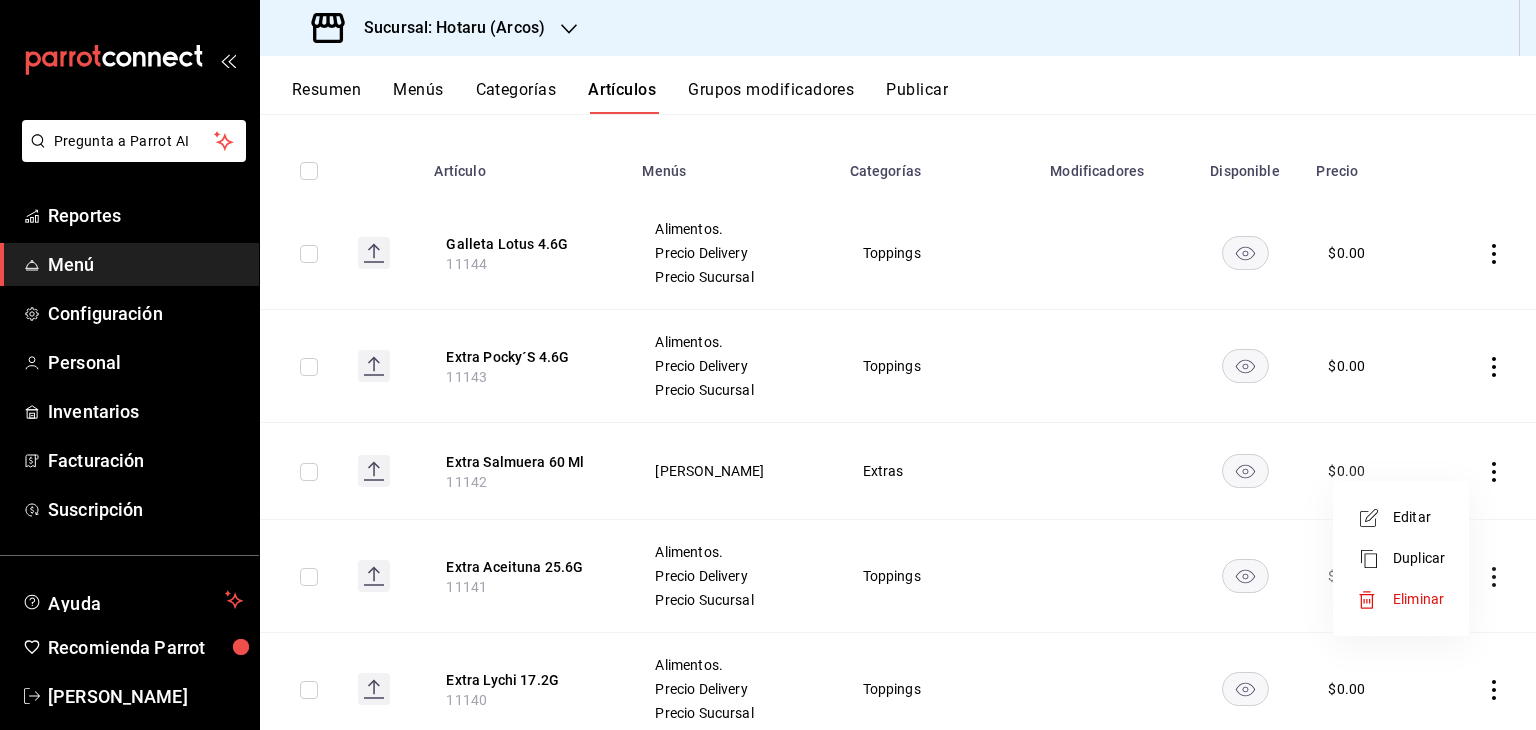 click at bounding box center [768, 365] 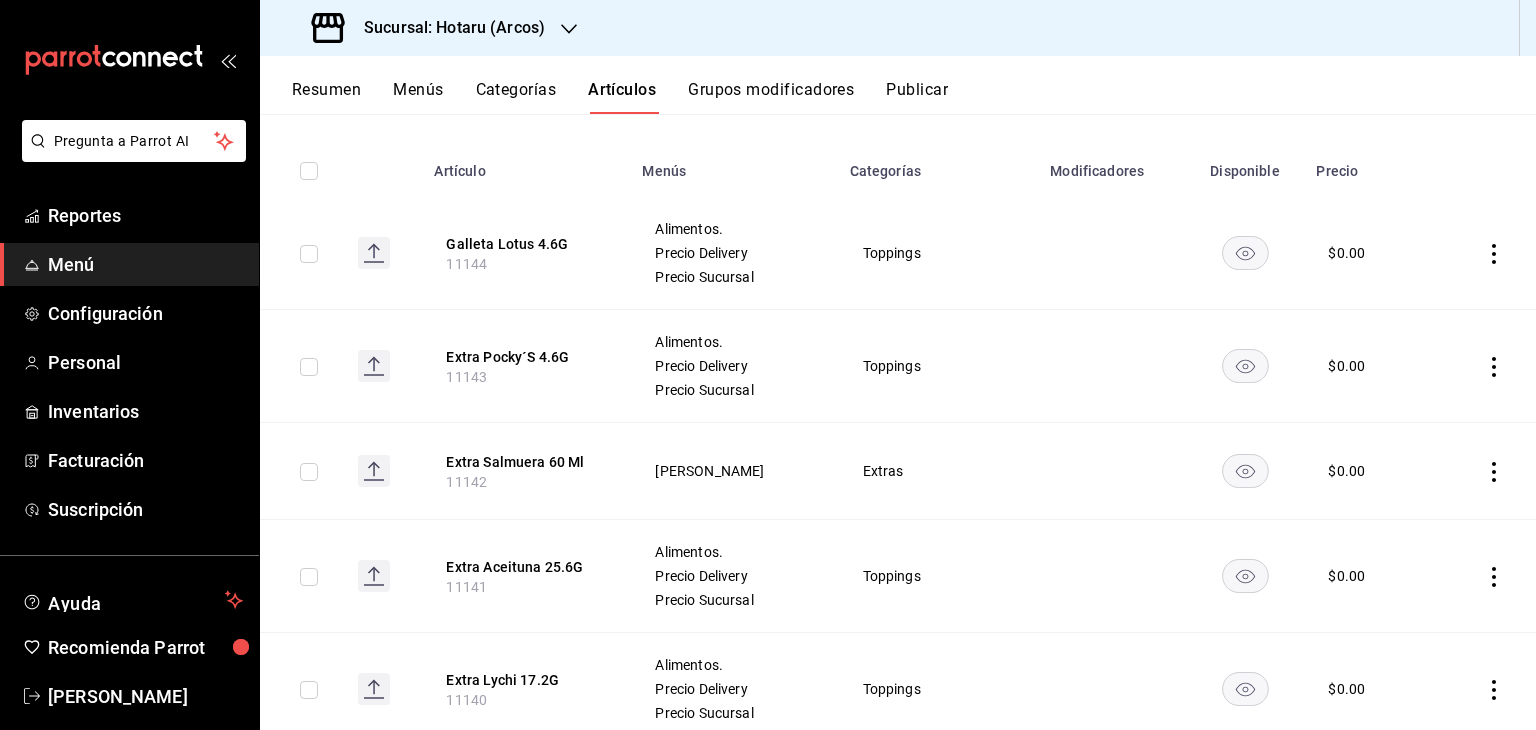 click 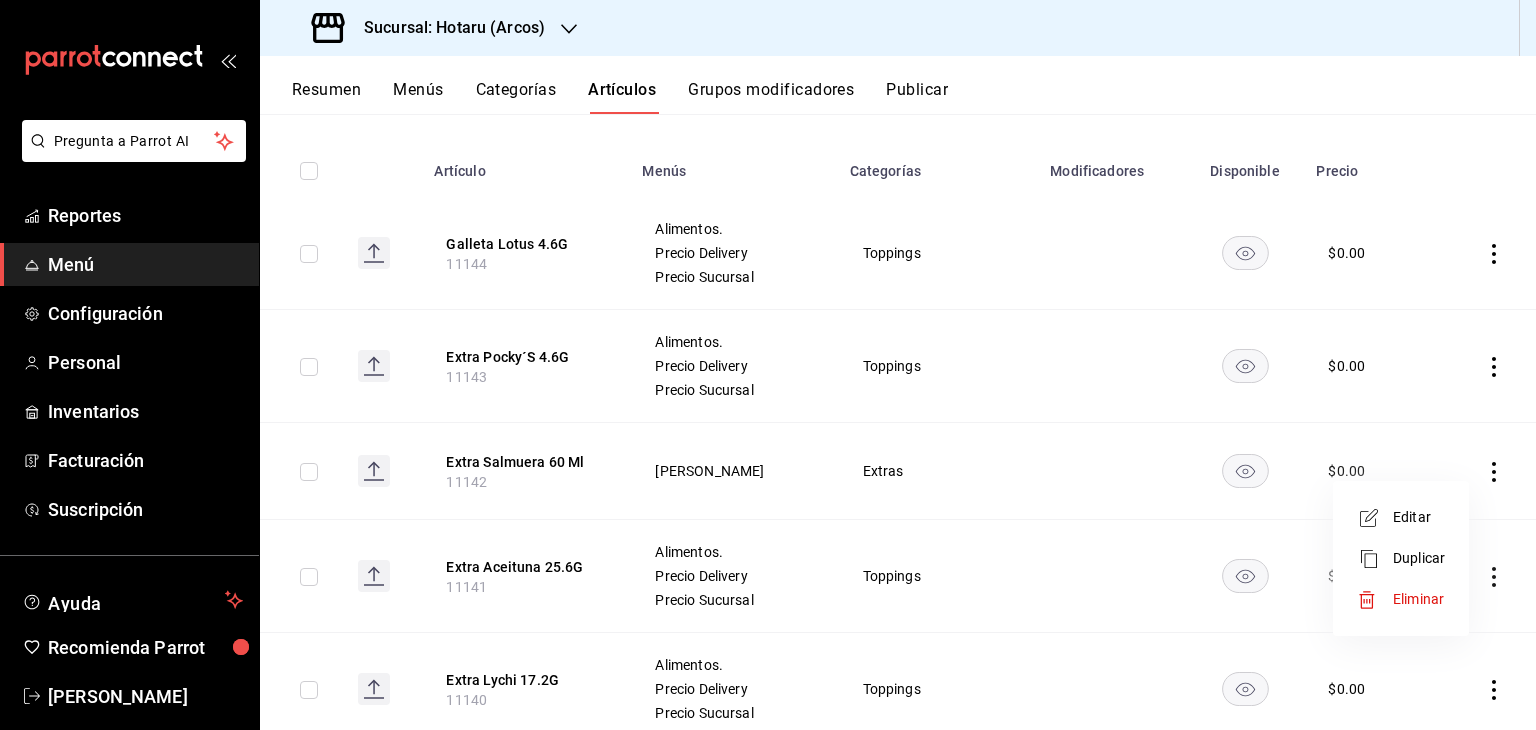 click at bounding box center (1375, 518) 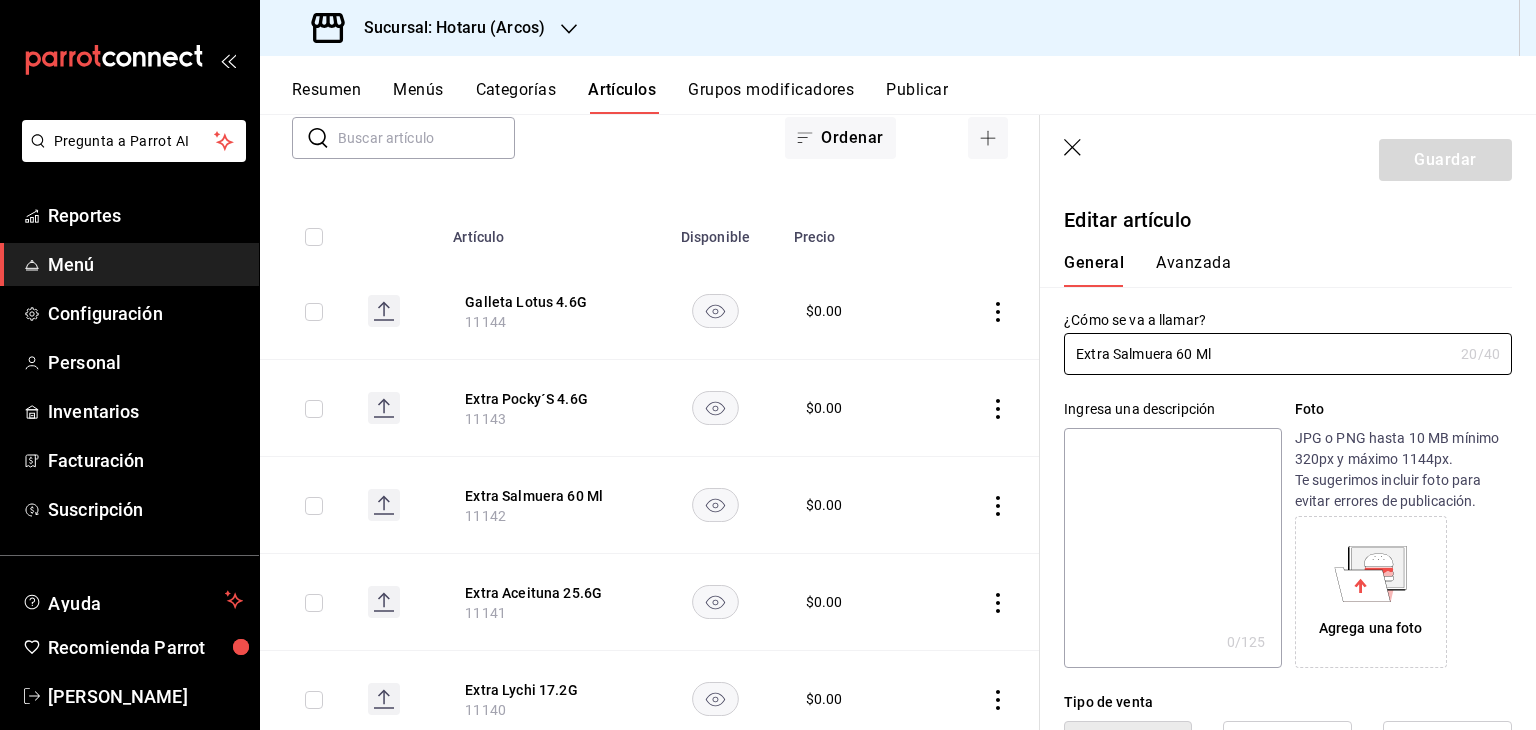 type on "$0.00" 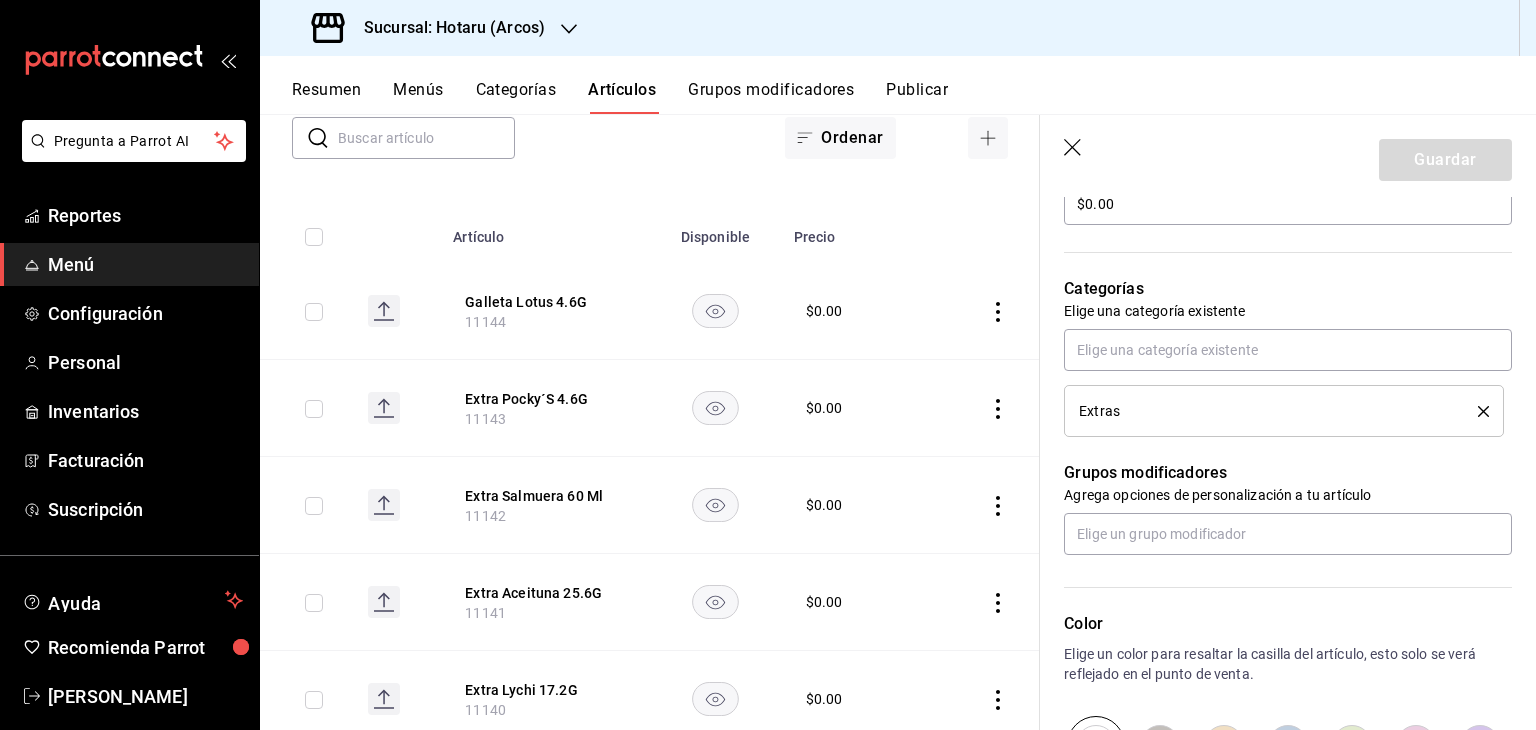 scroll, scrollTop: 634, scrollLeft: 0, axis: vertical 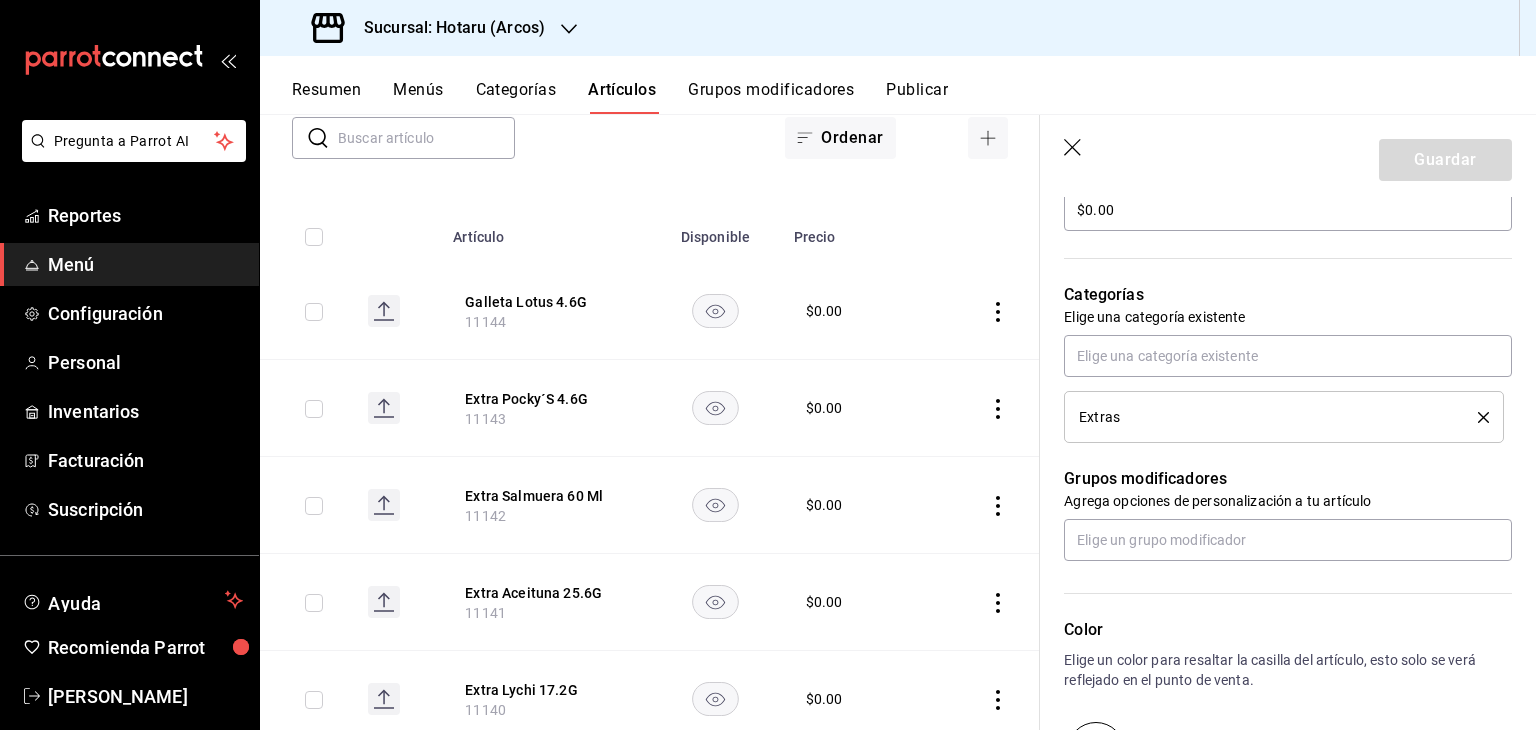click 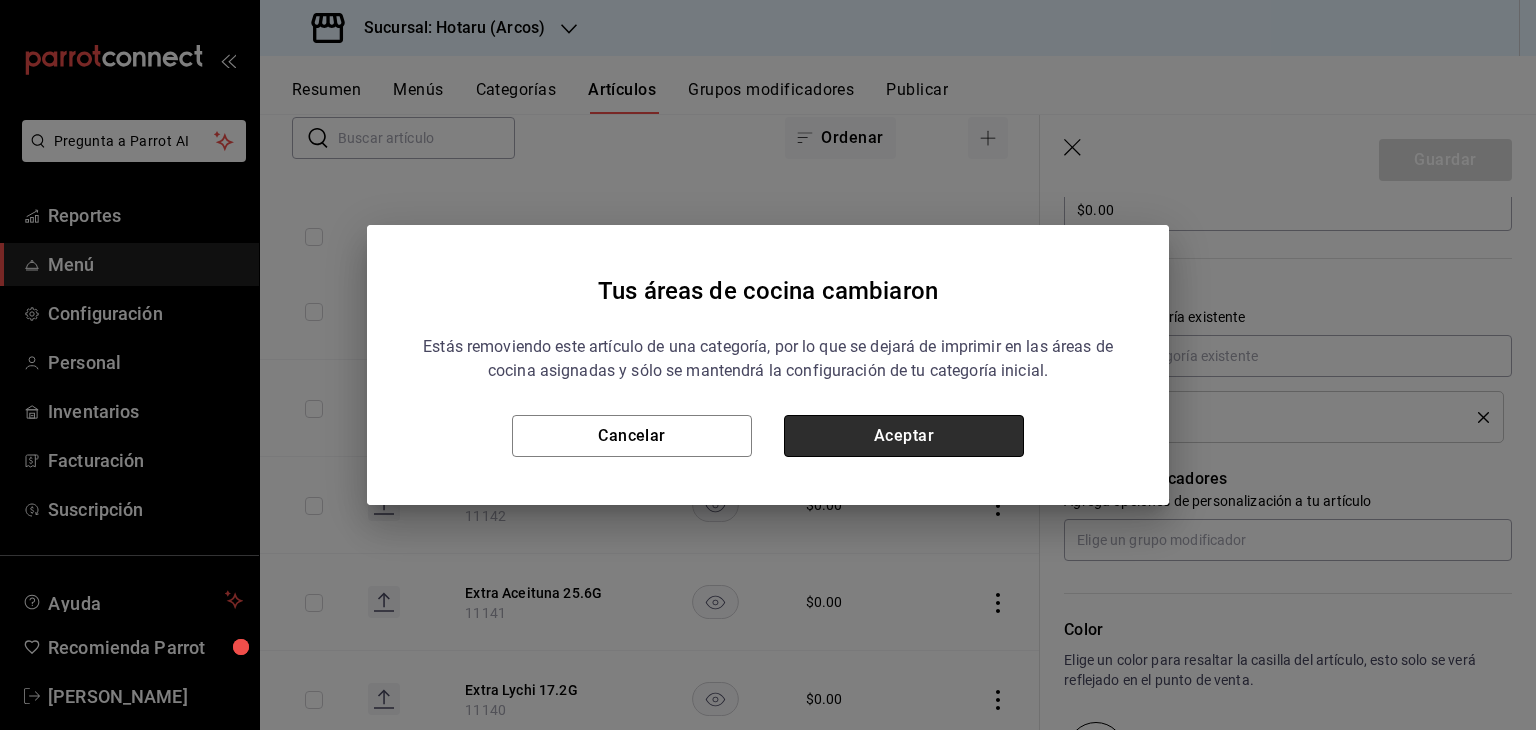 drag, startPoint x: 935, startPoint y: 434, endPoint x: 957, endPoint y: 416, distance: 28.42534 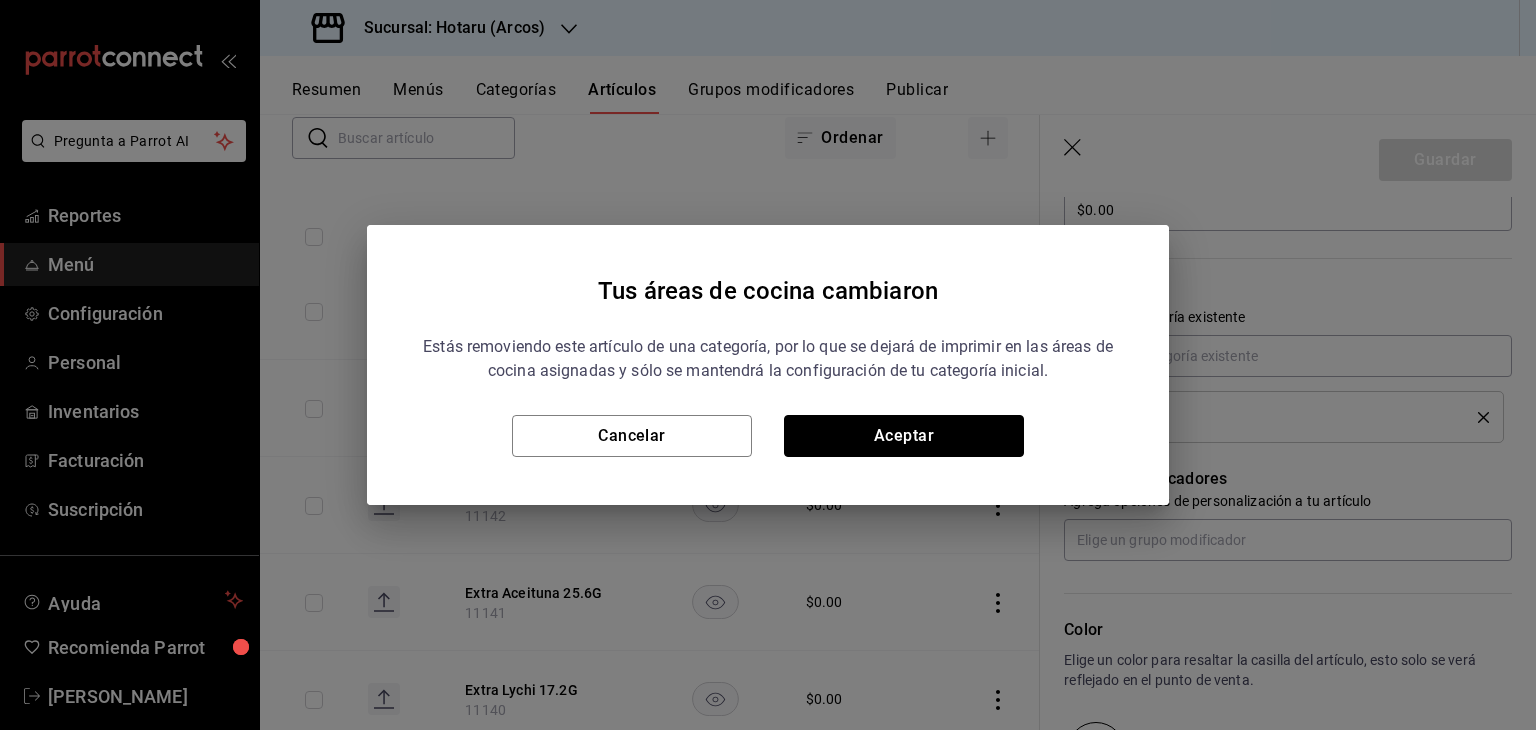 click on "Aceptar" at bounding box center [904, 436] 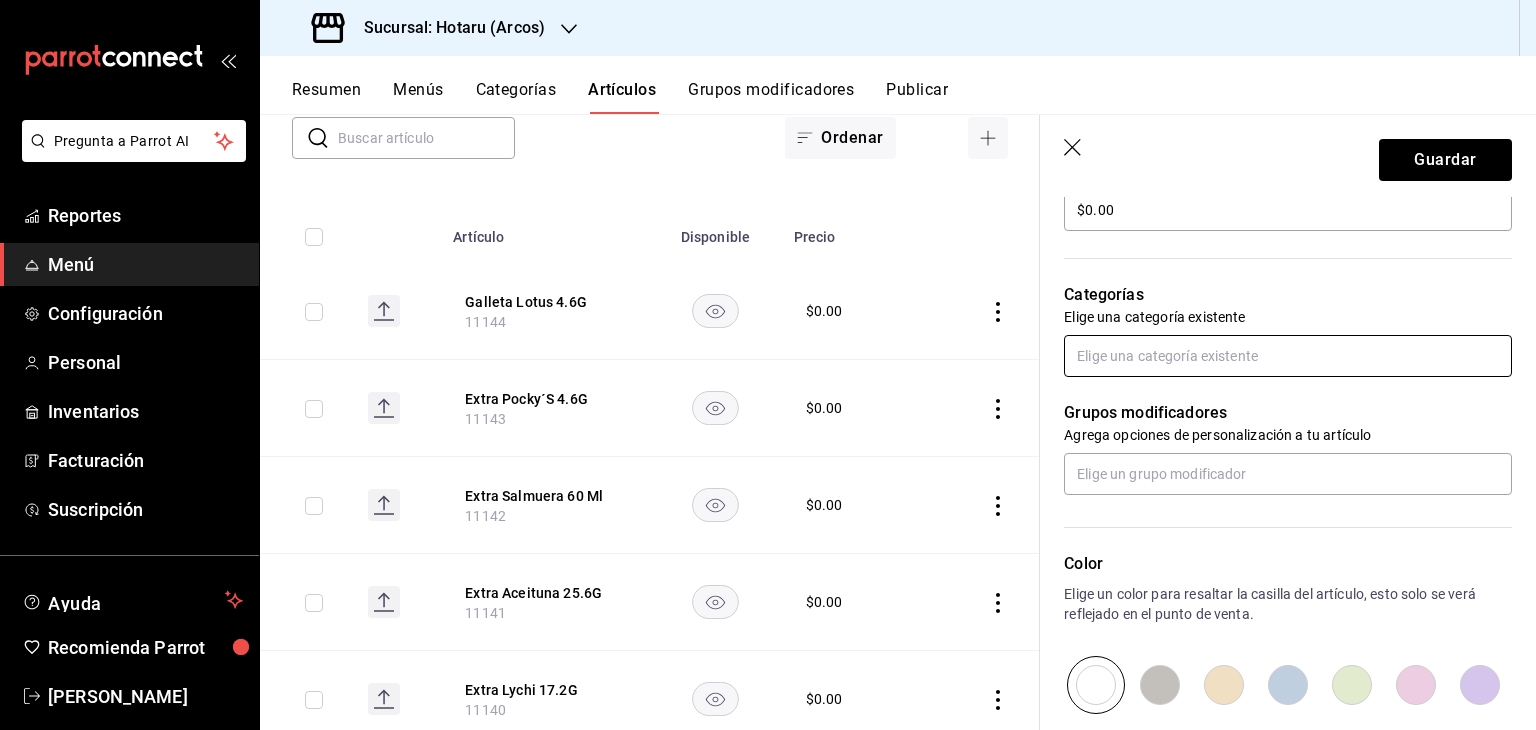 click at bounding box center [1288, 356] 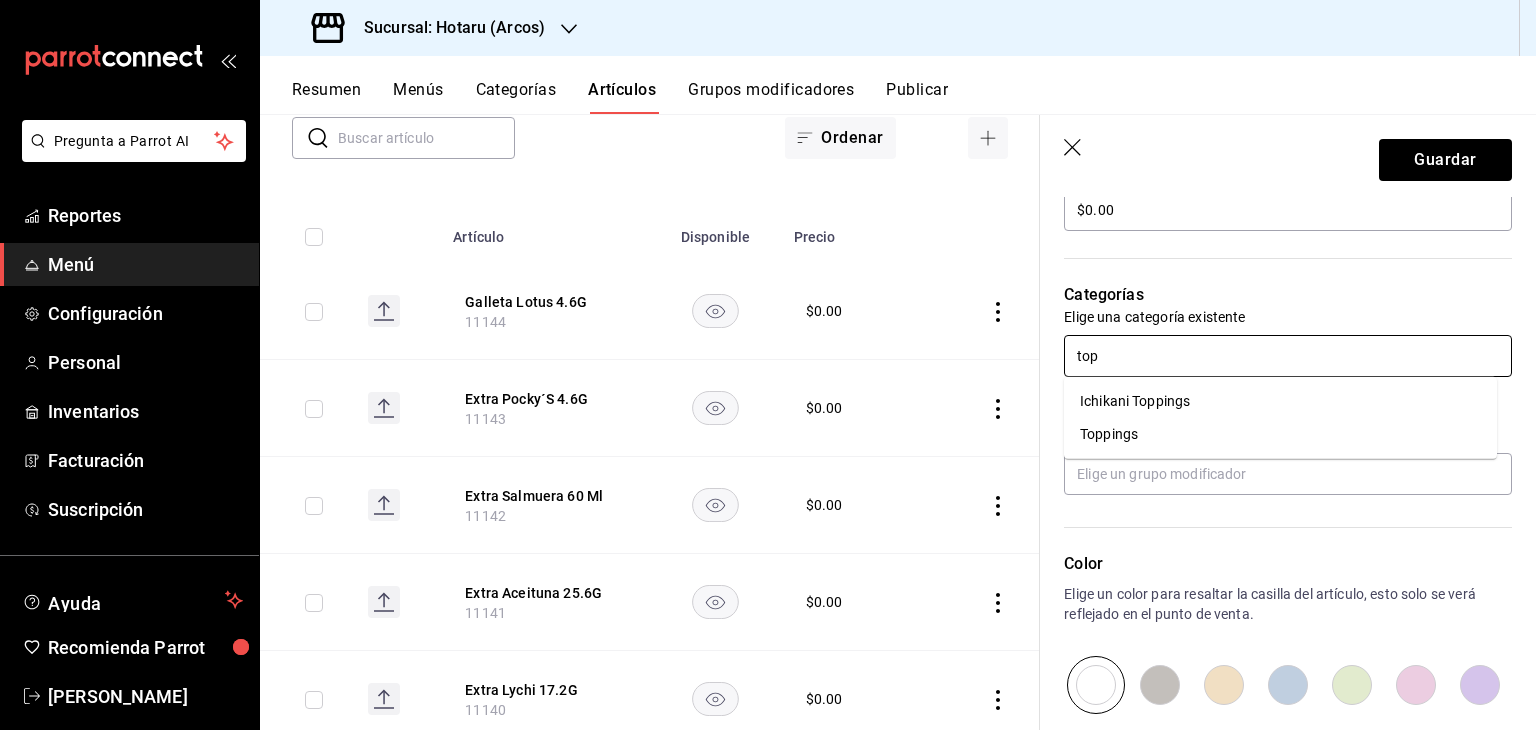type on "topp" 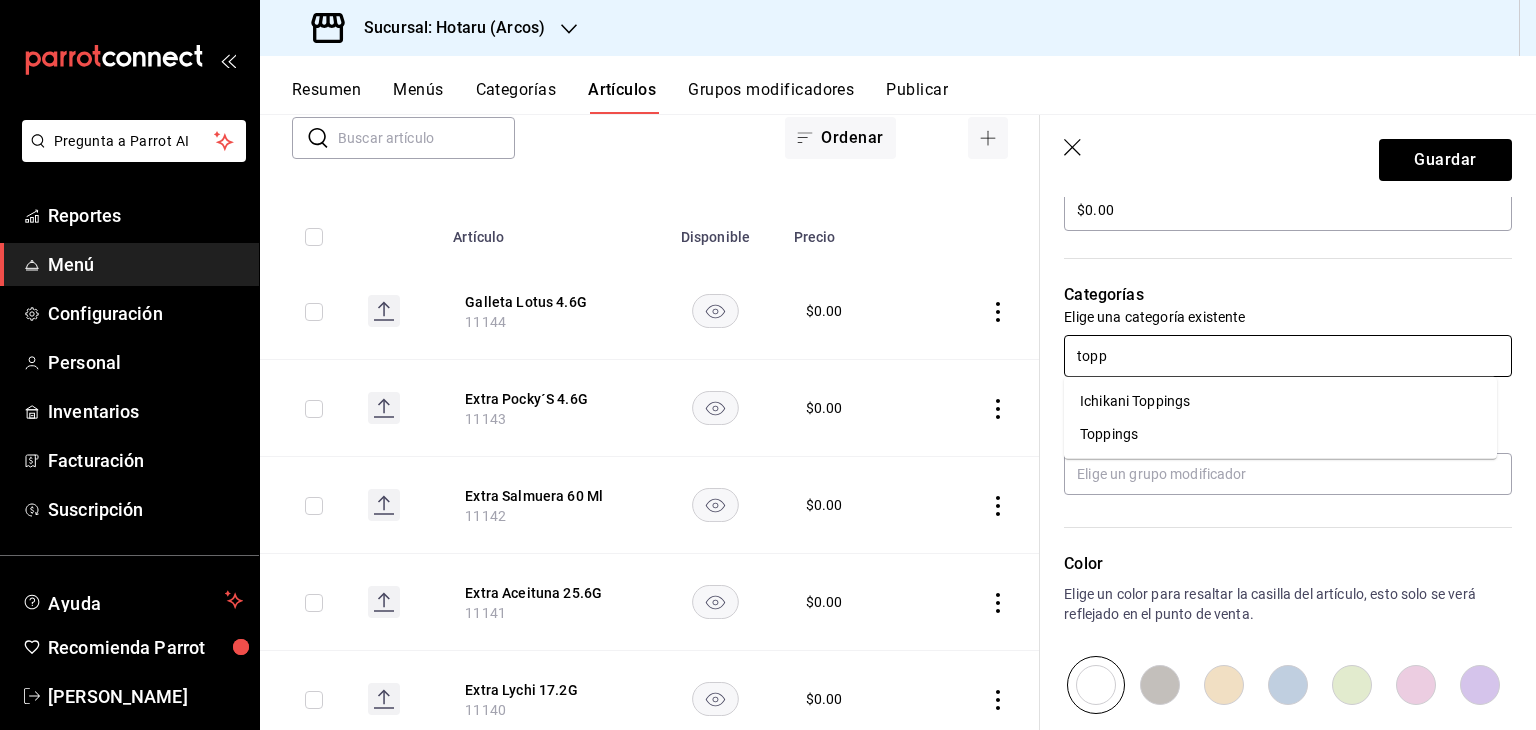 click on "Toppings" at bounding box center [1280, 434] 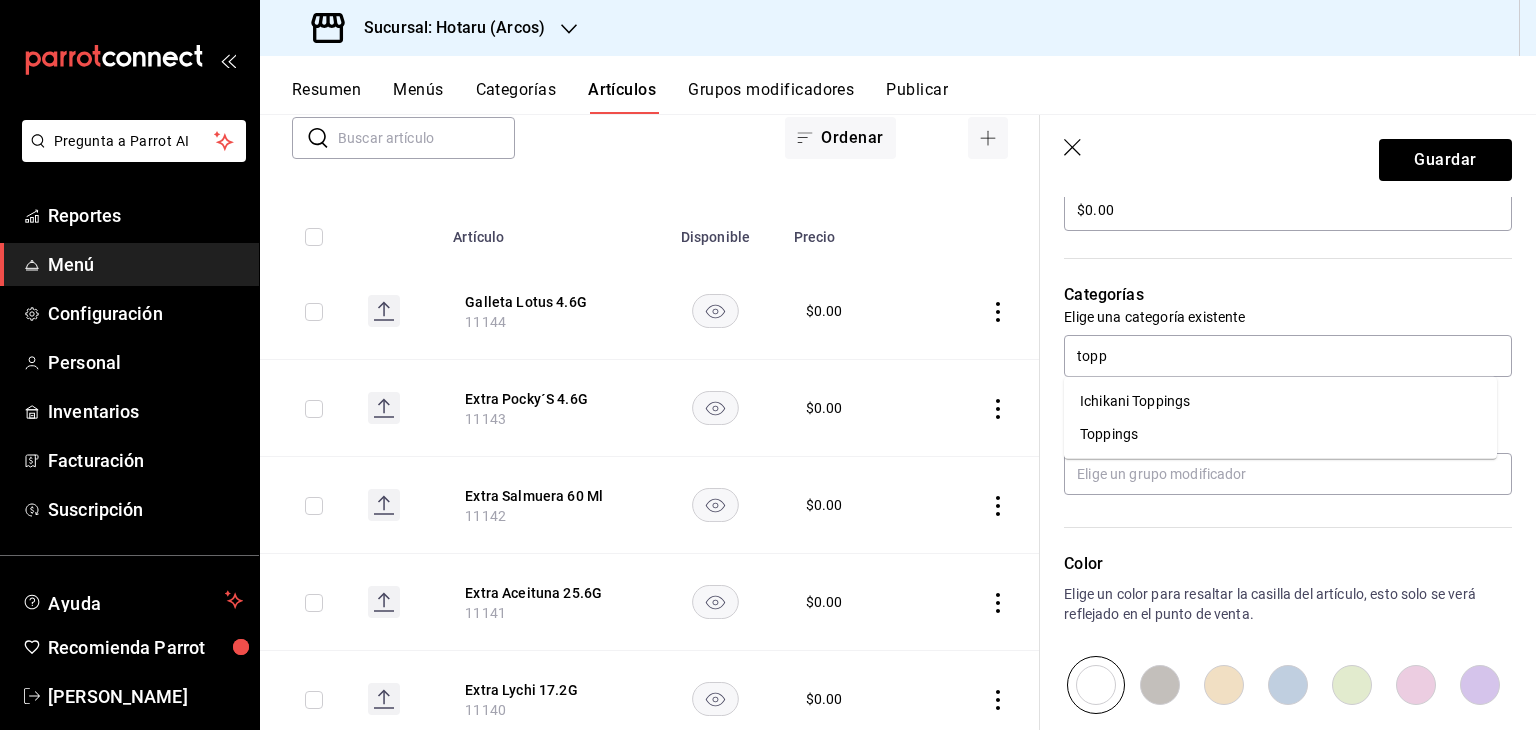 type 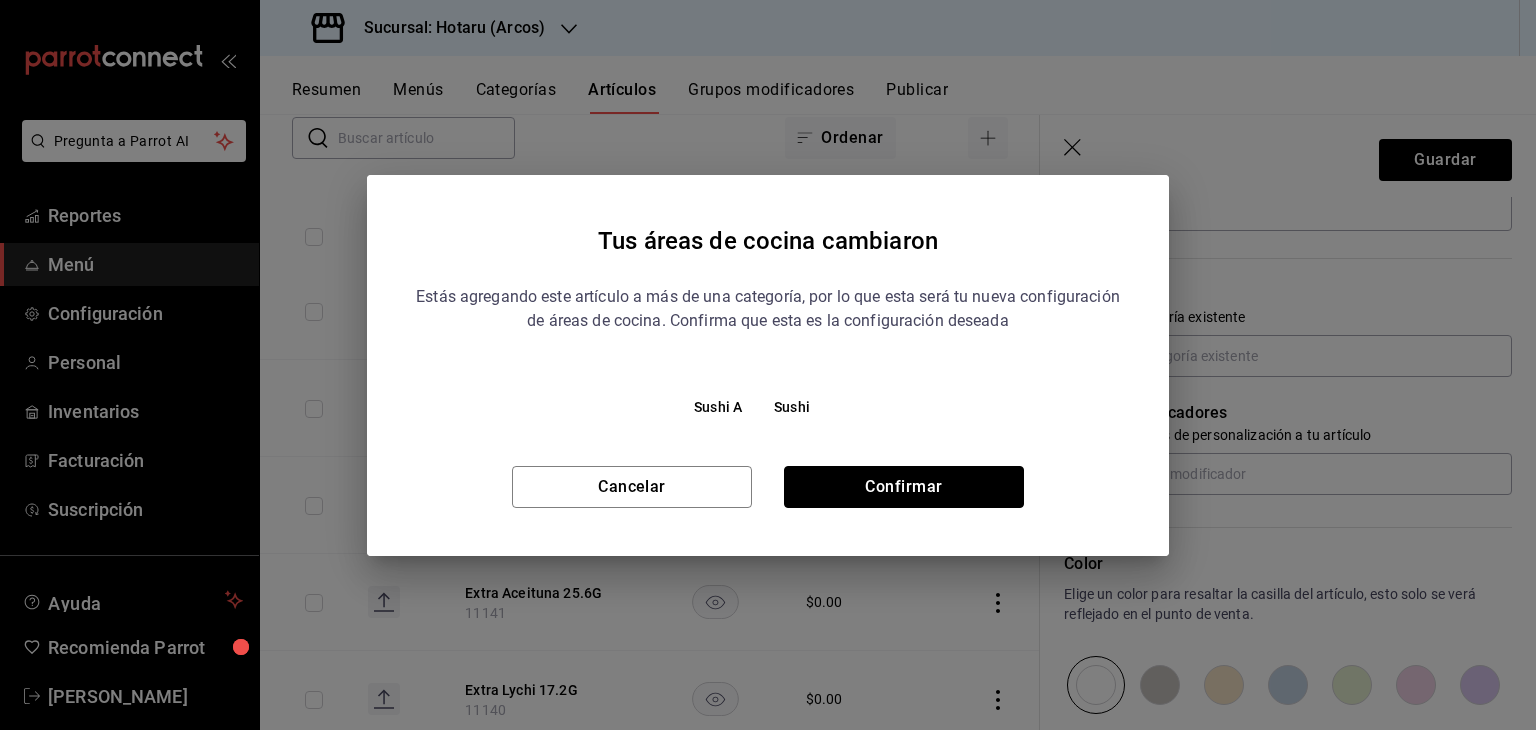 click on "Confirmar" at bounding box center [904, 487] 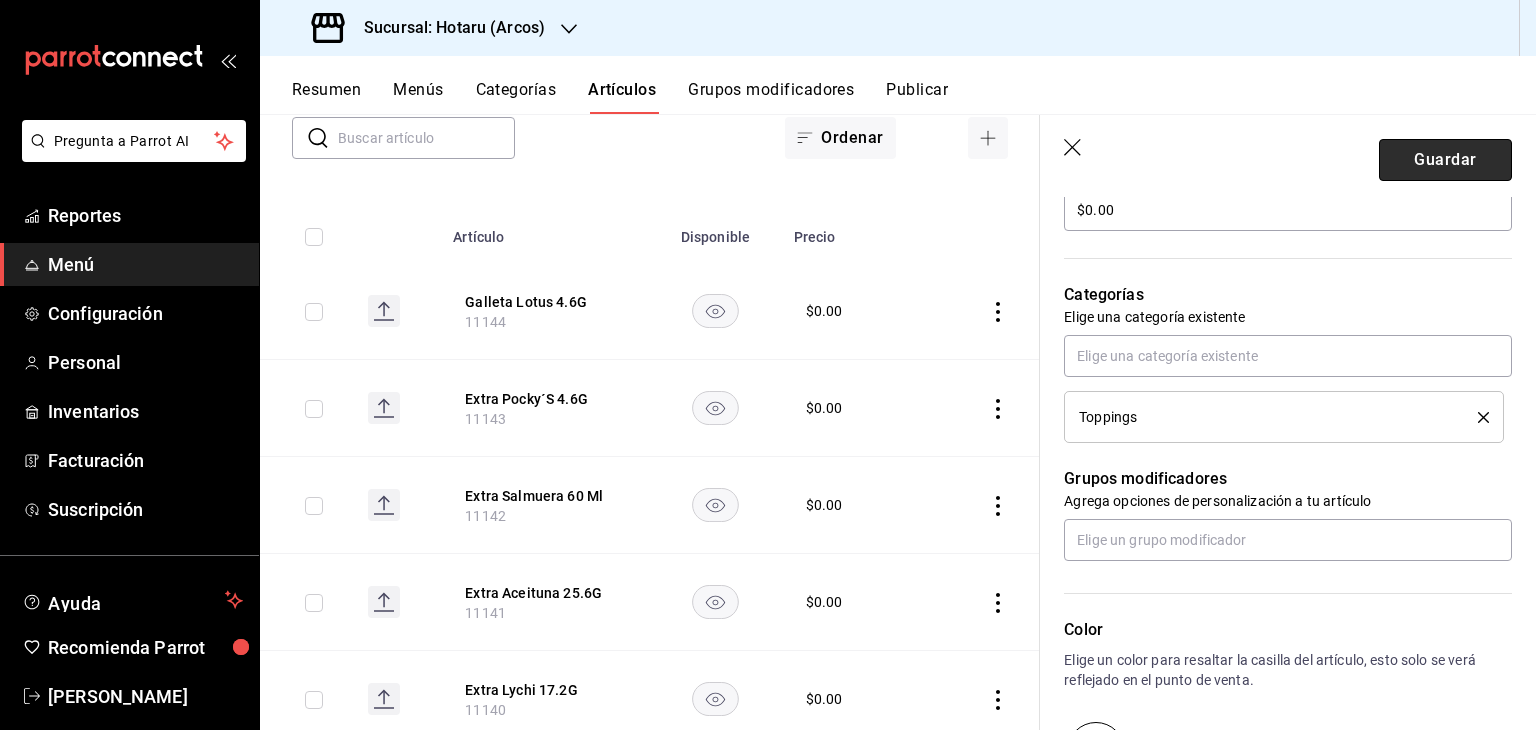 click on "Guardar" at bounding box center [1445, 160] 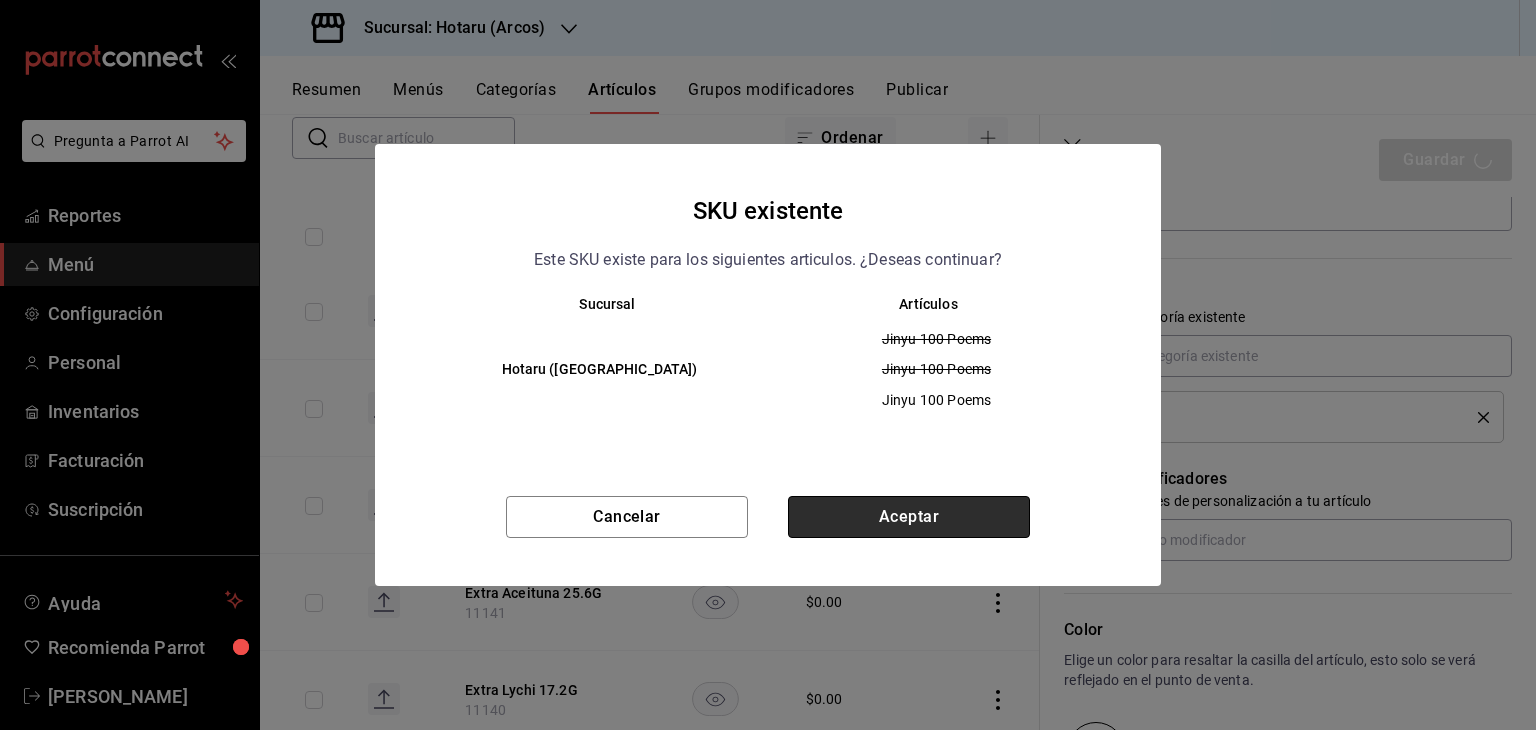 click on "Aceptar" at bounding box center [909, 517] 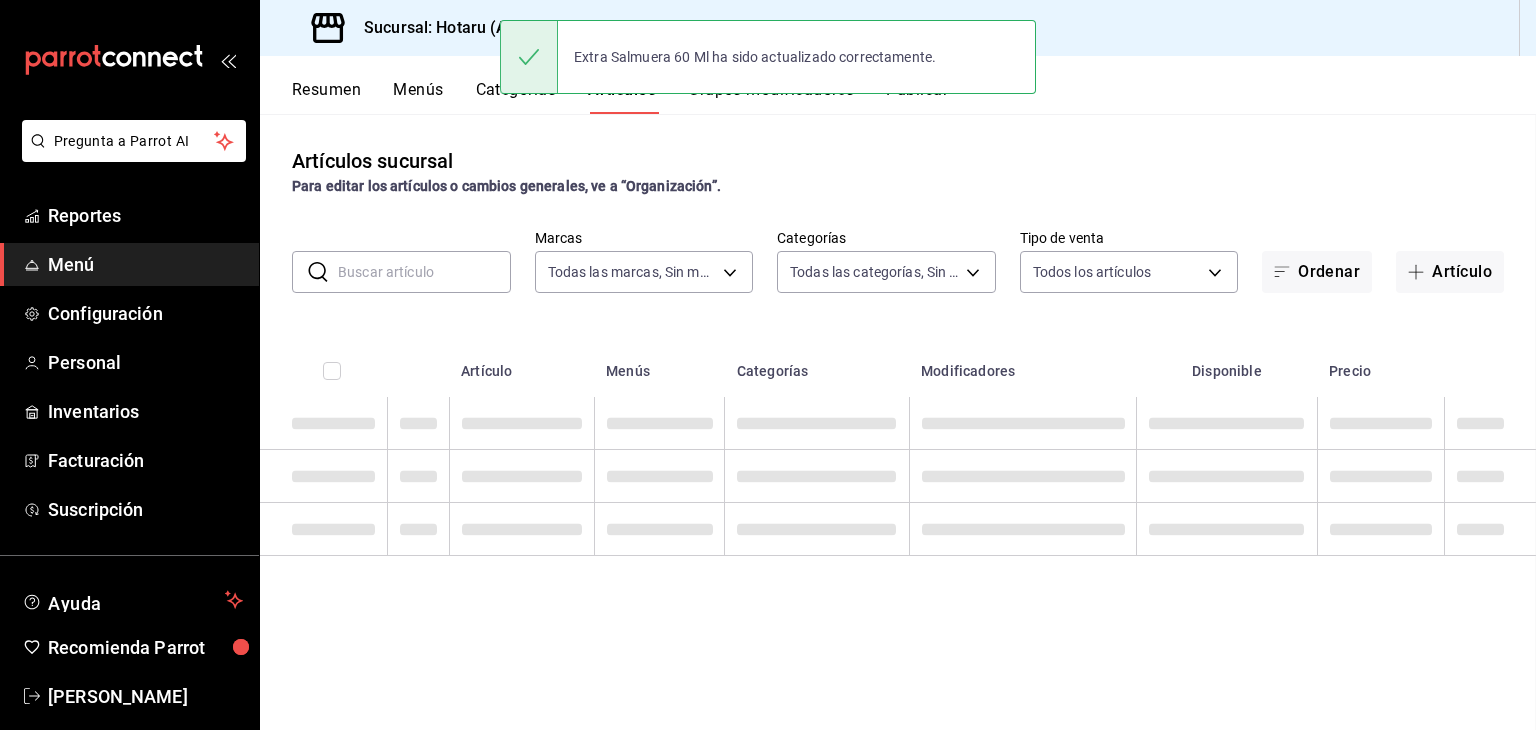 scroll, scrollTop: 0, scrollLeft: 0, axis: both 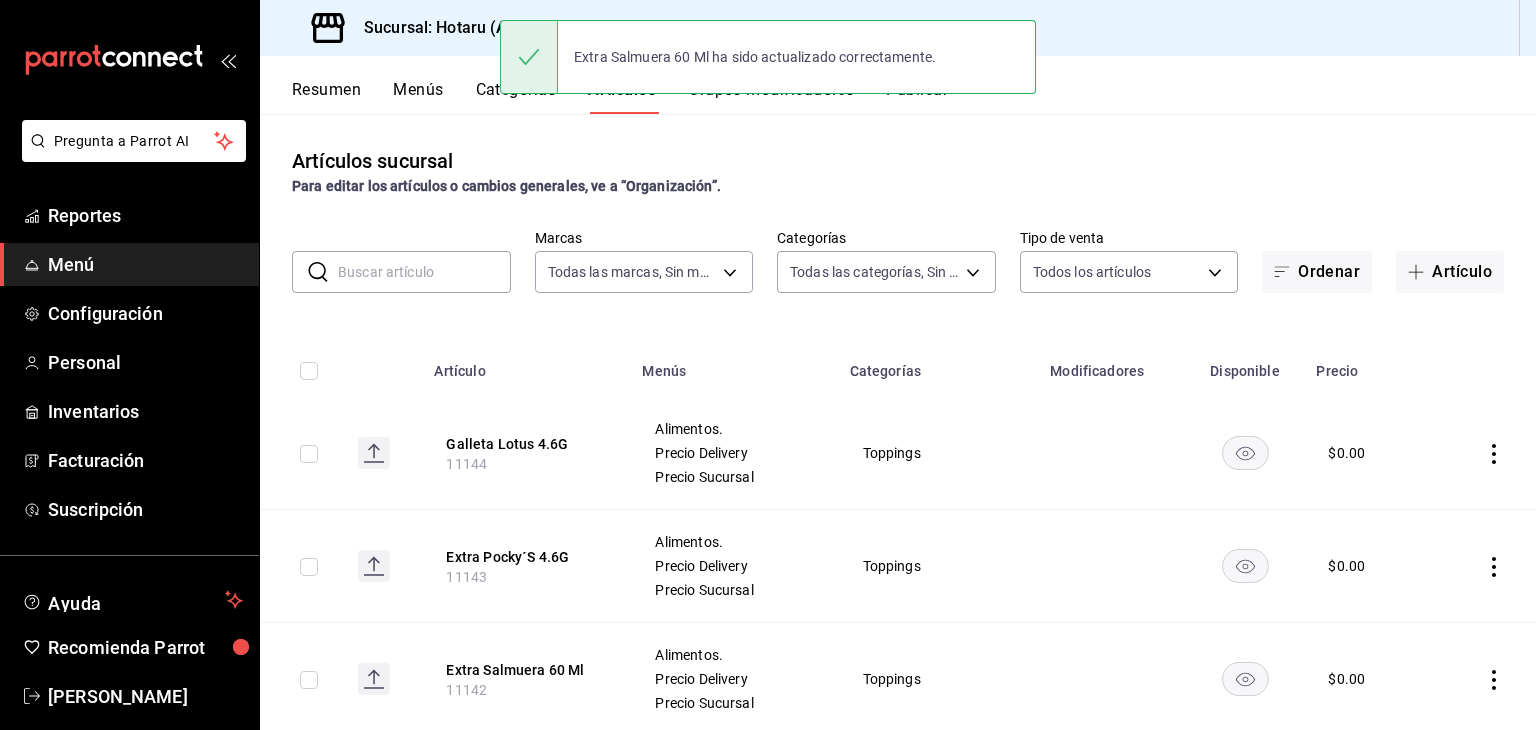 click on "Extra Salmuera 60 Ml ha sido actualizado correctamente." at bounding box center [768, 57] 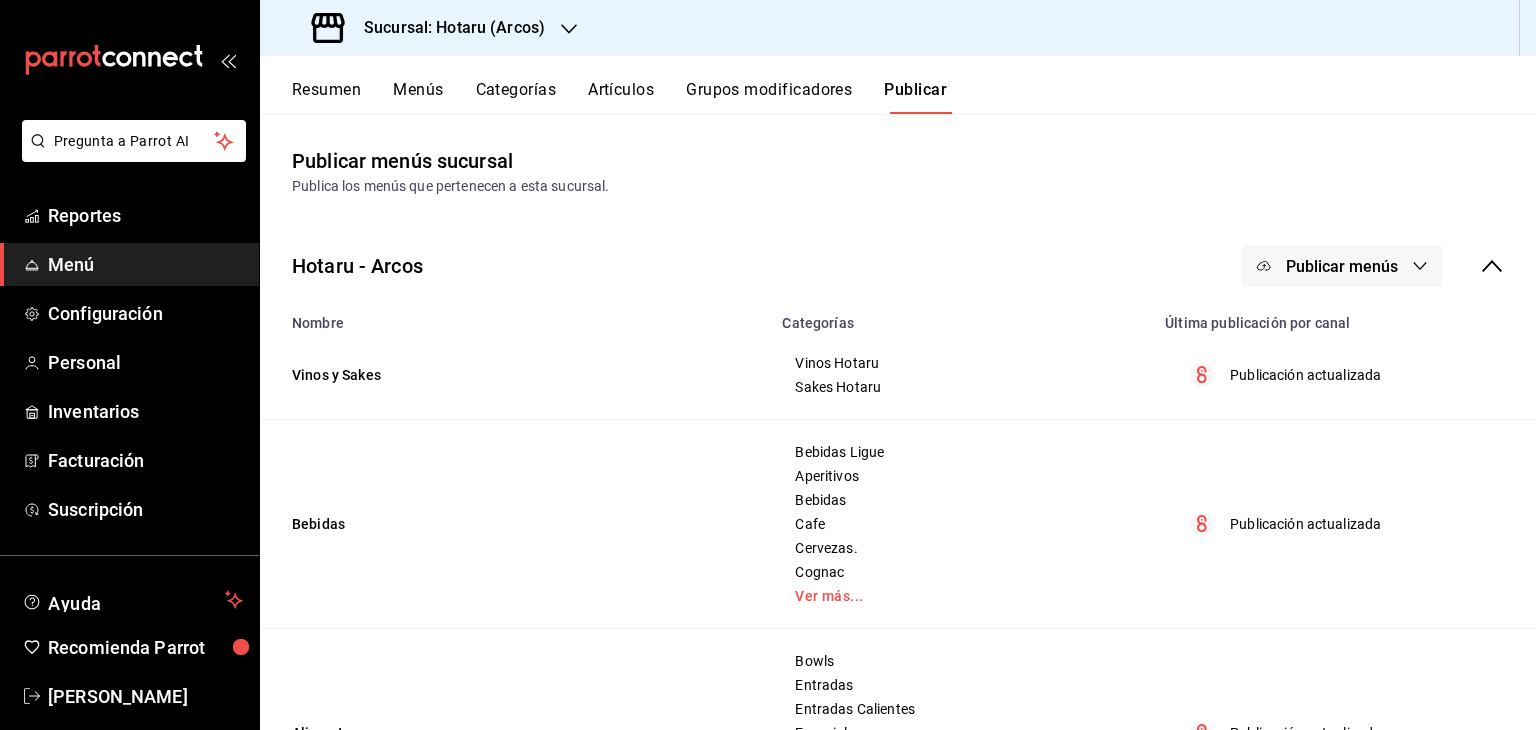 click on "Publicar menús" at bounding box center (1342, 266) 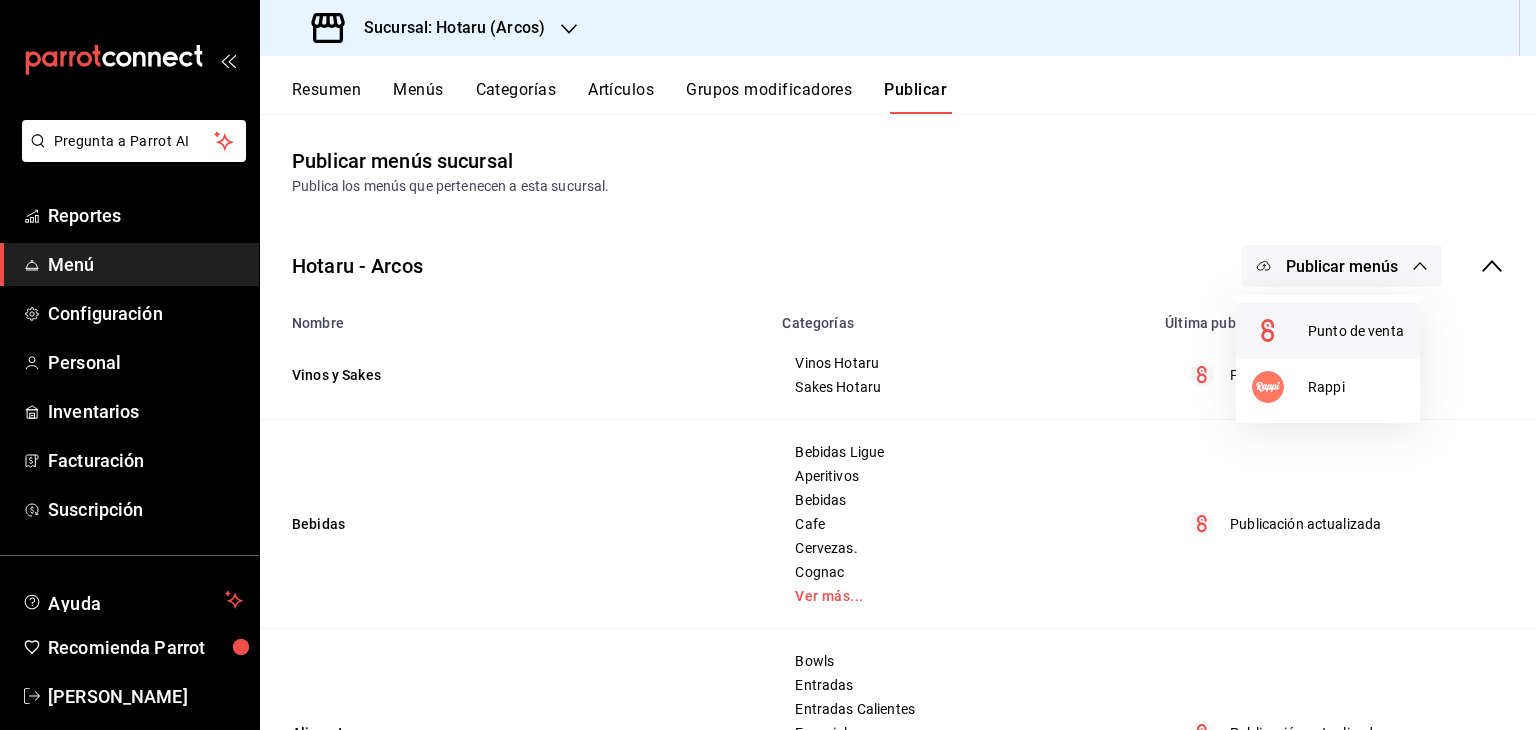 click at bounding box center (1280, 331) 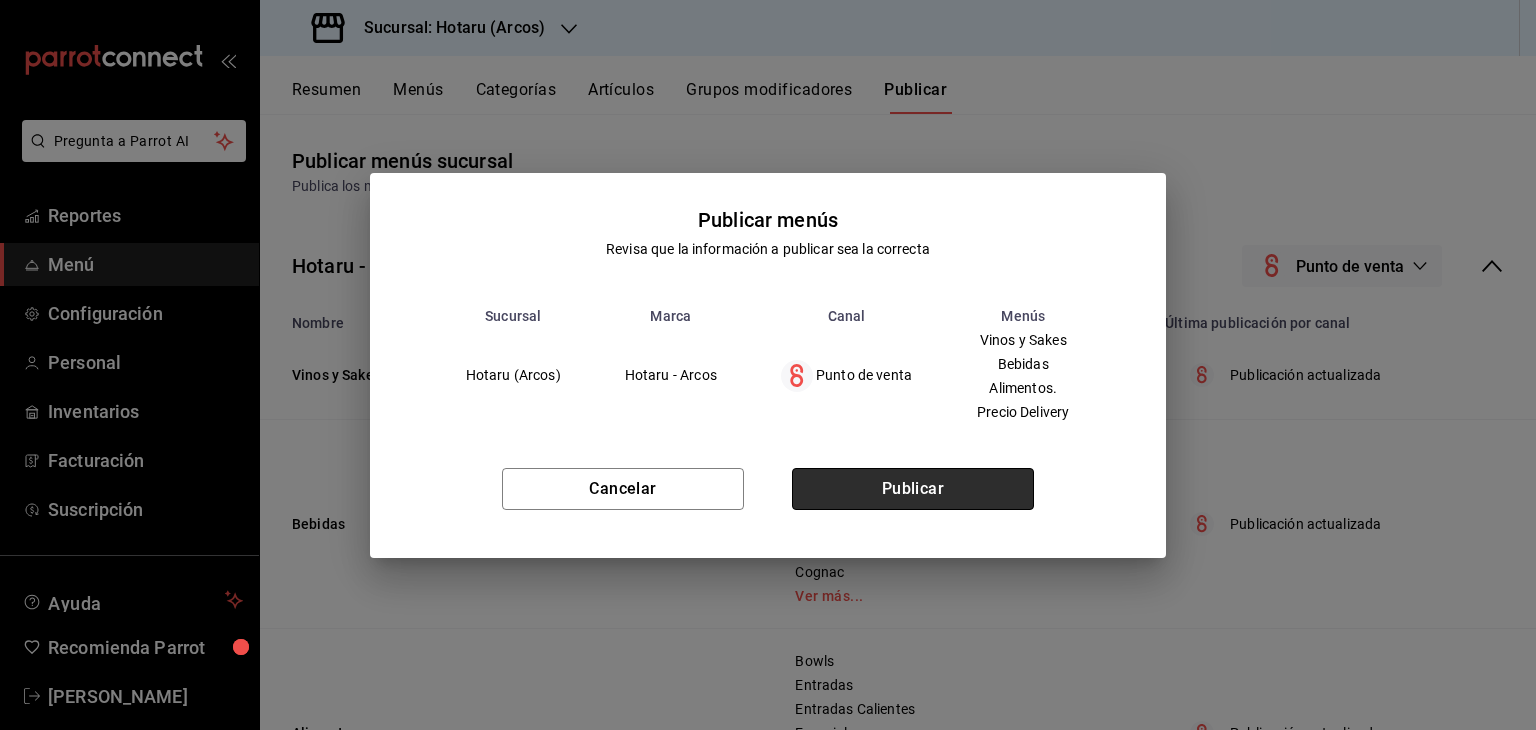 click on "Publicar" at bounding box center (913, 489) 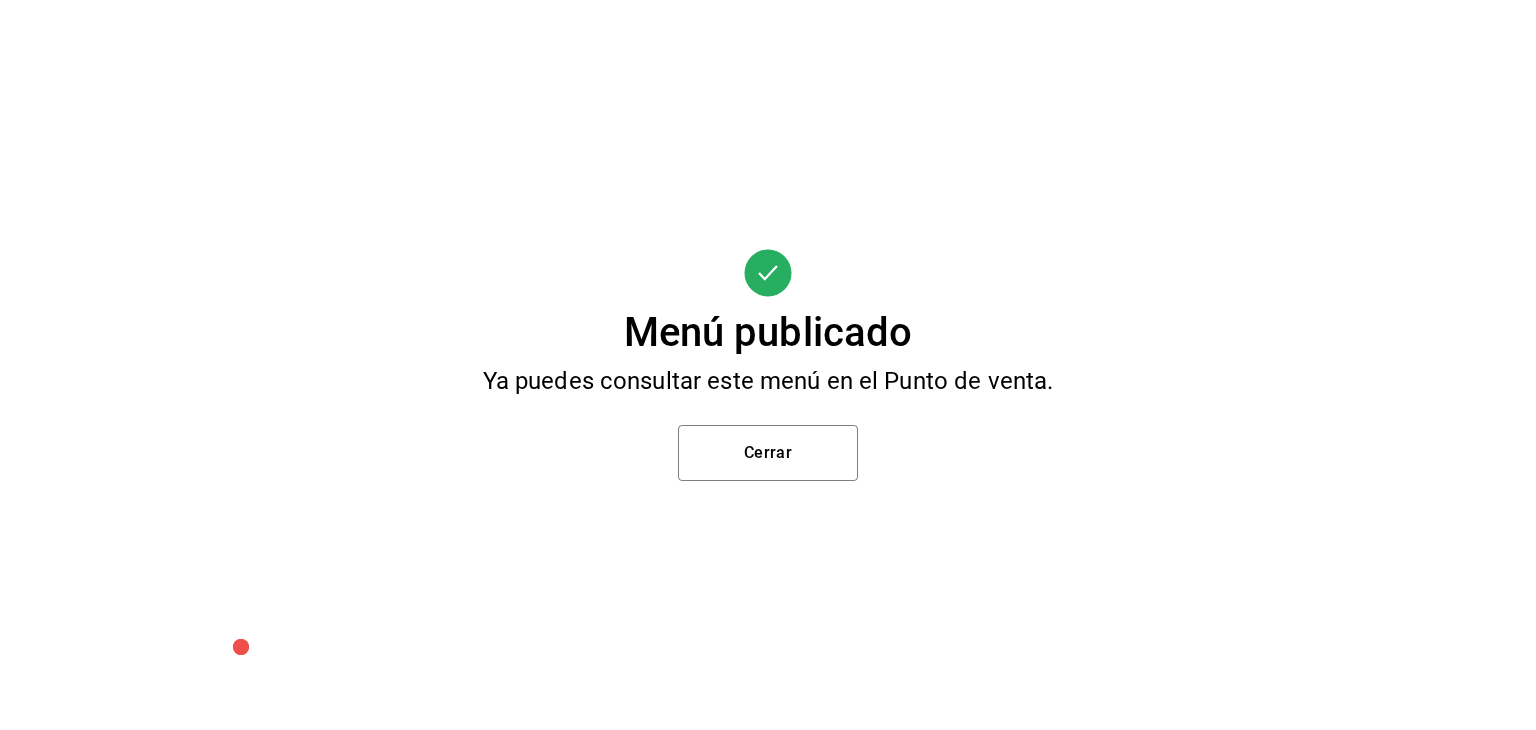 click on "Menú publicado Ya puedes consultar este menú en el Punto de venta. Cerrar" at bounding box center [768, 365] 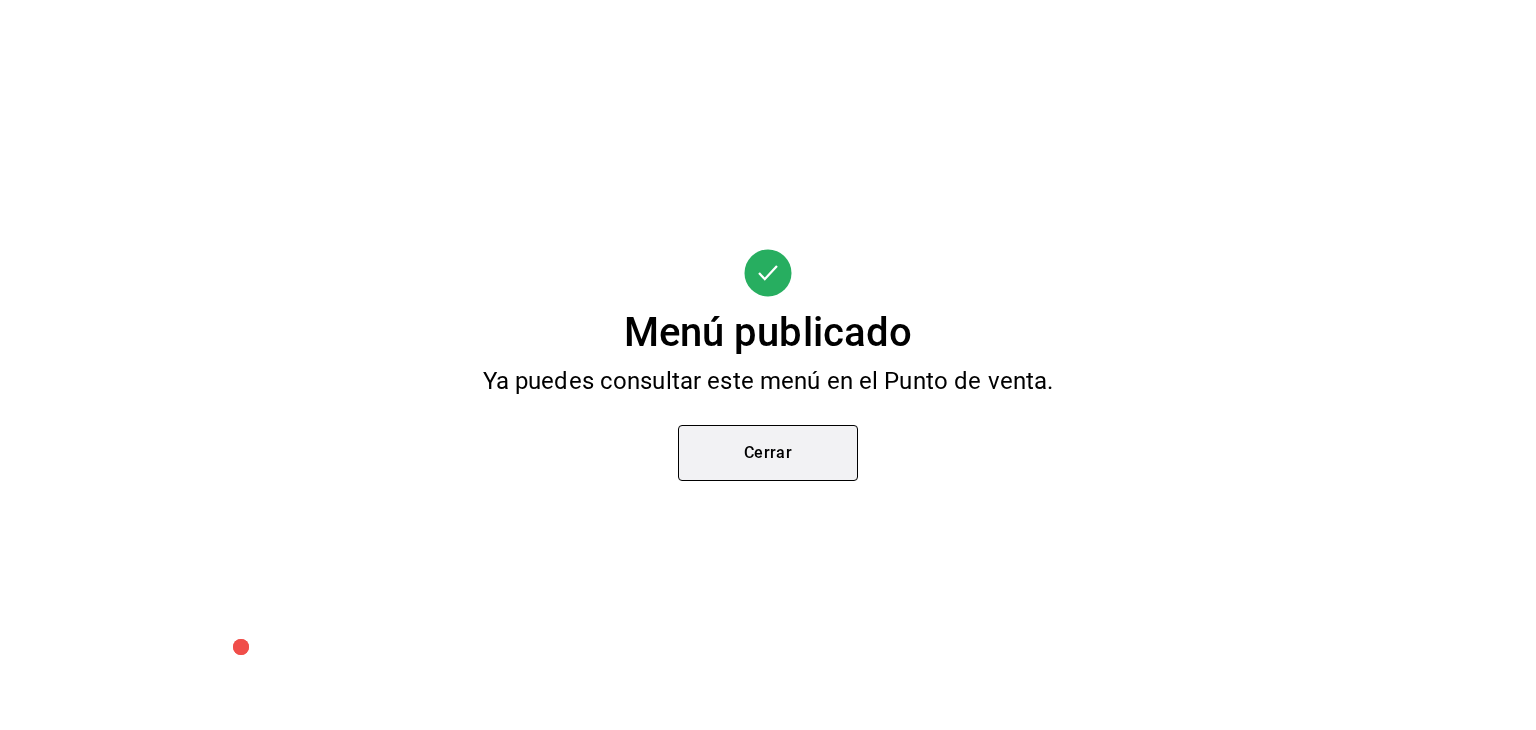 click on "Cerrar" at bounding box center (768, 453) 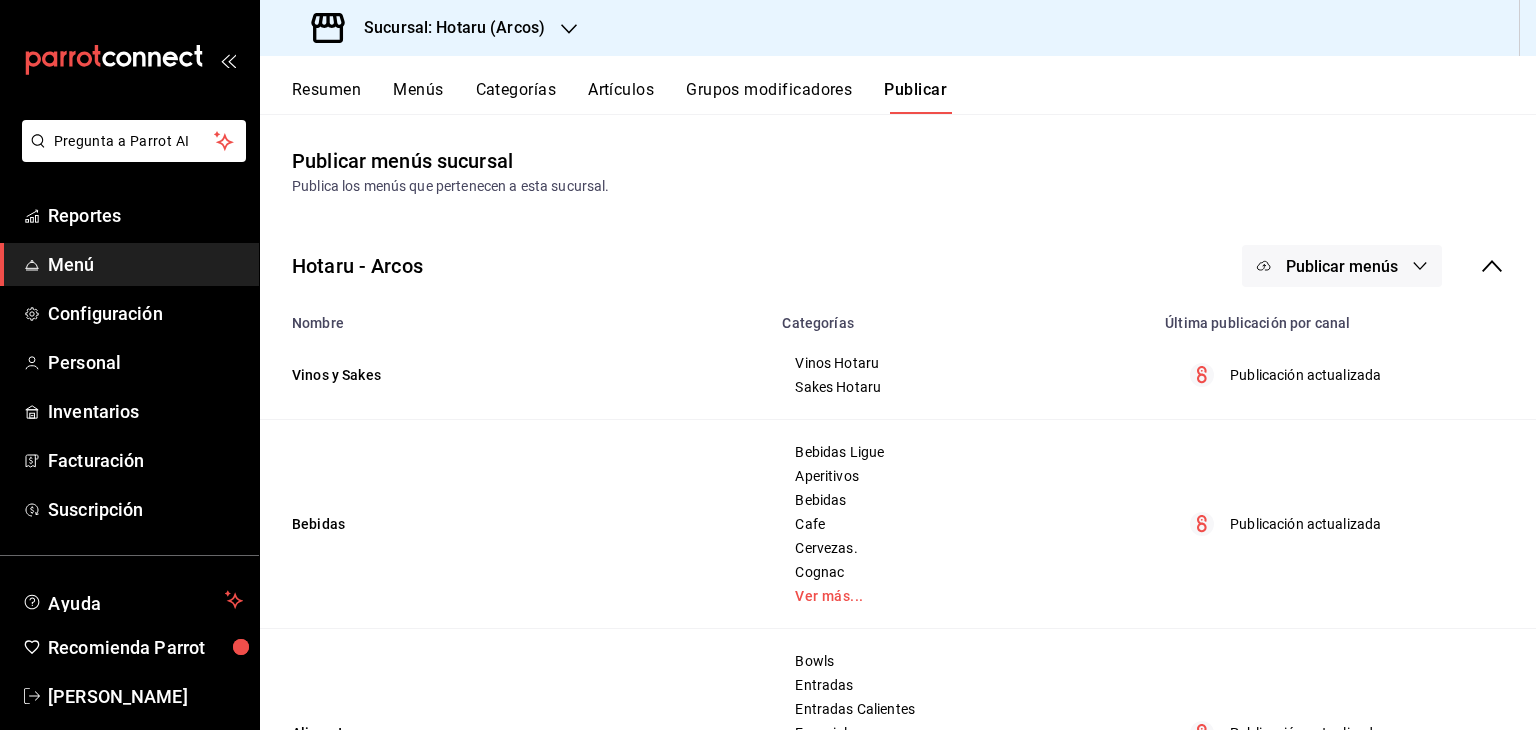 click on "Sucursal: Hotaru (Arcos)" at bounding box center [430, 28] 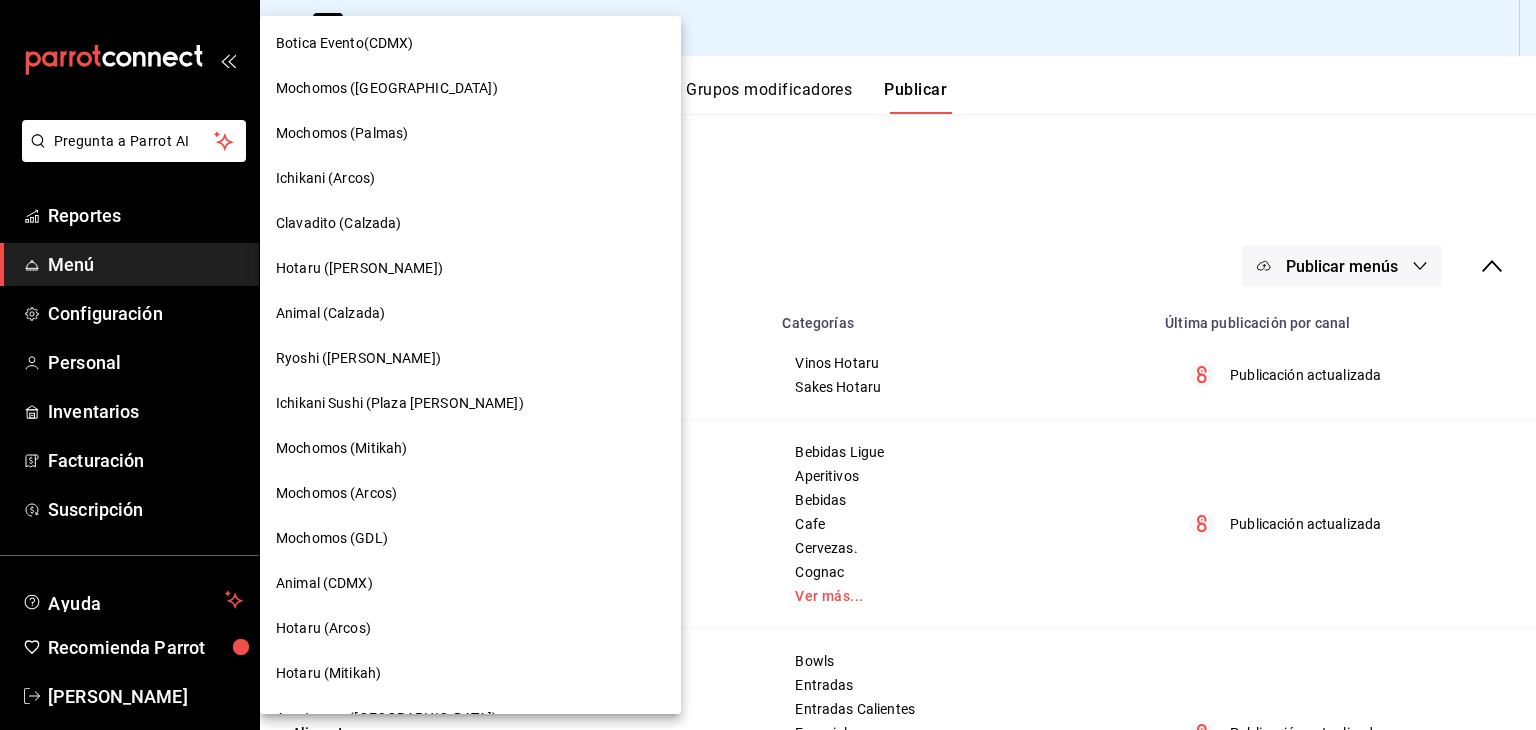 scroll, scrollTop: 0, scrollLeft: 0, axis: both 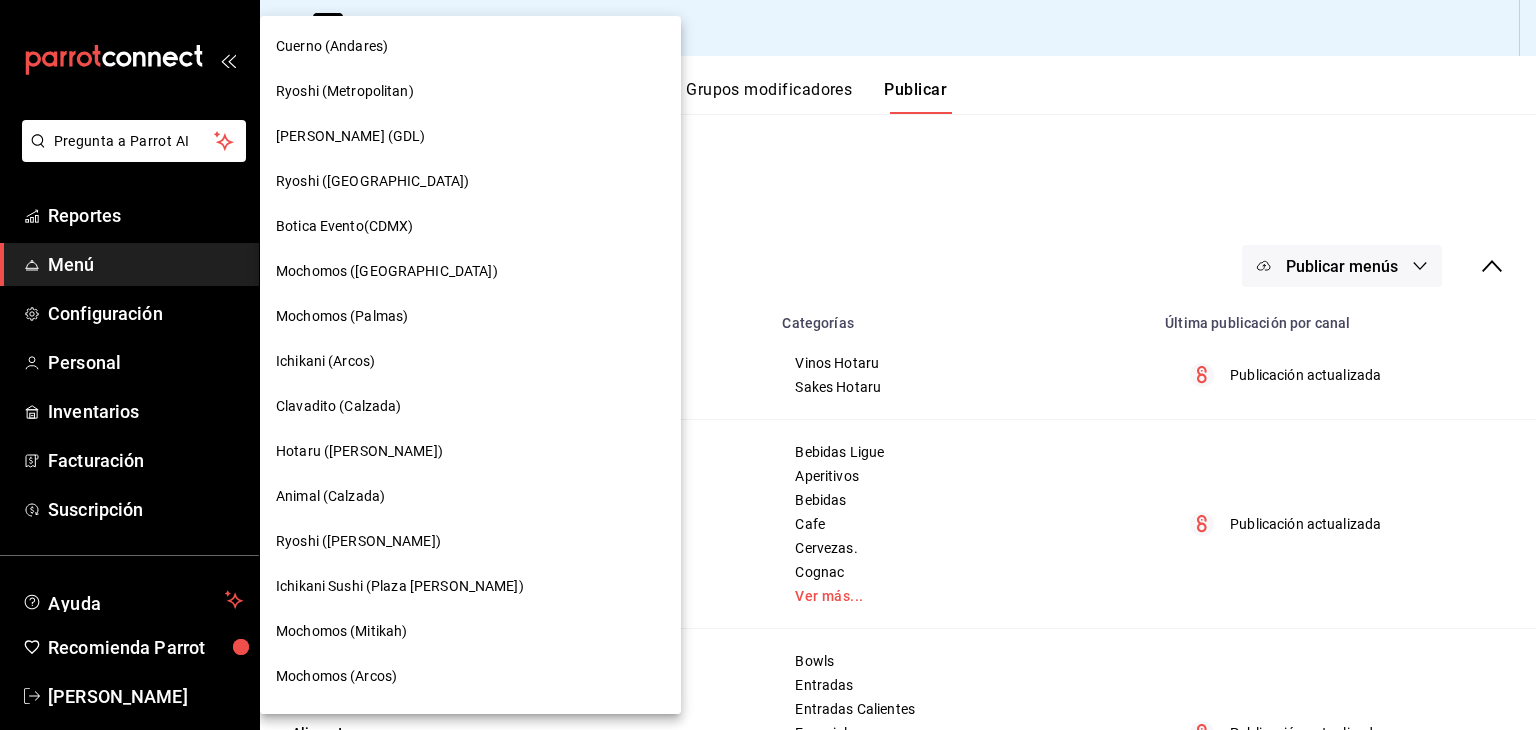 click on "Ryoshi ([GEOGRAPHIC_DATA])" at bounding box center [372, 181] 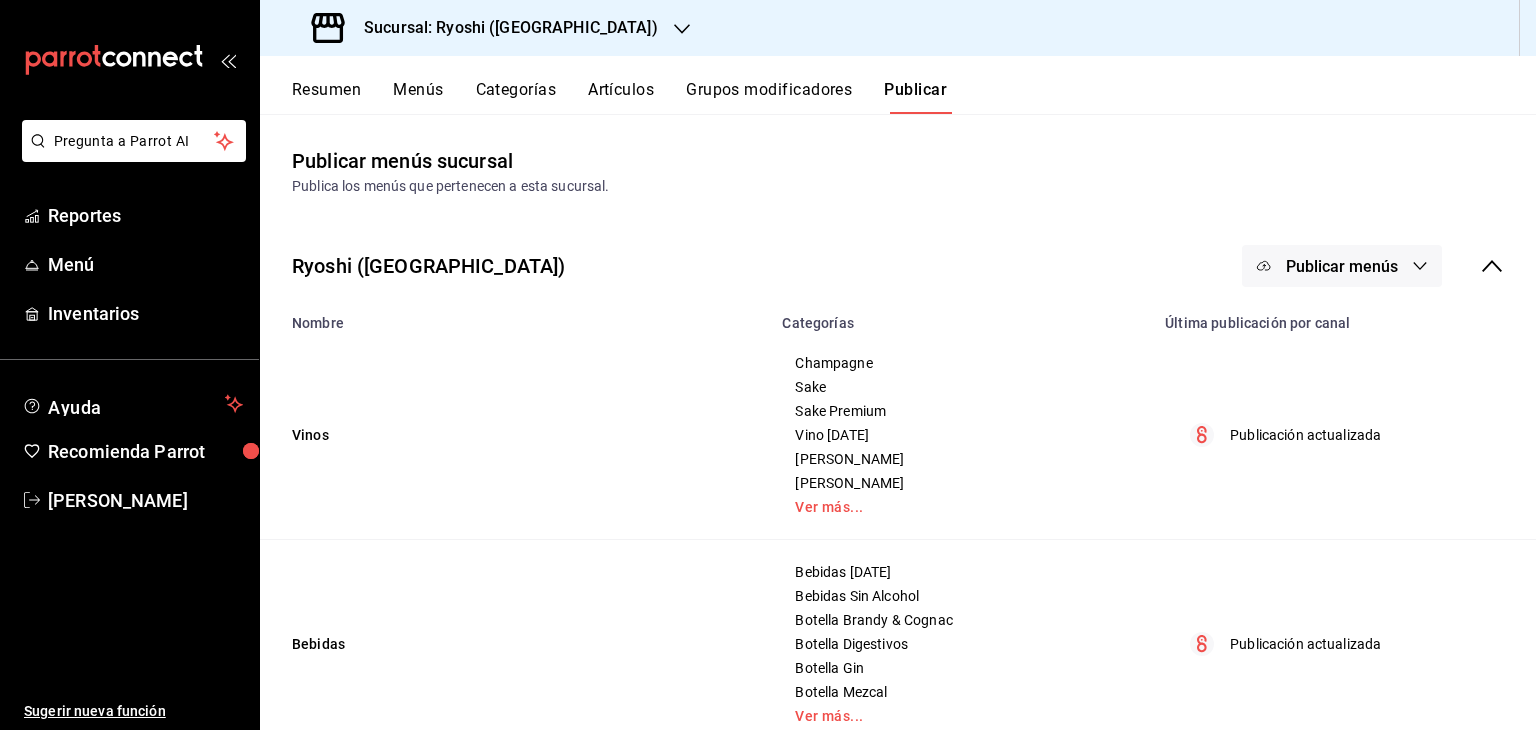 click on "Artículos" at bounding box center [621, 97] 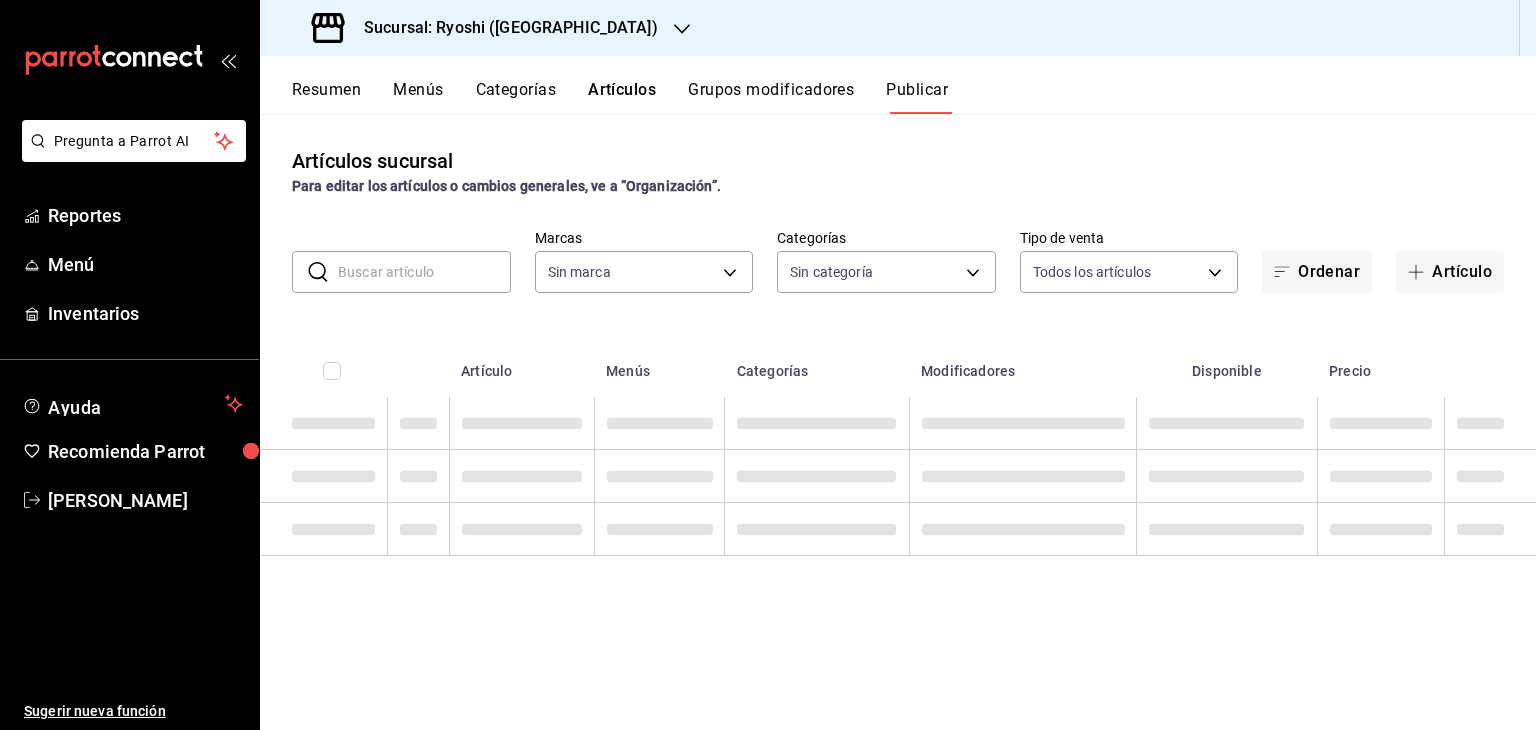 type on "26ca50e5-a845-484f-a54e-8a4432b79f59" 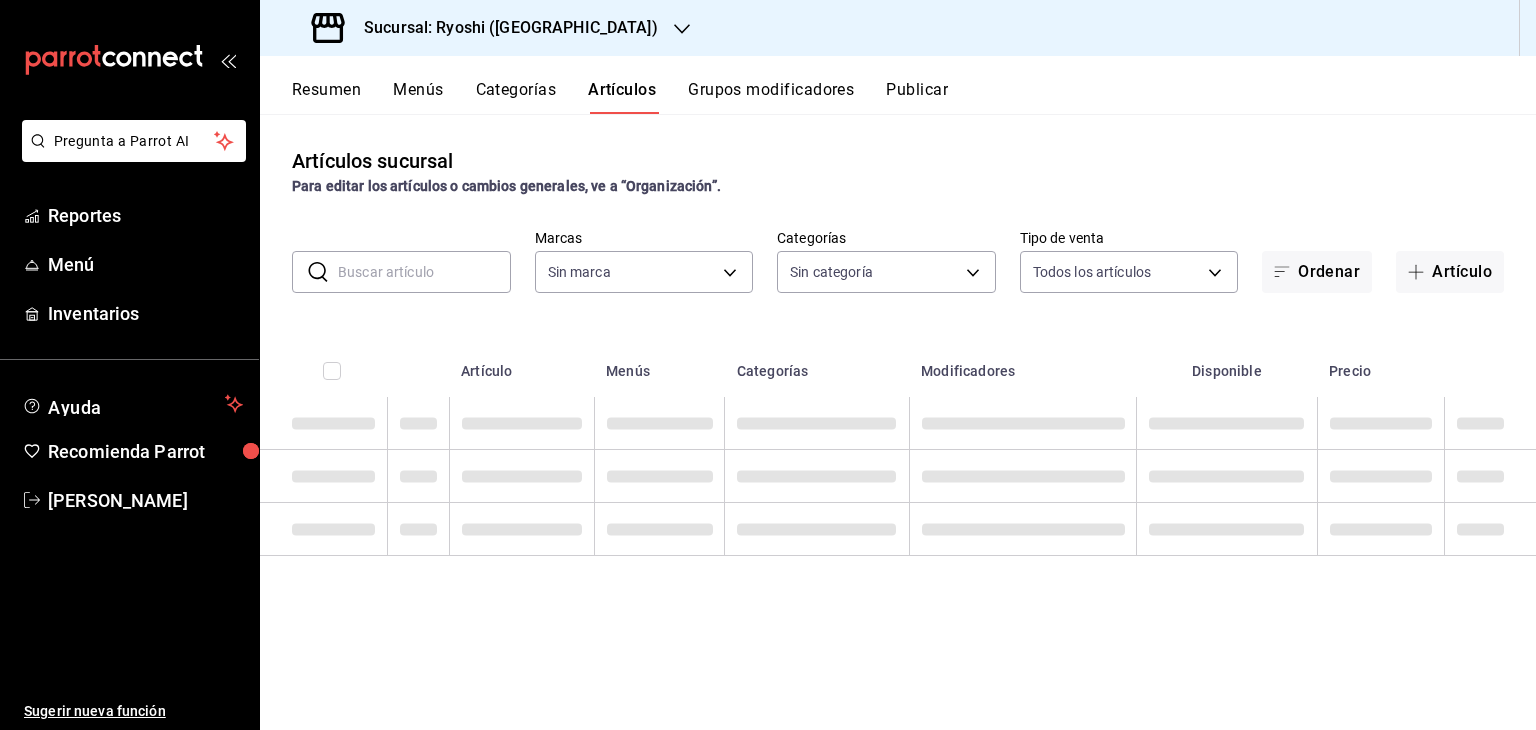 type on "26ca50e5-a845-484f-a54e-8a4432b79f59" 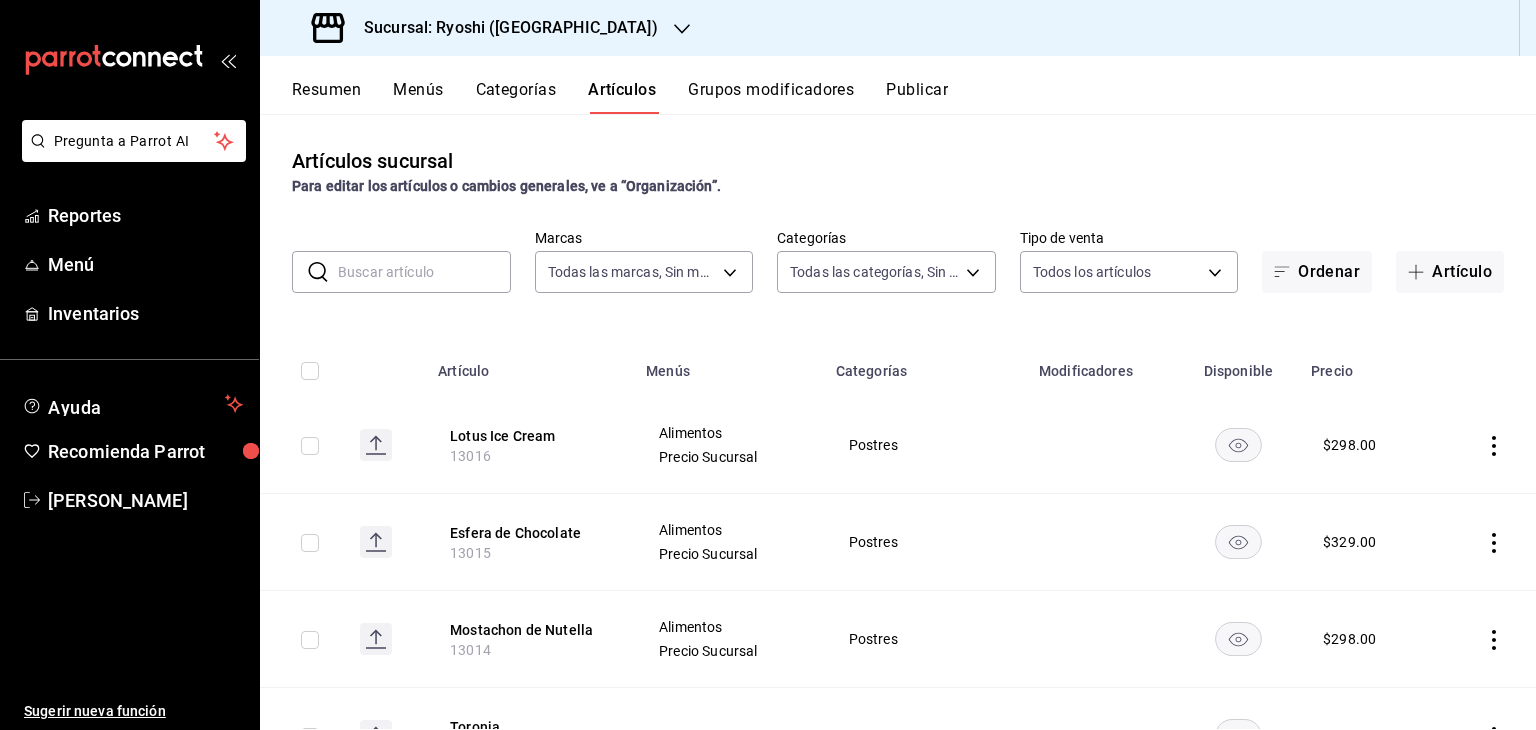 type on "cac91b0d-36d9-4c91-ae8f-f0337e3062a3,85315008-b38c-4609-9071-854245cf735d,eb768dd9-34be-4dbd-b113-83a505468861,1242b93e-3b42-42dc-92b8-17bf1d5fb701,f4f323fb-0e28-464d-8bd9-8b6d18fc407e,4de88781-348b-46a3-[DATE]-d63781c0b28b,3e0ee870-36f4-4d67-8f12-6153003f6942,4df309ea-3a50-4553-861e-8ce6355c4964,5283285a-9c82-4f41-aab0-d649a283e409,478601e9-e6bb-4130-b1f4-830a0c062594,5f7eaebc-ce5b-4c2f-b39e-84b75d9c6673,5ee90829-b15b-4297-8a33-5a76c4e3d2bd,2c723383-3ba1-405b-8c55-6de4058b3323,3517732c-48b4-4099-9e8f-686c078b0b29,5eceaf2c-682d-42b0-b4b6-0c08d6dee469,ca1a4906-a82f-498d-83cc-da6d0cd4cb5f,fe5b3a48-03ac-4bfa-804b-b2b66989ee9f,e8d388d2-b905-4a62-98ca-b687e2be6528,c8bdc577-7145-44a7-9be1-07ecb486de10,27a627ff-a133-4204-a11a-8d6420303f28,4a720007-fde2-4f84-add5-dc75f894c925,255b4d33-50b7-41de-ad0f-3d9c0590ad32,52eced0f-ed05-40f9-ba42-f2bf363bd9e9,92cd66b8-997d-49d7-b9c9-e1d13a35761b,4a32f92e-63f7-424e-b8a5-208f4e7752bc,ec171427-4ad6-47a0-9c8a-d2656c74abd3,5d8b7e03-6d34-429b-9057-c93913ea53f6,66b11147-45b1-4fba-81f..." 